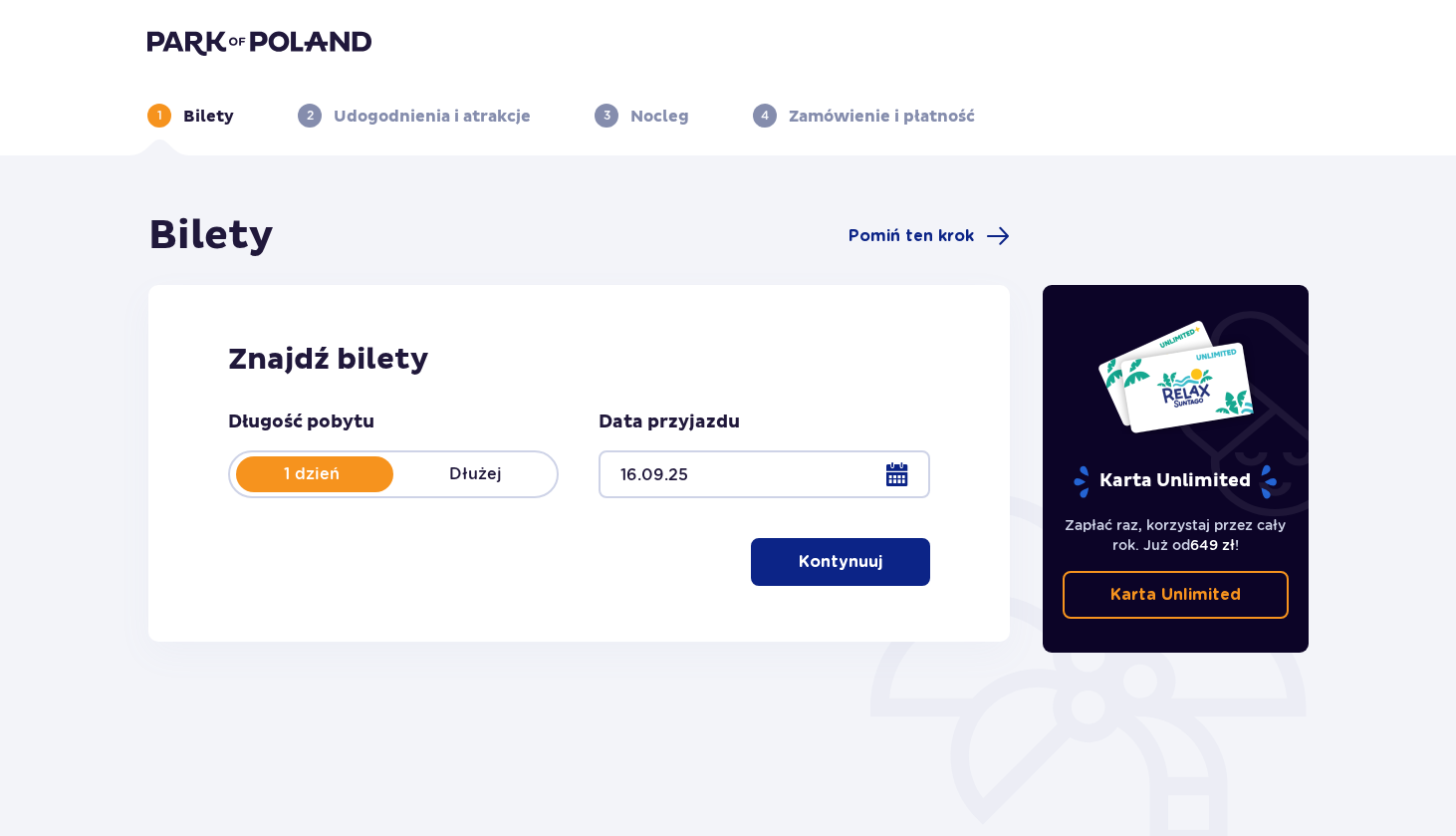 scroll, scrollTop: 0, scrollLeft: 0, axis: both 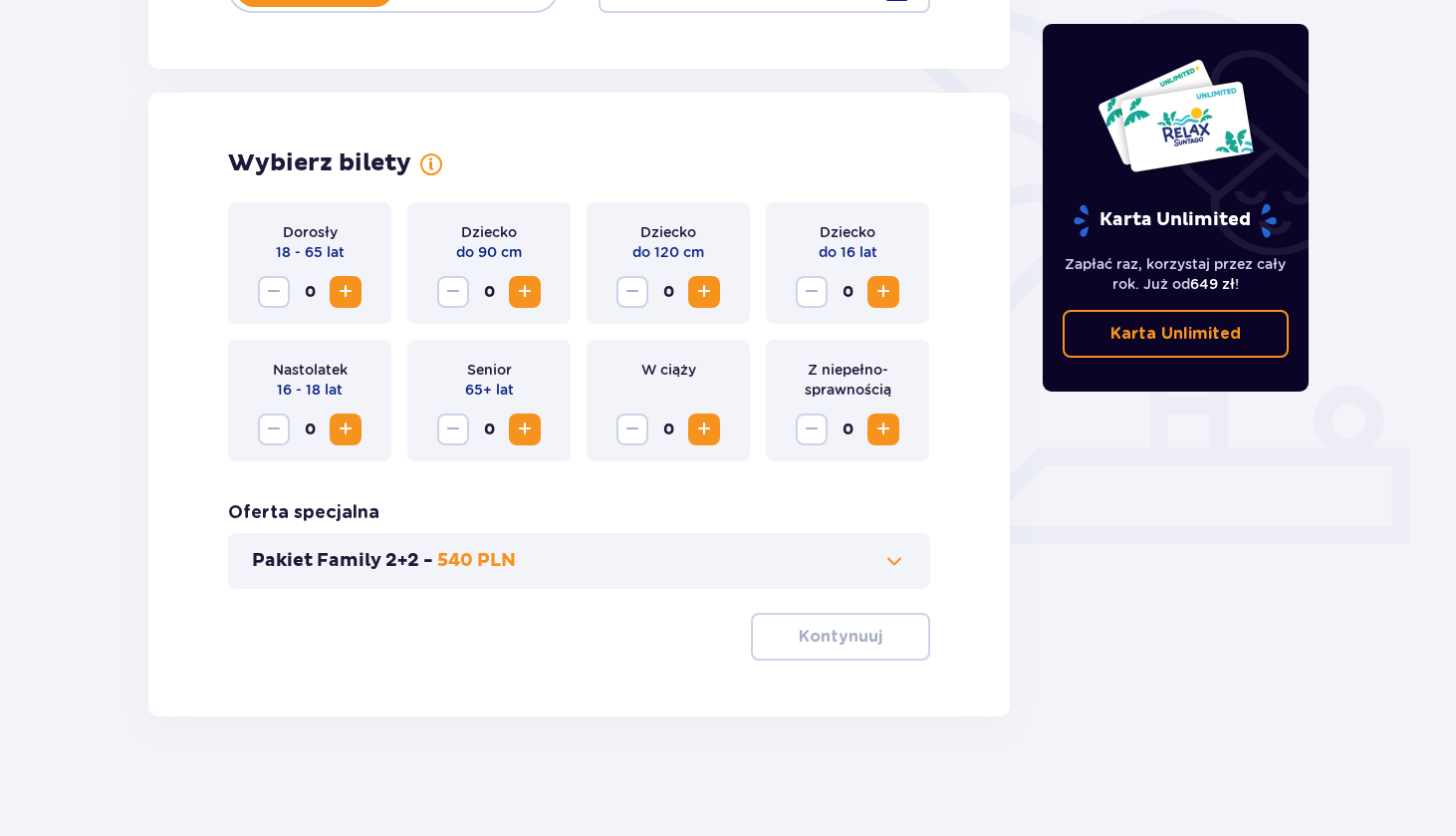 click at bounding box center [346, 292] 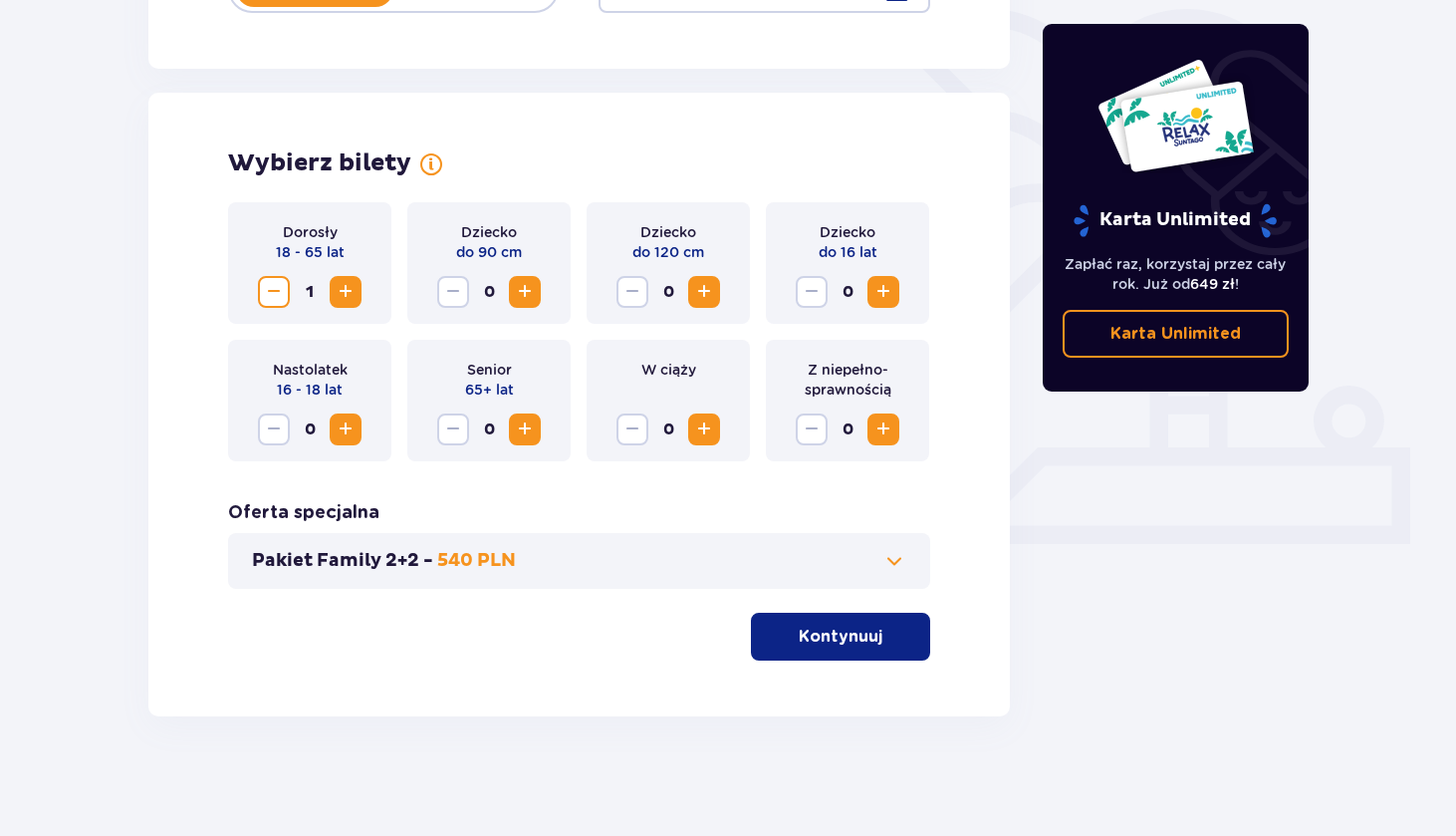 click at bounding box center (346, 292) 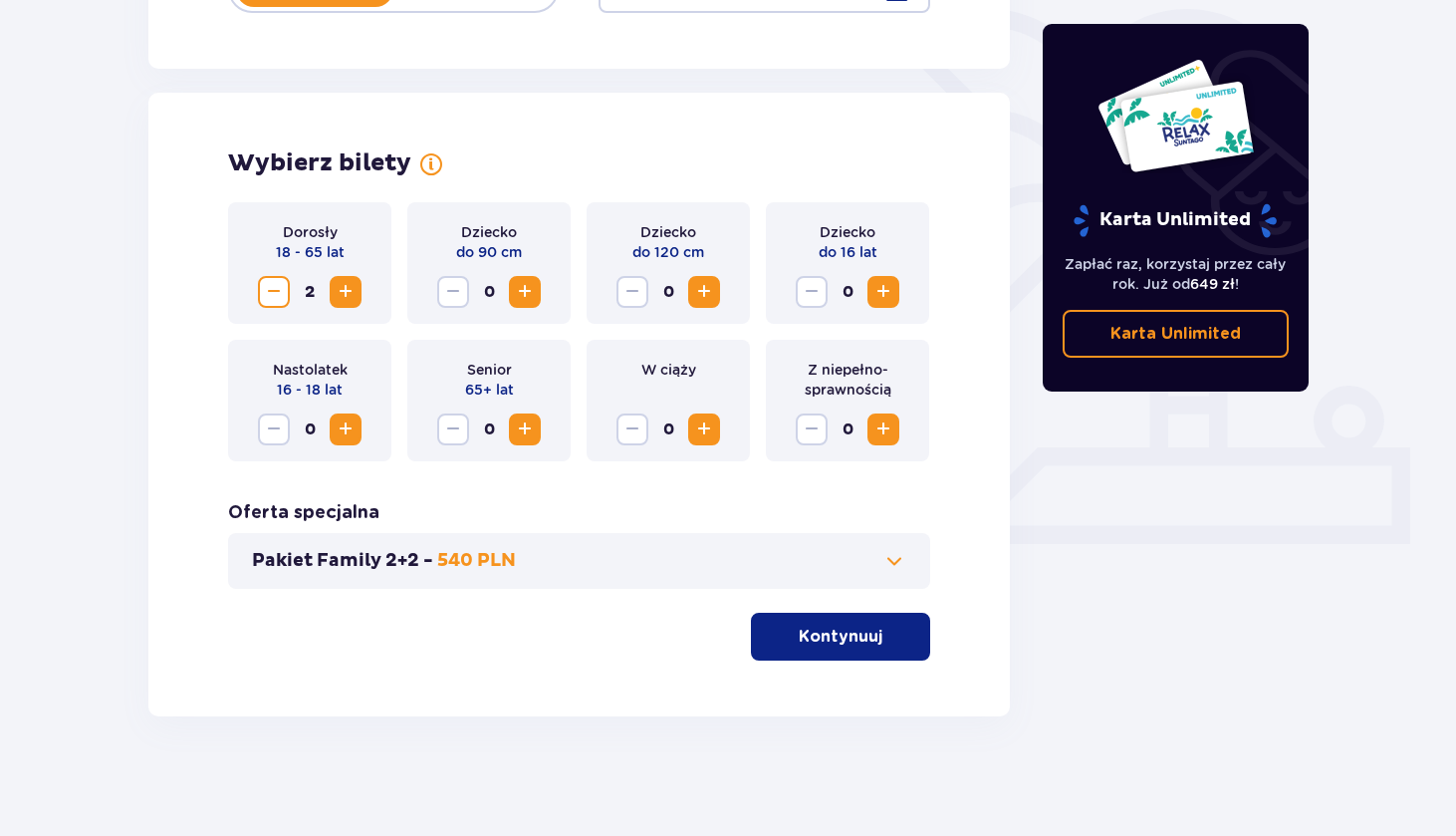 click on "Kontynuuj" at bounding box center (841, 637) 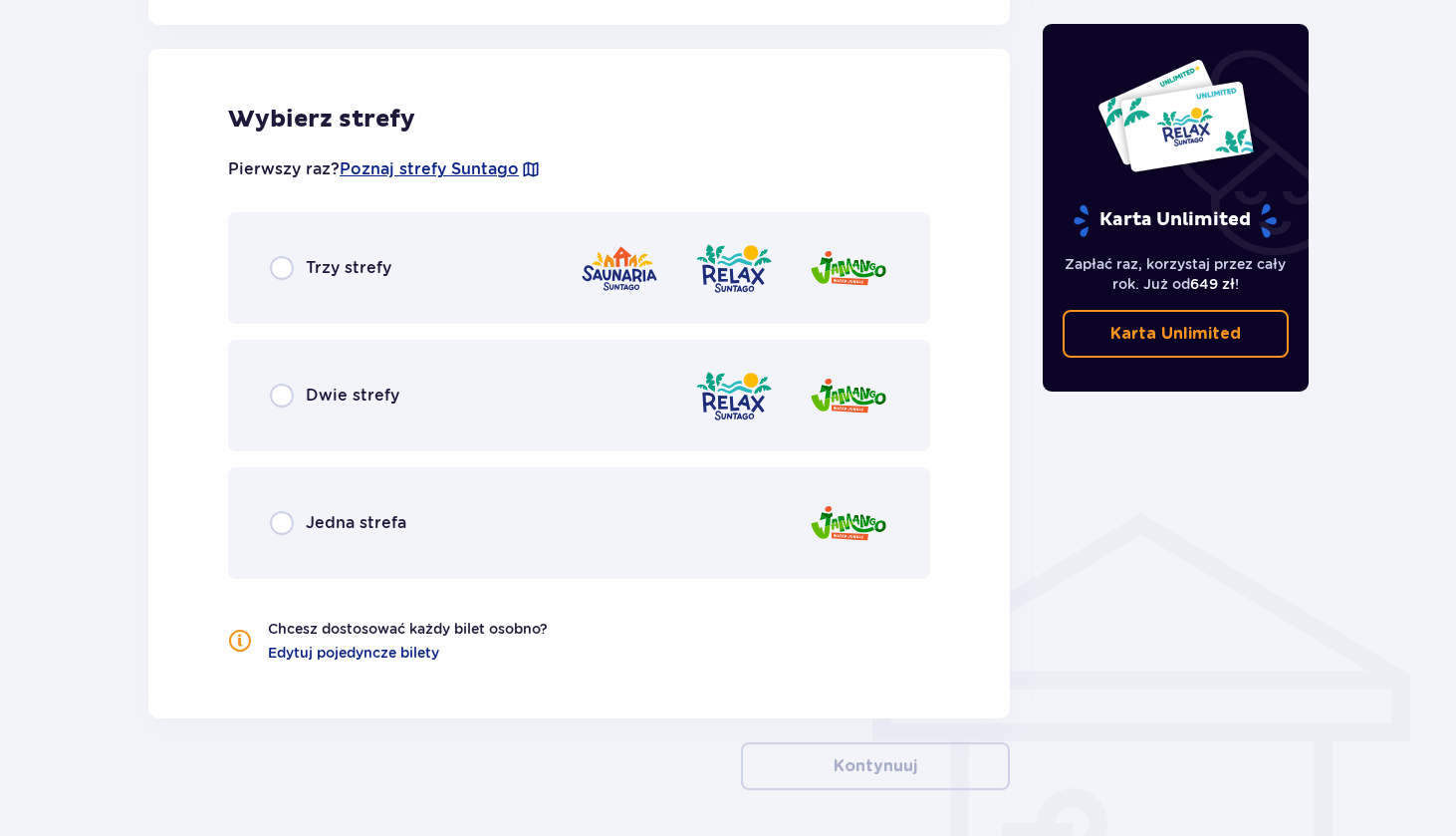 scroll, scrollTop: 1106, scrollLeft: 0, axis: vertical 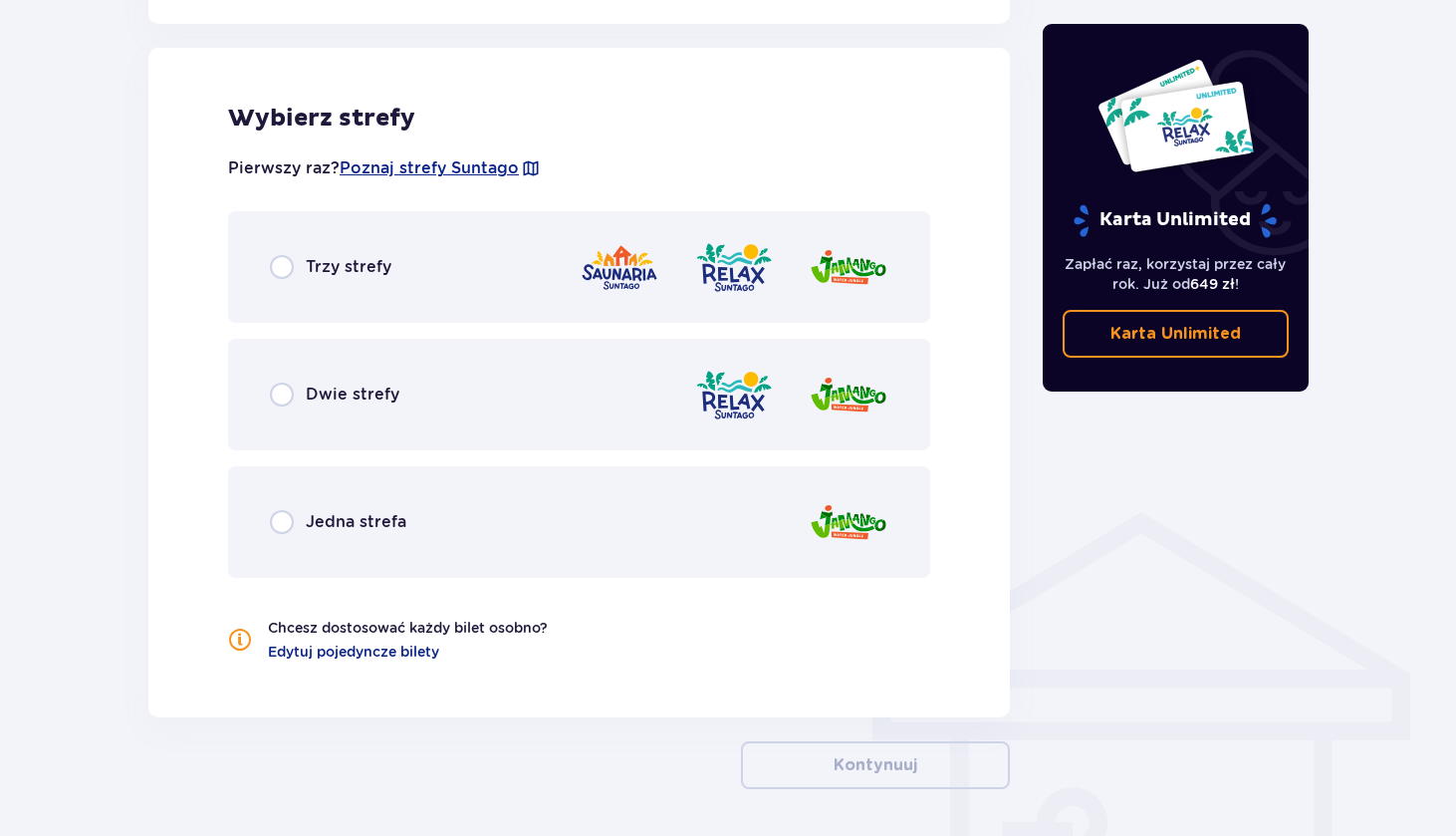 click on "Trzy strefy" at bounding box center (579, 267) 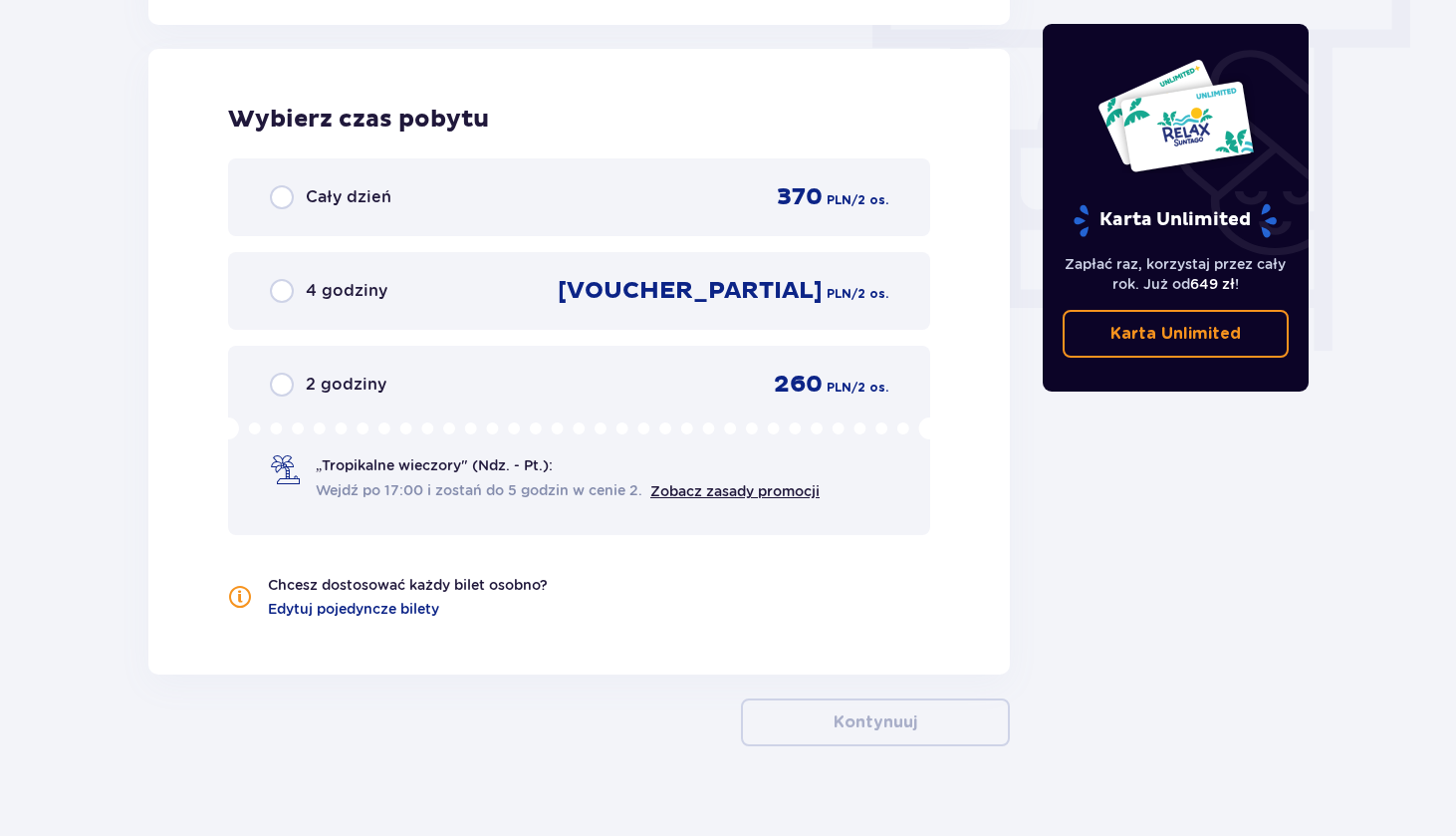 scroll, scrollTop: 1800, scrollLeft: 0, axis: vertical 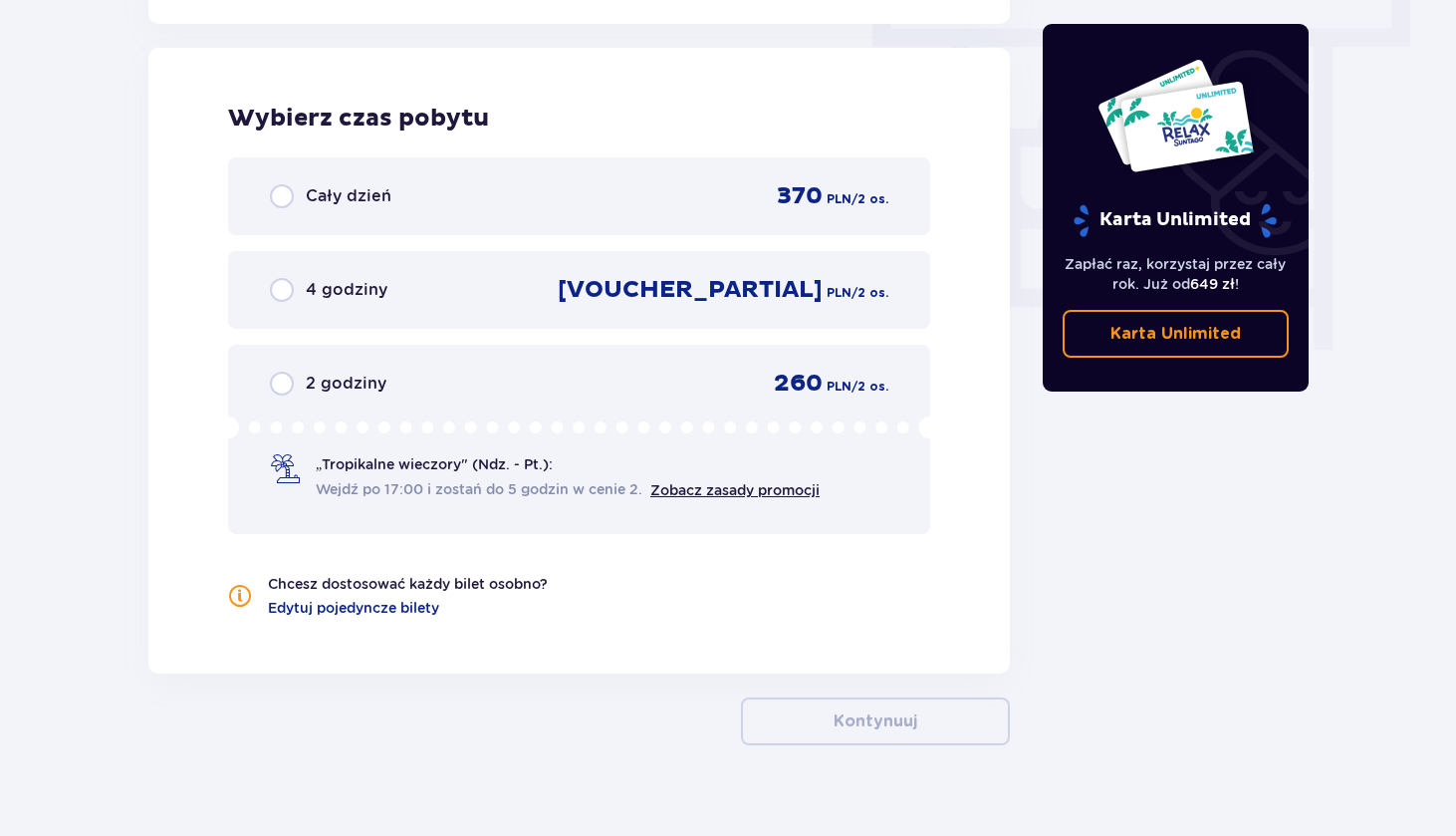 click on "Cały dzień   370 PLN / 2 os." at bounding box center [579, 196] 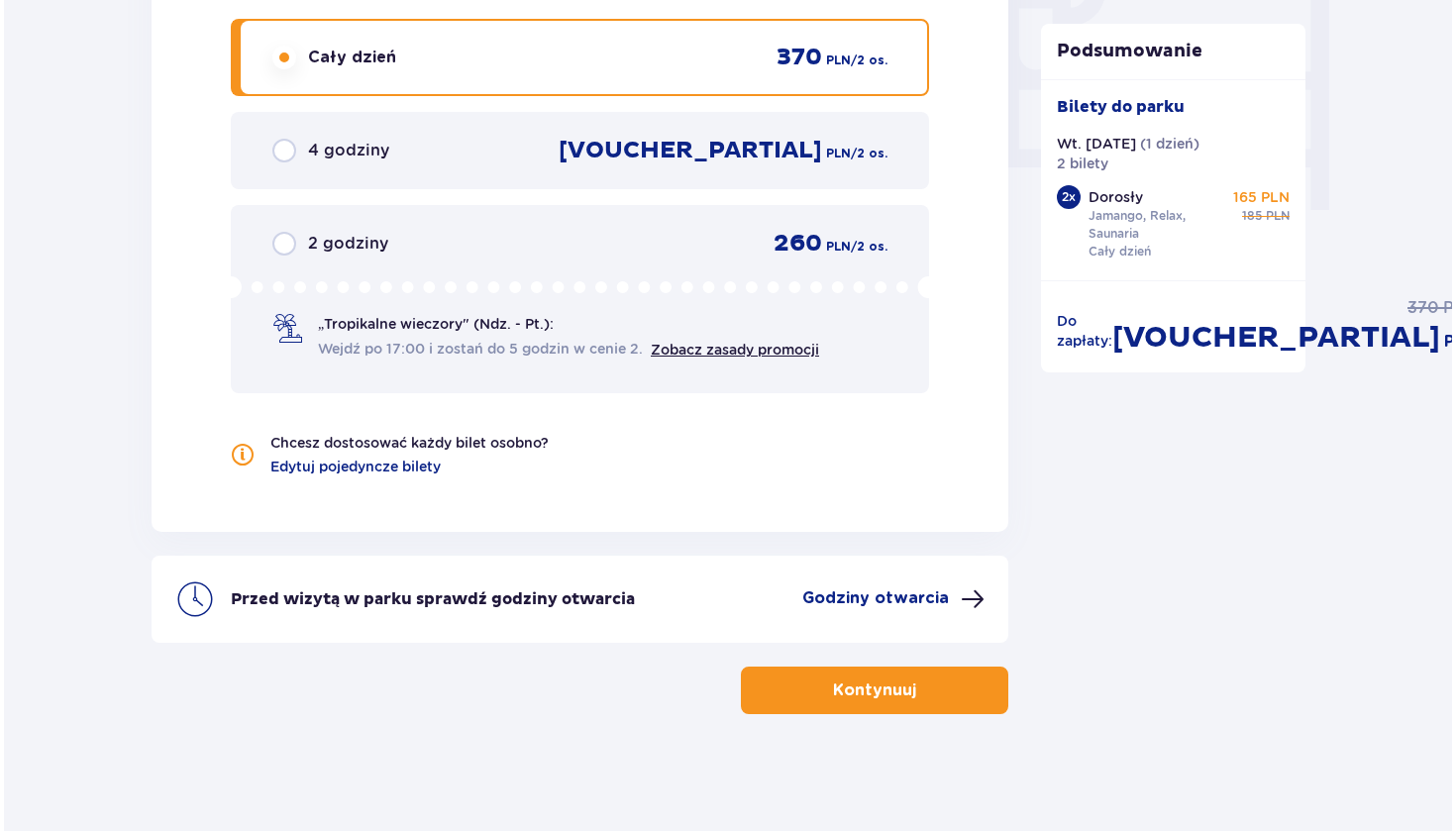 scroll, scrollTop: 1928, scrollLeft: 0, axis: vertical 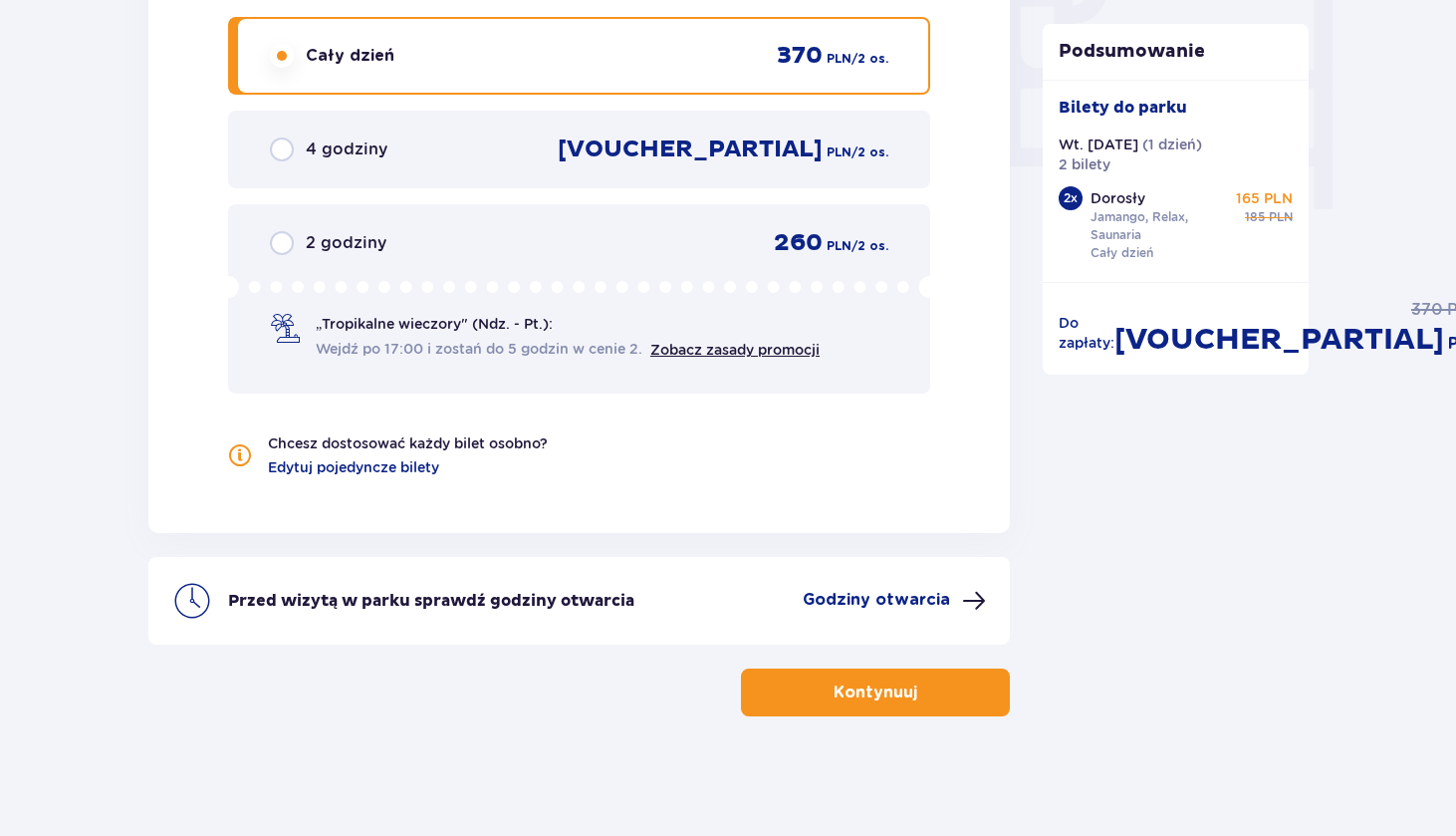 click on "Godziny otwarcia" at bounding box center [876, 600] 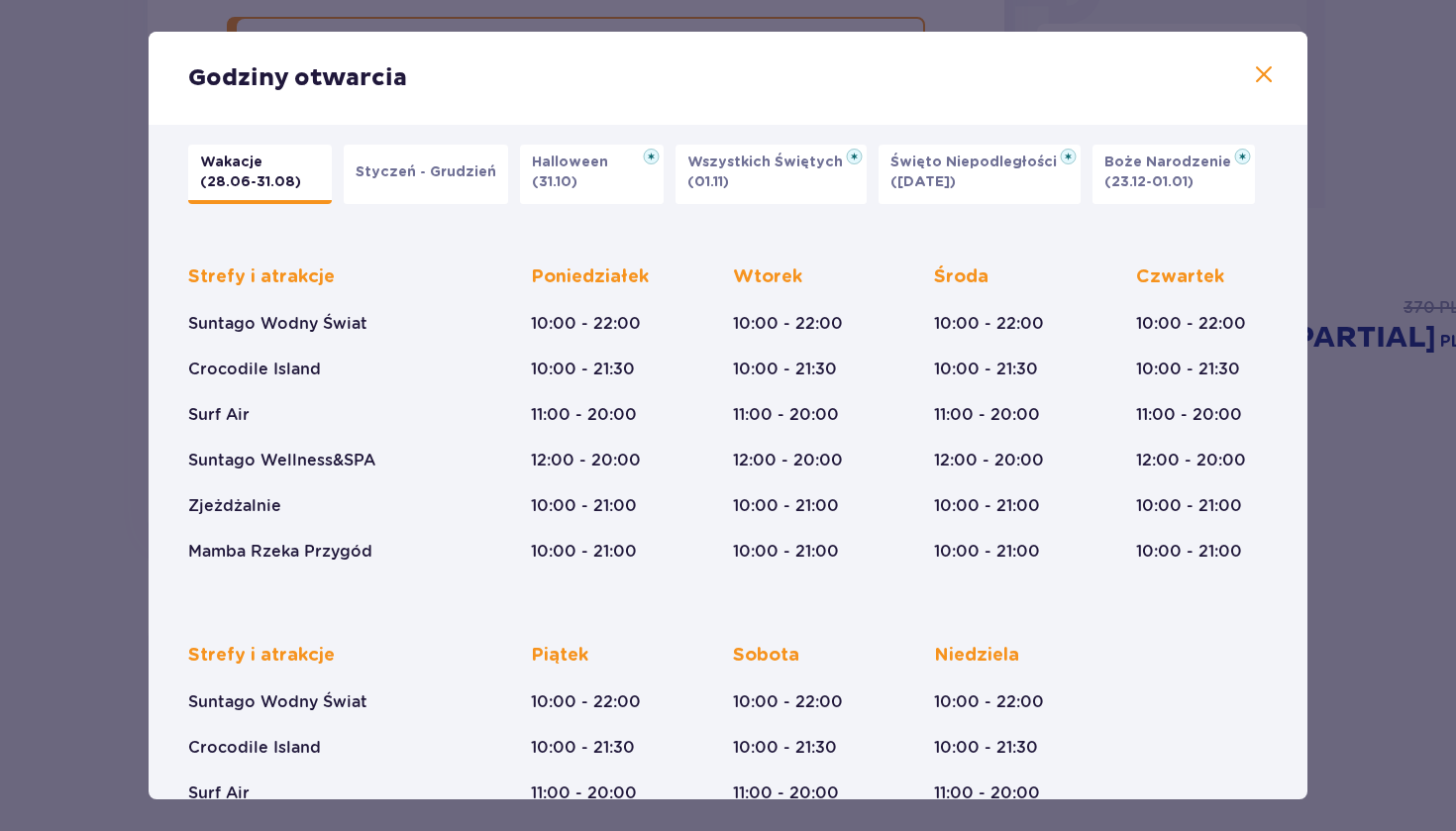 scroll, scrollTop: 10, scrollLeft: 0, axis: vertical 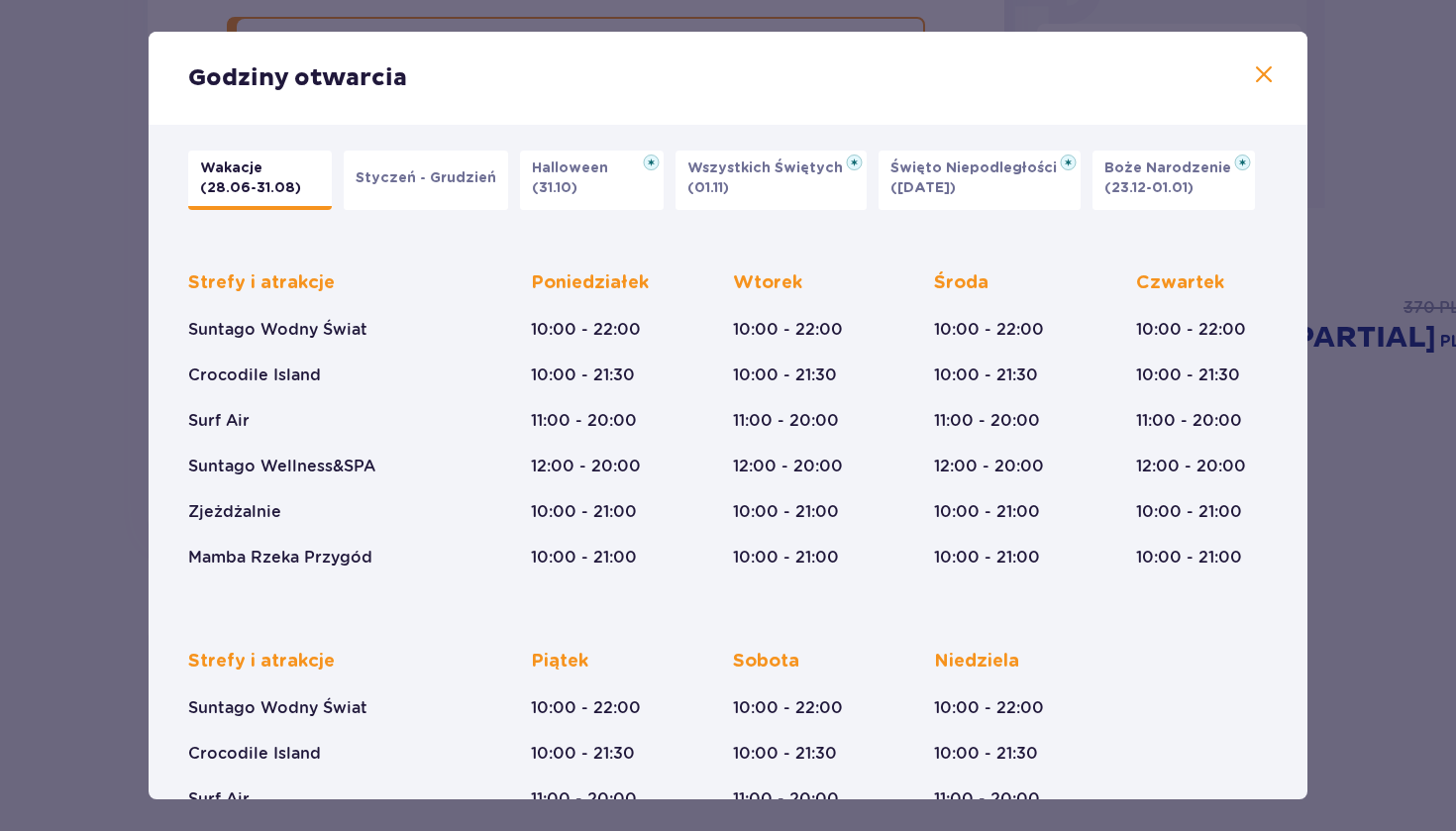 click on "Styczeń - Grudzień" at bounding box center (426, 180) 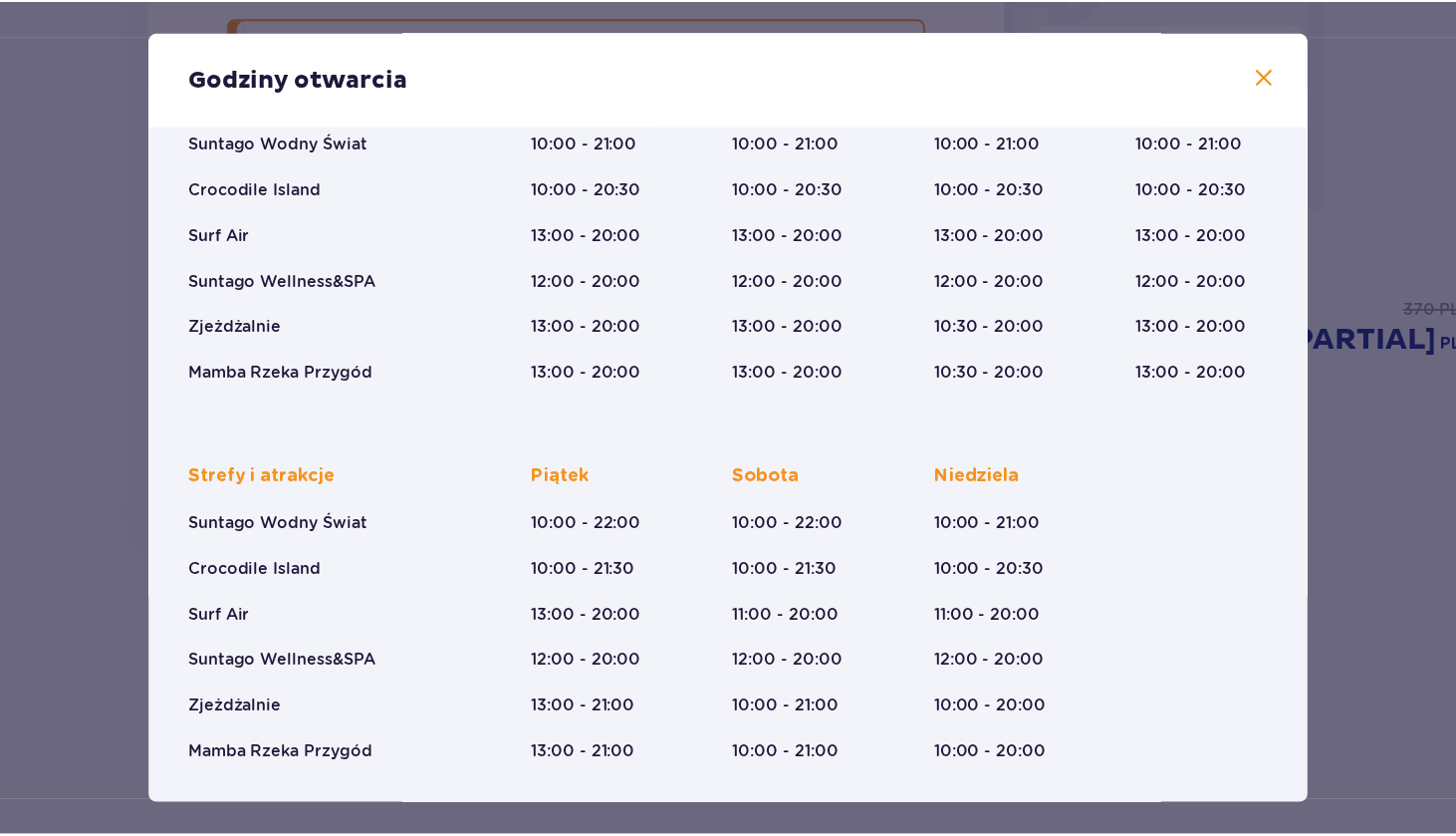 scroll, scrollTop: 198, scrollLeft: 0, axis: vertical 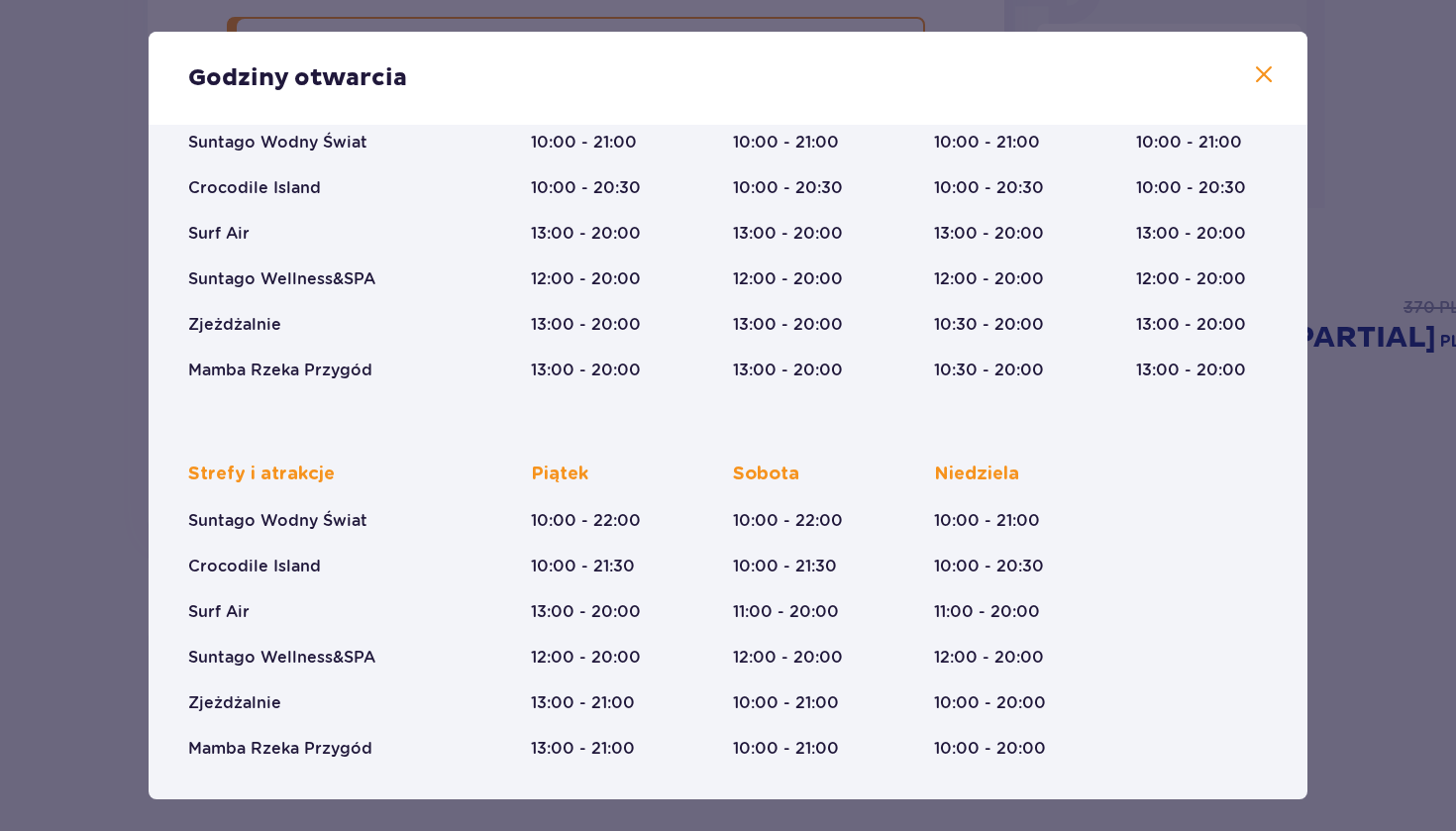 click on "Godziny otwarcia Wakacje (28.06-31.08) Styczeń - Grudzień Halloween (31.10) Wszystkich Świętych (01.11) Święto Niepodległości (09.11-11.11) Boże Narodzenie (23.12-01.01) Strefy i atrakcje Suntago Wodny Świat Crocodile Island Surf Air Suntago Wellness&SPA Zjeżdżalnie Mamba Rzeka Przygód Poniedziałek 10:00 - 21:00 10:00 - 20:30 13:00 - 20:00 12:00 - 20:00 13:00 - 20:00 13:00 - 20:00 Wtorek 10:00 - 21:00 10:00 - 20:30 13:00 - 20:00 12:00 - 20:00 13:00 - 20:00 13:00 - 20:00 Środa 10:00 - 21:00 10:00 - 20:30 13:00 - 20:00 12:00 - 20:00 10:30 - 20:00 10:30 - 20:00 Czwartek 10:00 - 21:00 10:00 - 20:30 13:00 - 20:00 12:00 - 20:00 13:00 - 20:00 13:00 - 20:00 Strefy i atrakcje Suntago Wodny Świat Crocodile Island Surf Air Suntago Wellness&SPA Zjeżdżalnie Mamba Rzeka Przygód Piątek 10:00 - 22:00 10:00 - 21:30 13:00 - 20:00 12:00 - 20:00 13:00 - 21:00 13:00 - 21:00 Sobota 10:00 - 22:00 10:00 - 21:30 11:00 - 20:00 12:00 - 20:00 10:00 - 21:00 10:00 - 21:00 Niedziela 10:00 - 21:00 10:00 - 20:30" at bounding box center [728, 415] 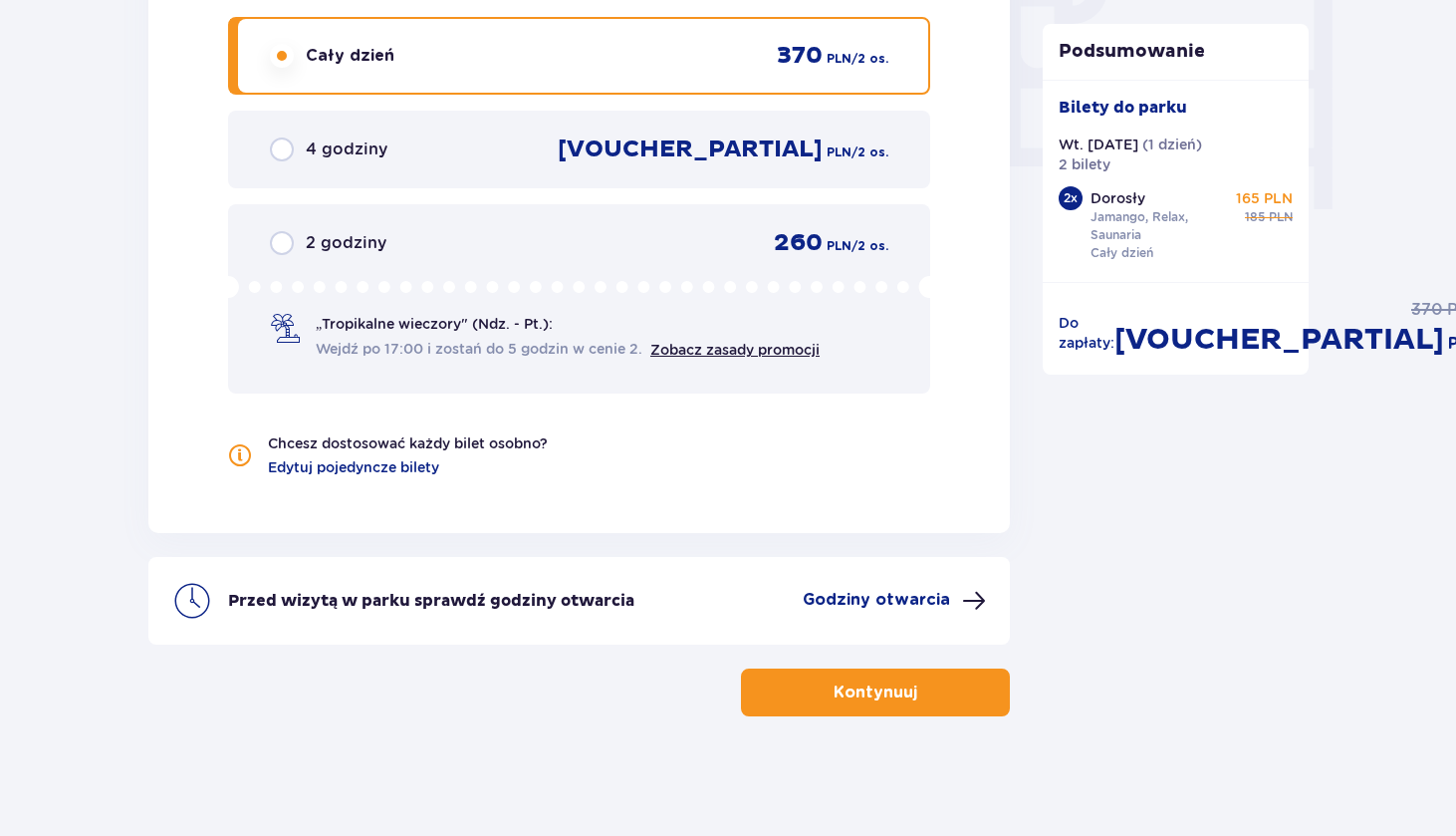 scroll, scrollTop: 1940, scrollLeft: 0, axis: vertical 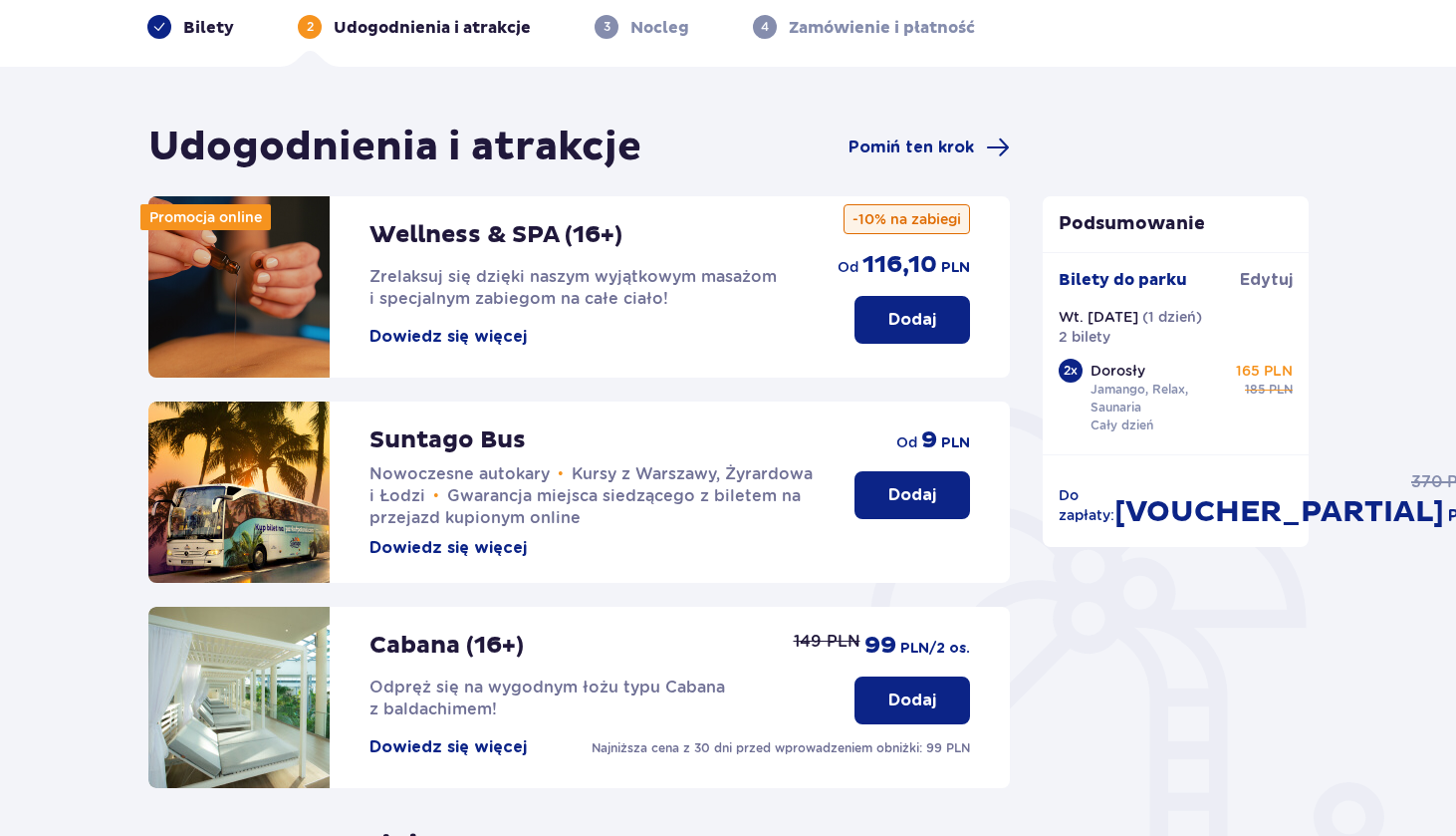 click on "Dodaj" at bounding box center (912, 495) 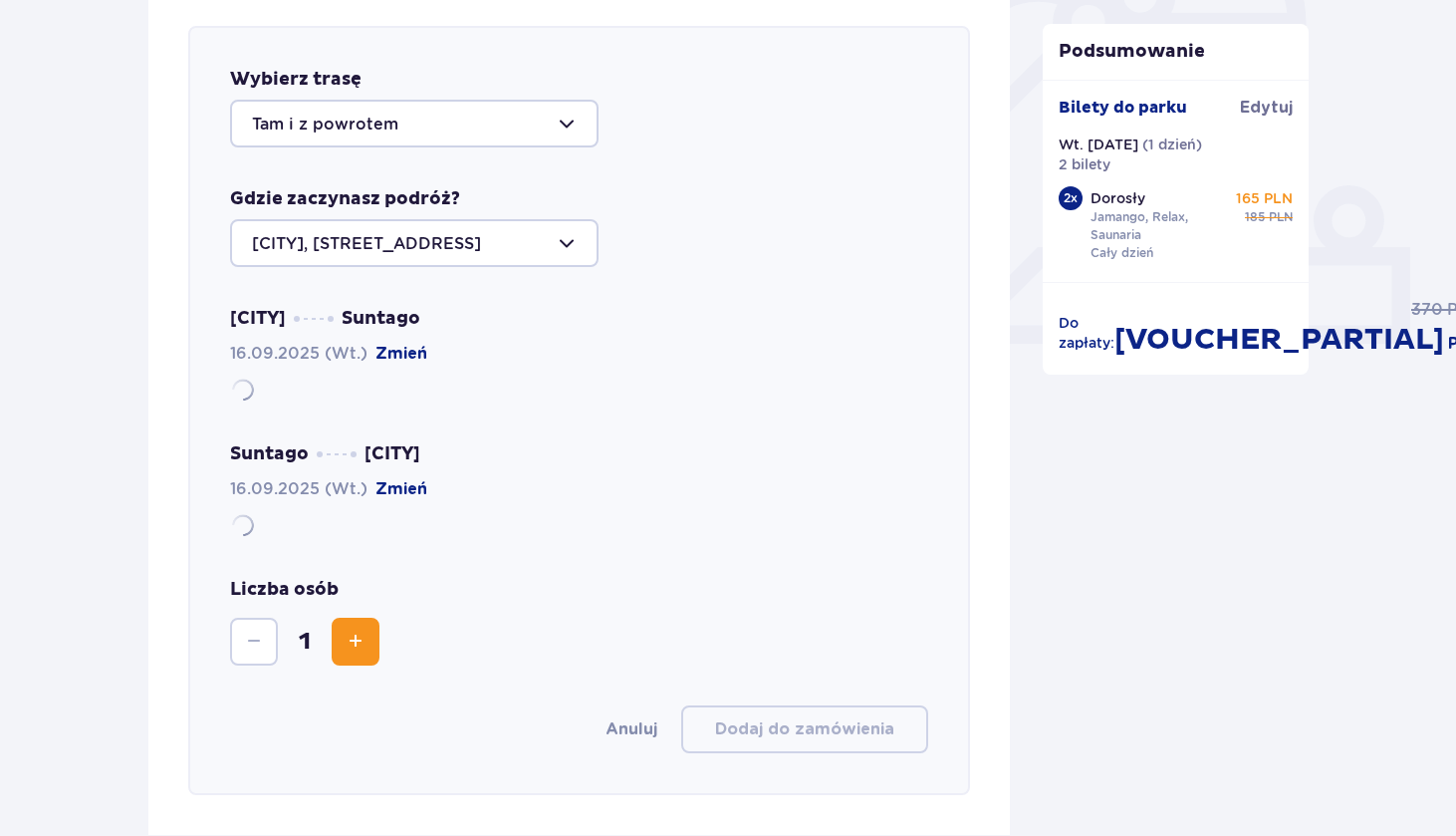 scroll, scrollTop: 688, scrollLeft: 0, axis: vertical 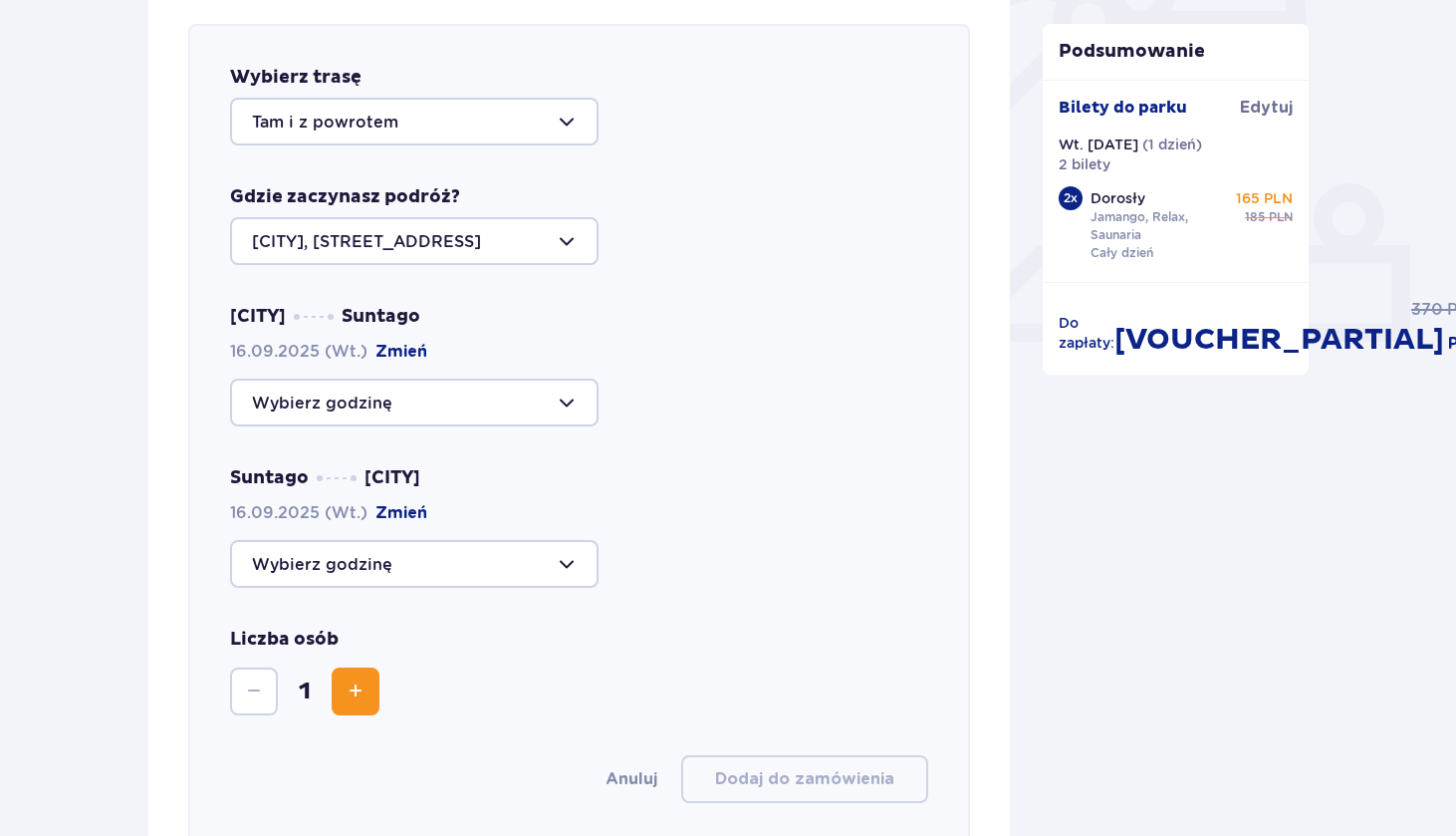 click at bounding box center (414, 403) 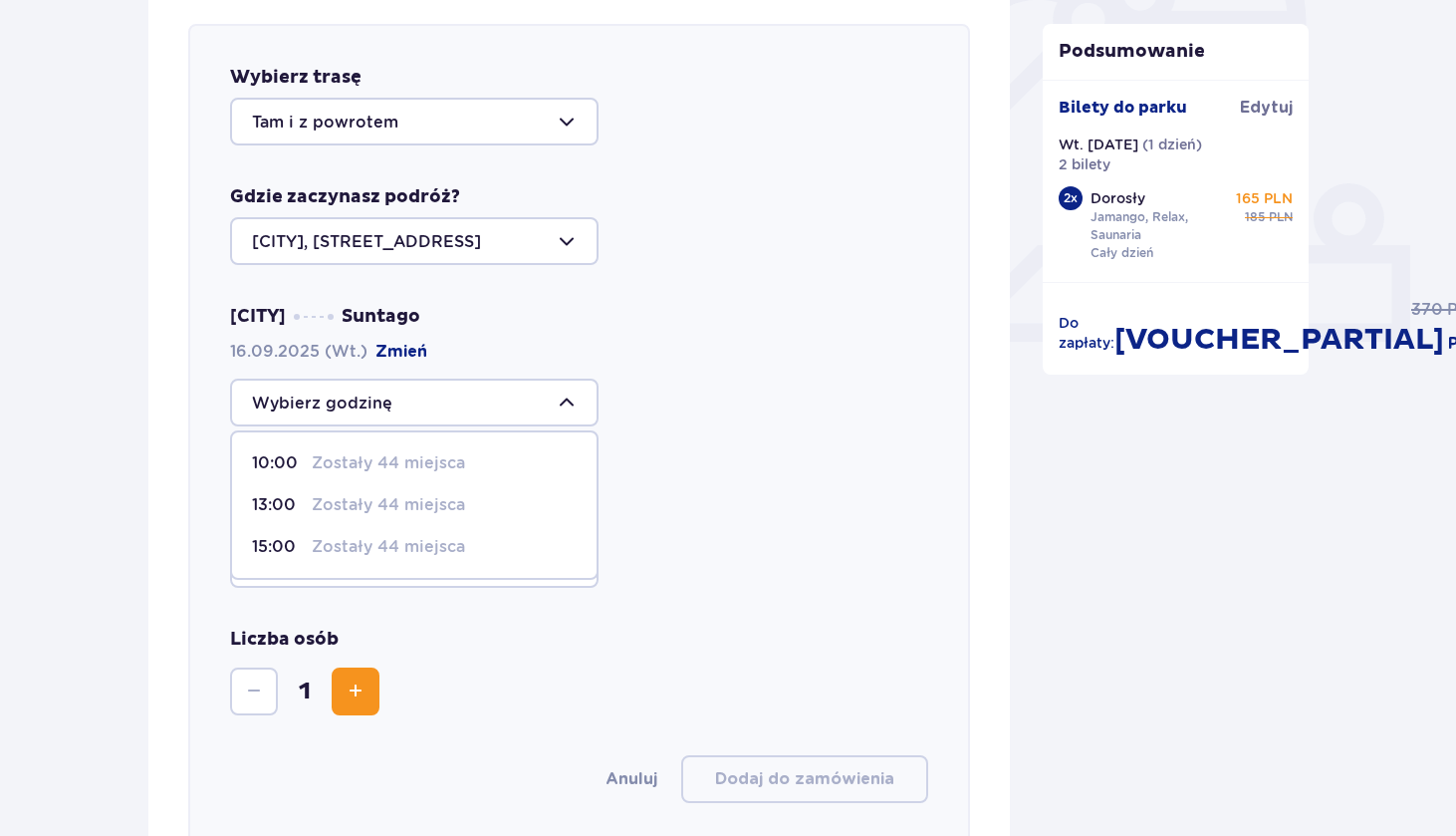 click on "Zostały 44 miejsca" at bounding box center (388, 463) 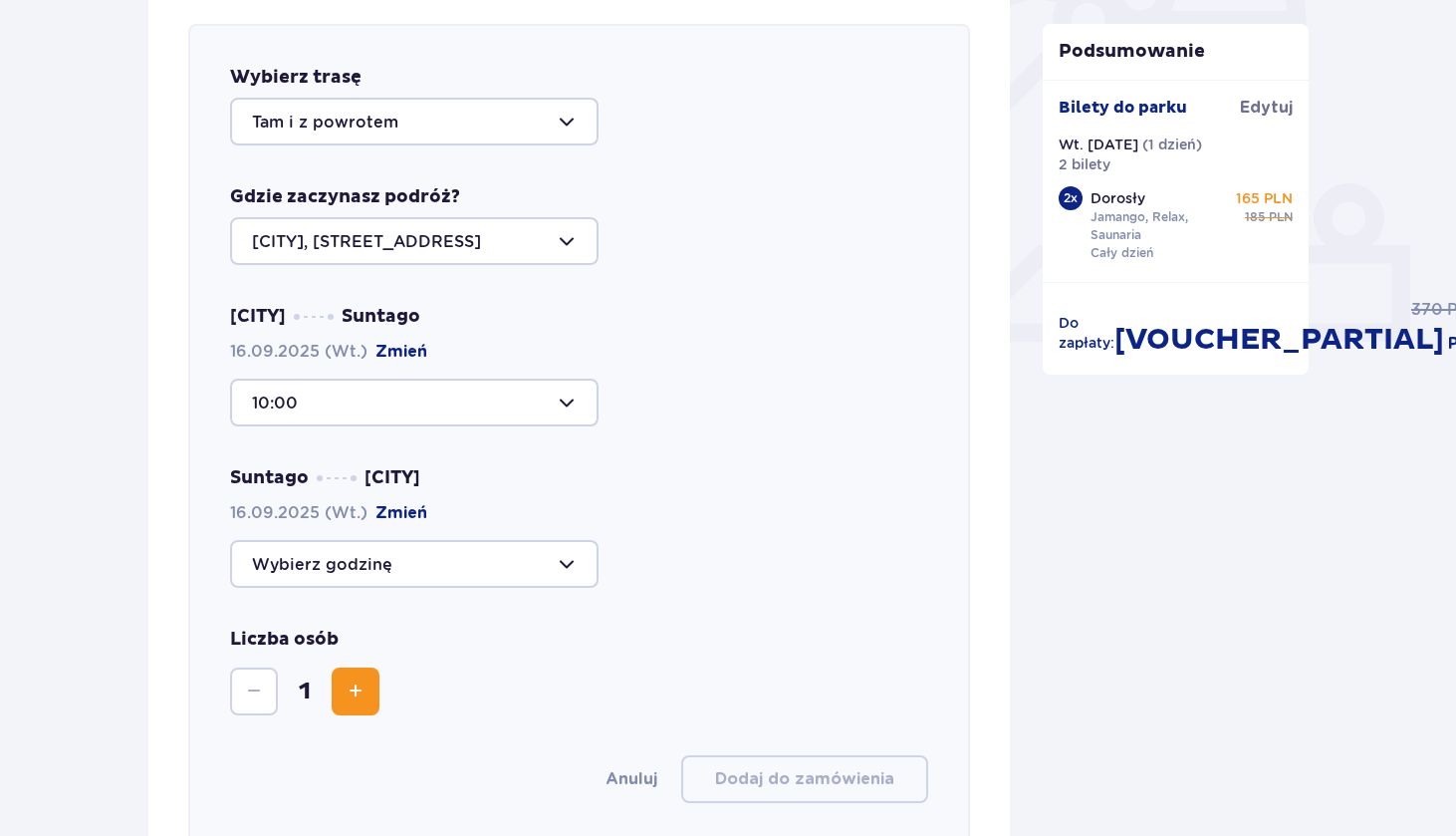 type on "10:00" 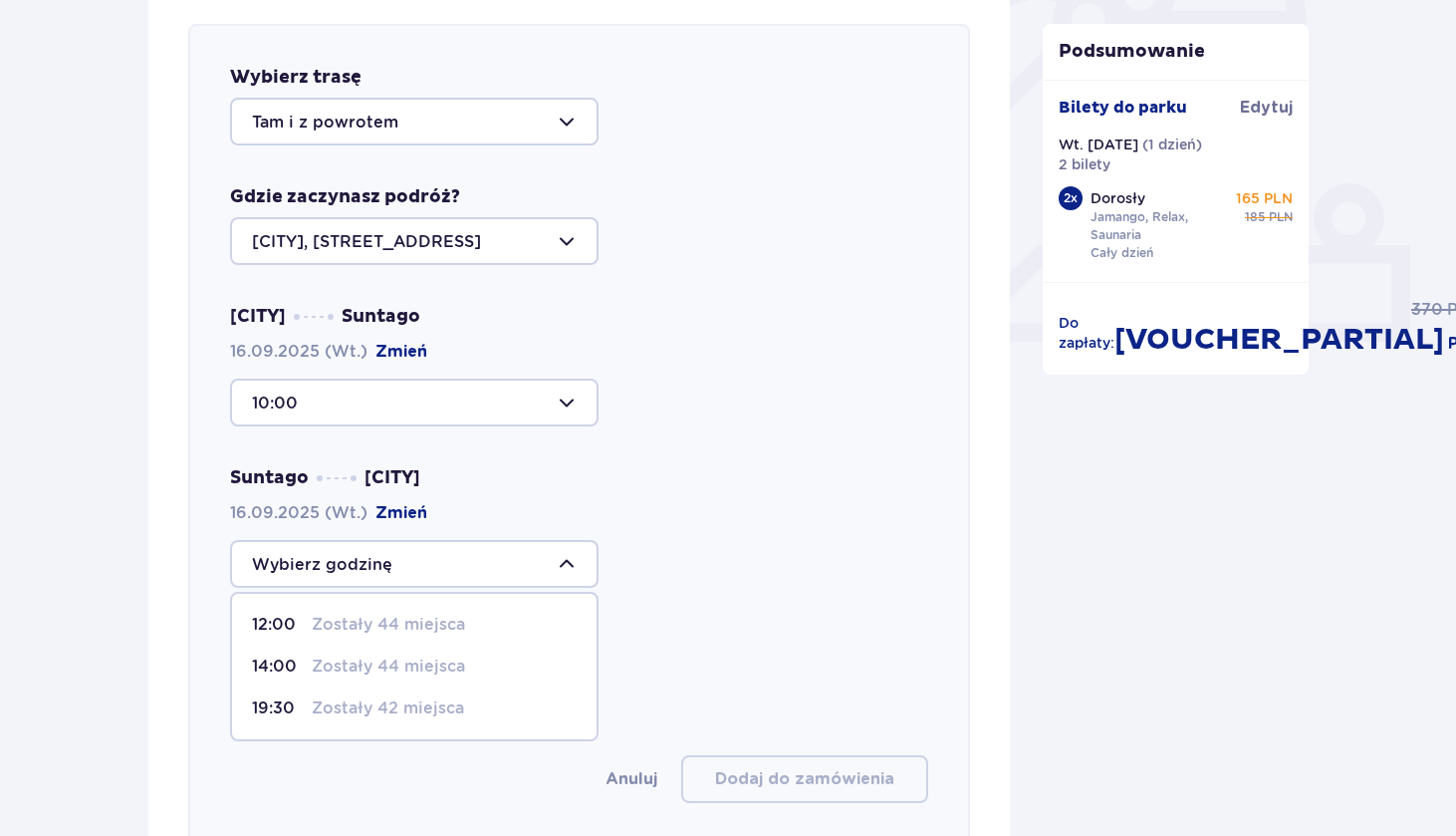 click on "Zostały 42 miejsca" at bounding box center [387, 708] 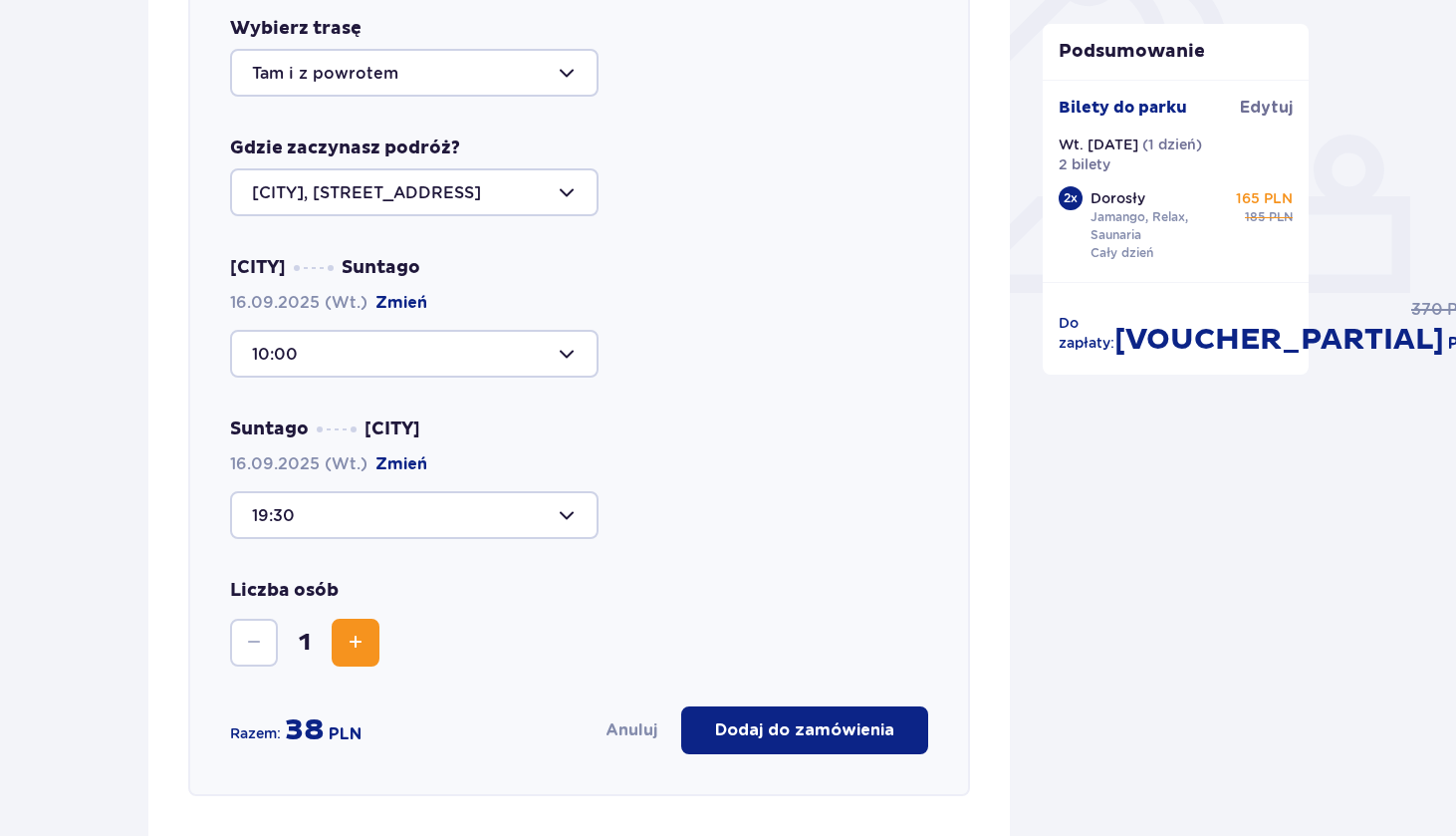 scroll, scrollTop: 742, scrollLeft: 0, axis: vertical 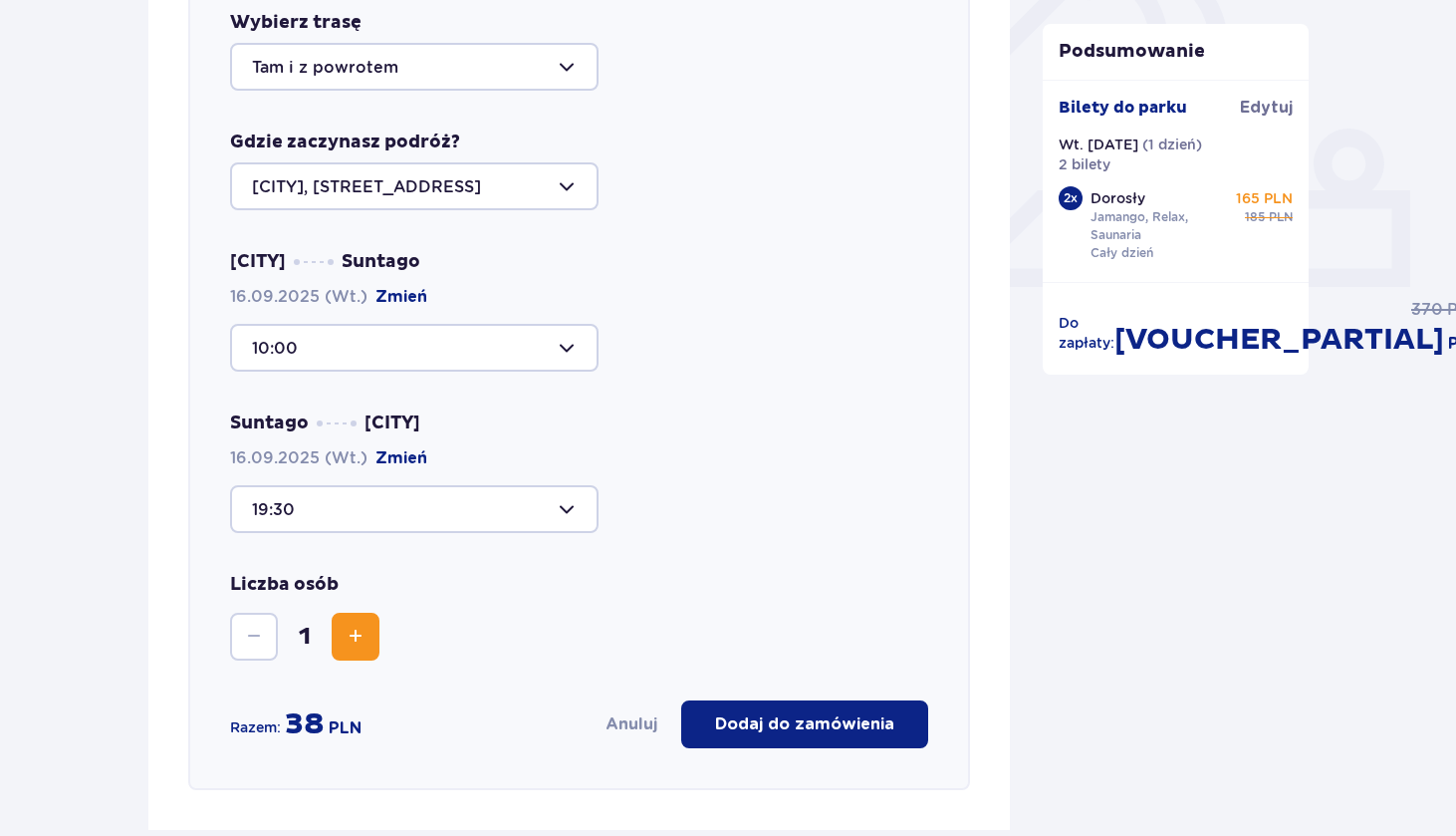 click at bounding box center (356, 637) 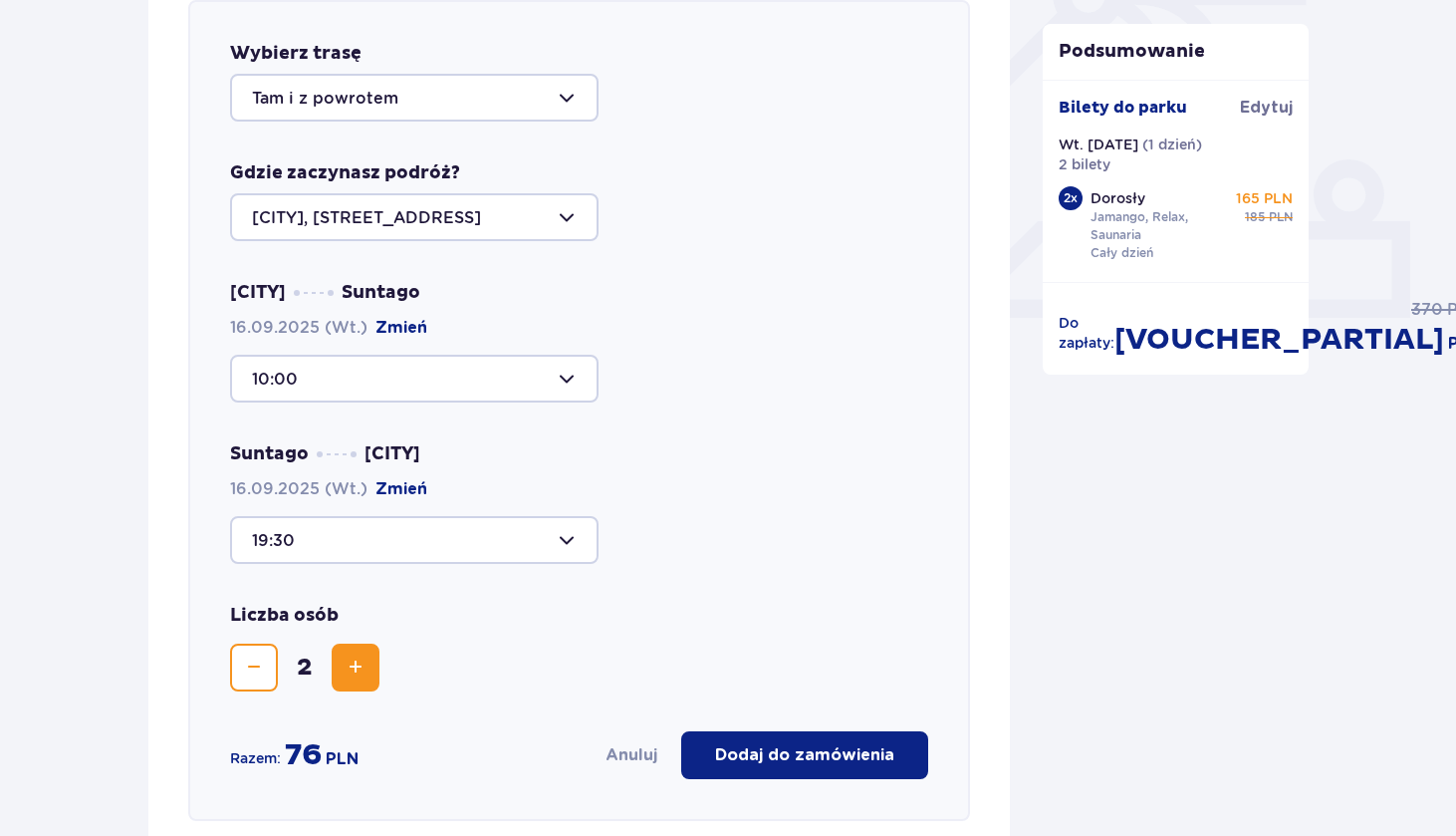 scroll, scrollTop: 716, scrollLeft: 0, axis: vertical 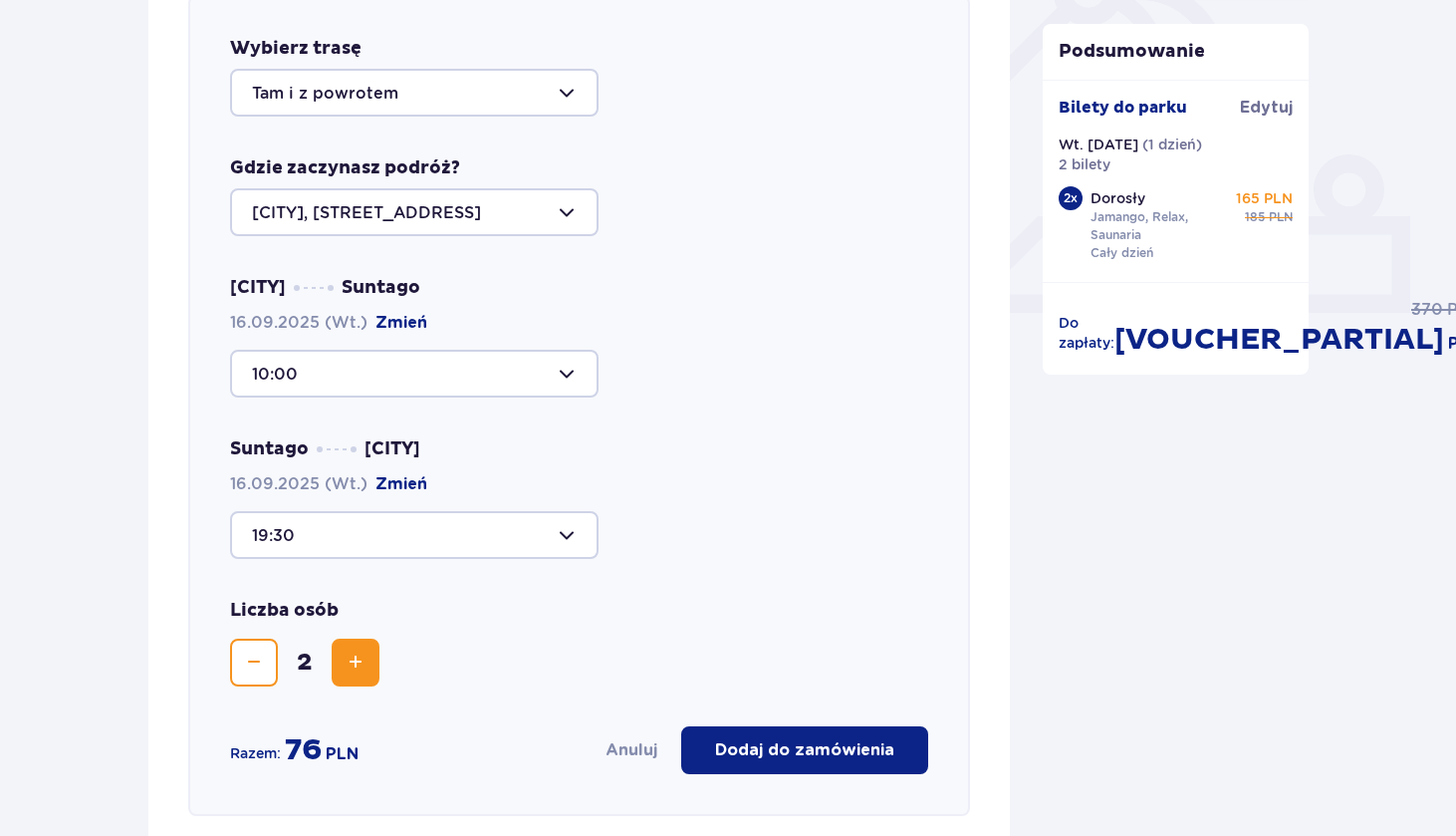 click at bounding box center [414, 212] 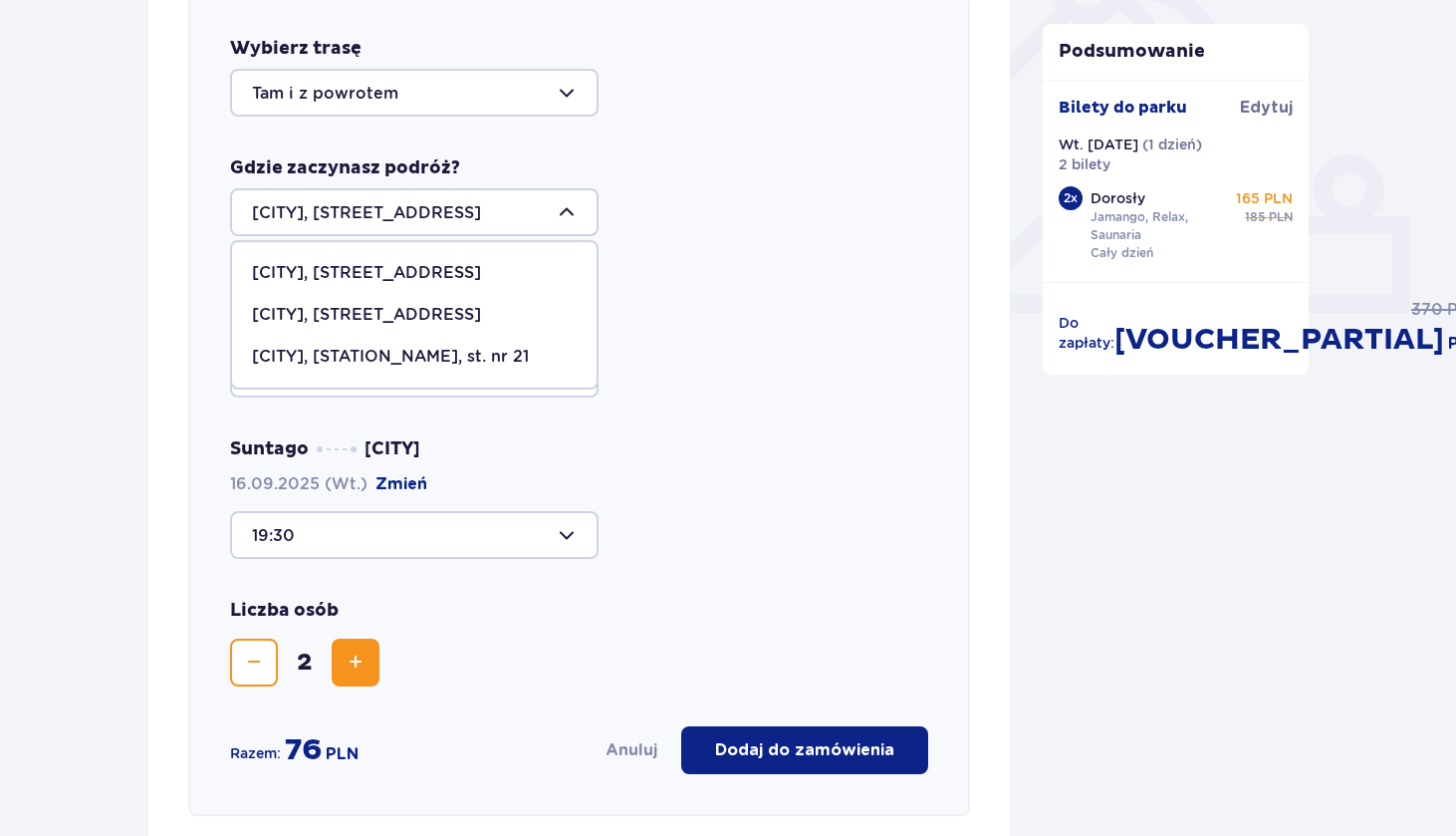 click on "[CITY], [STREET_ADDRESS]" at bounding box center (414, 315) 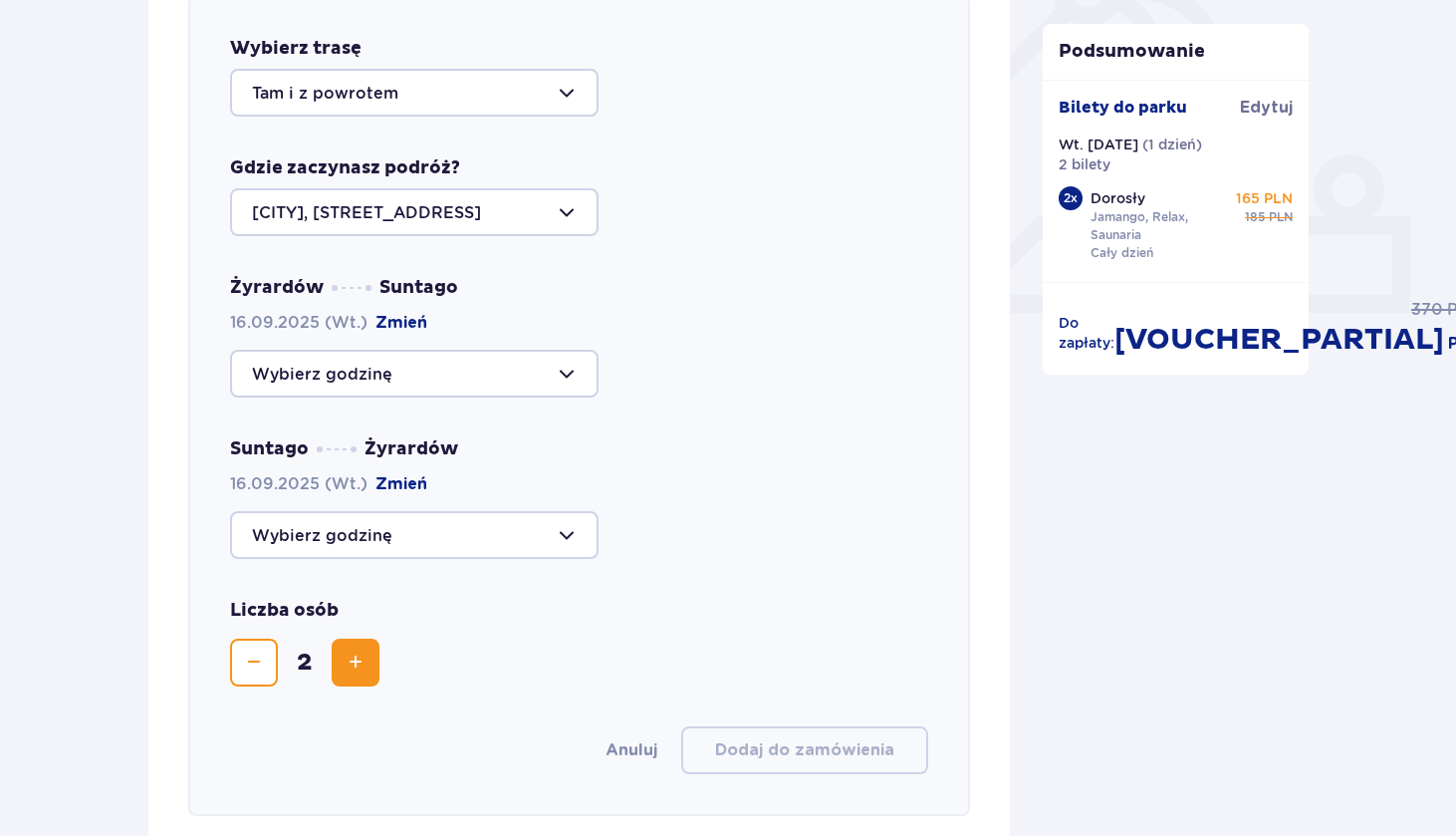 click at bounding box center (414, 374) 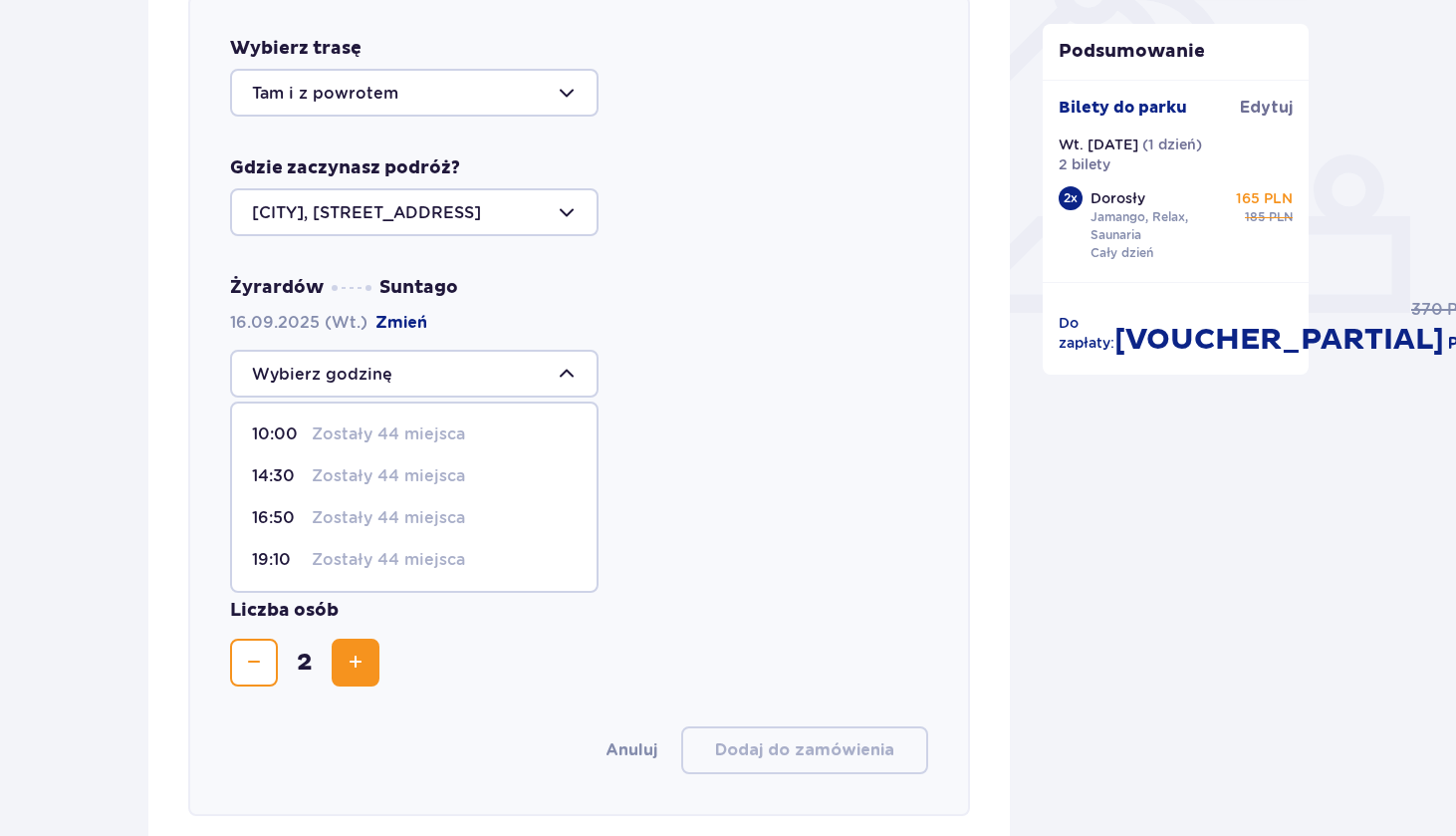 click on "Zostały 44 miejsca" at bounding box center [388, 434] 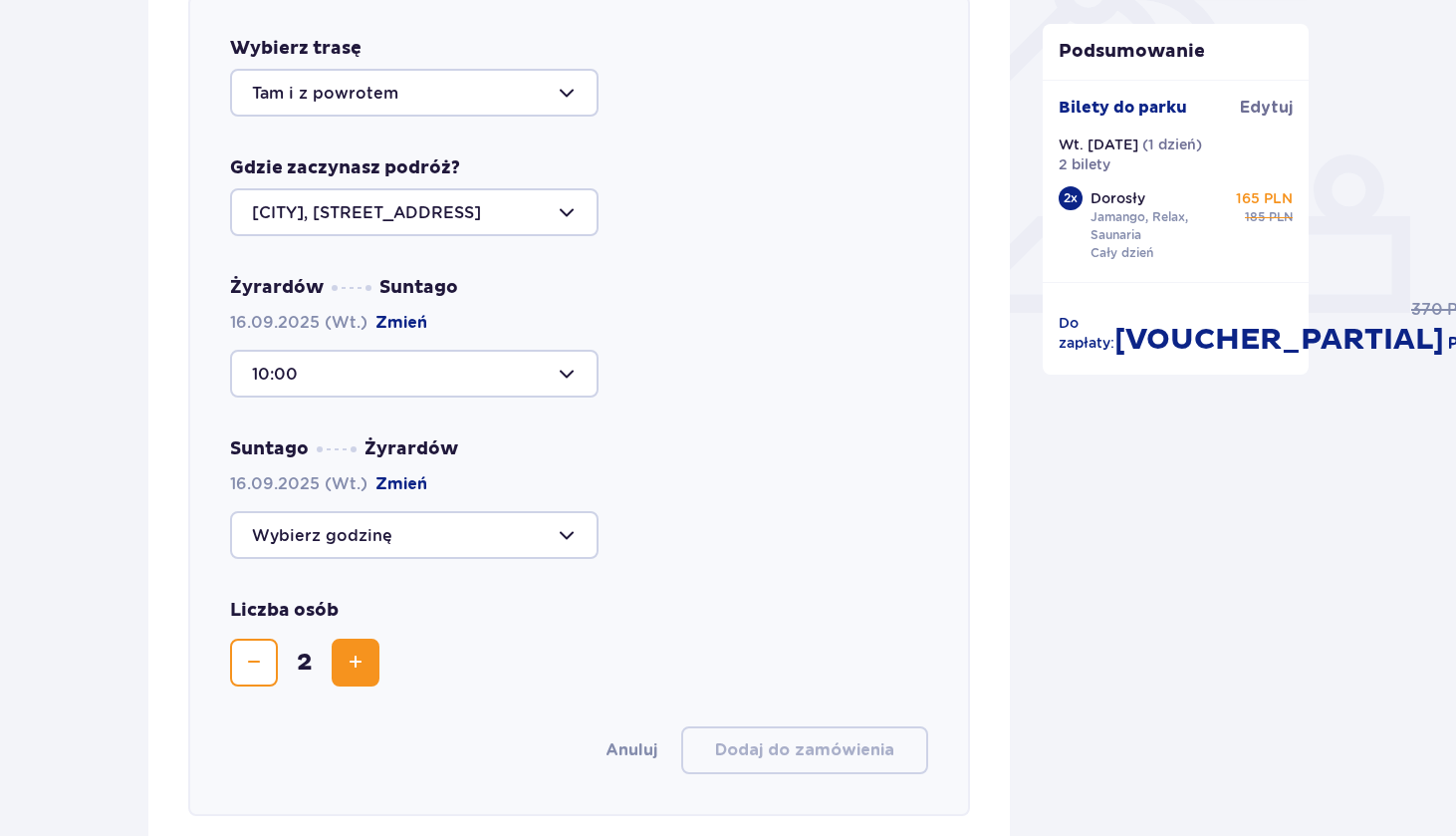 type on "10:00" 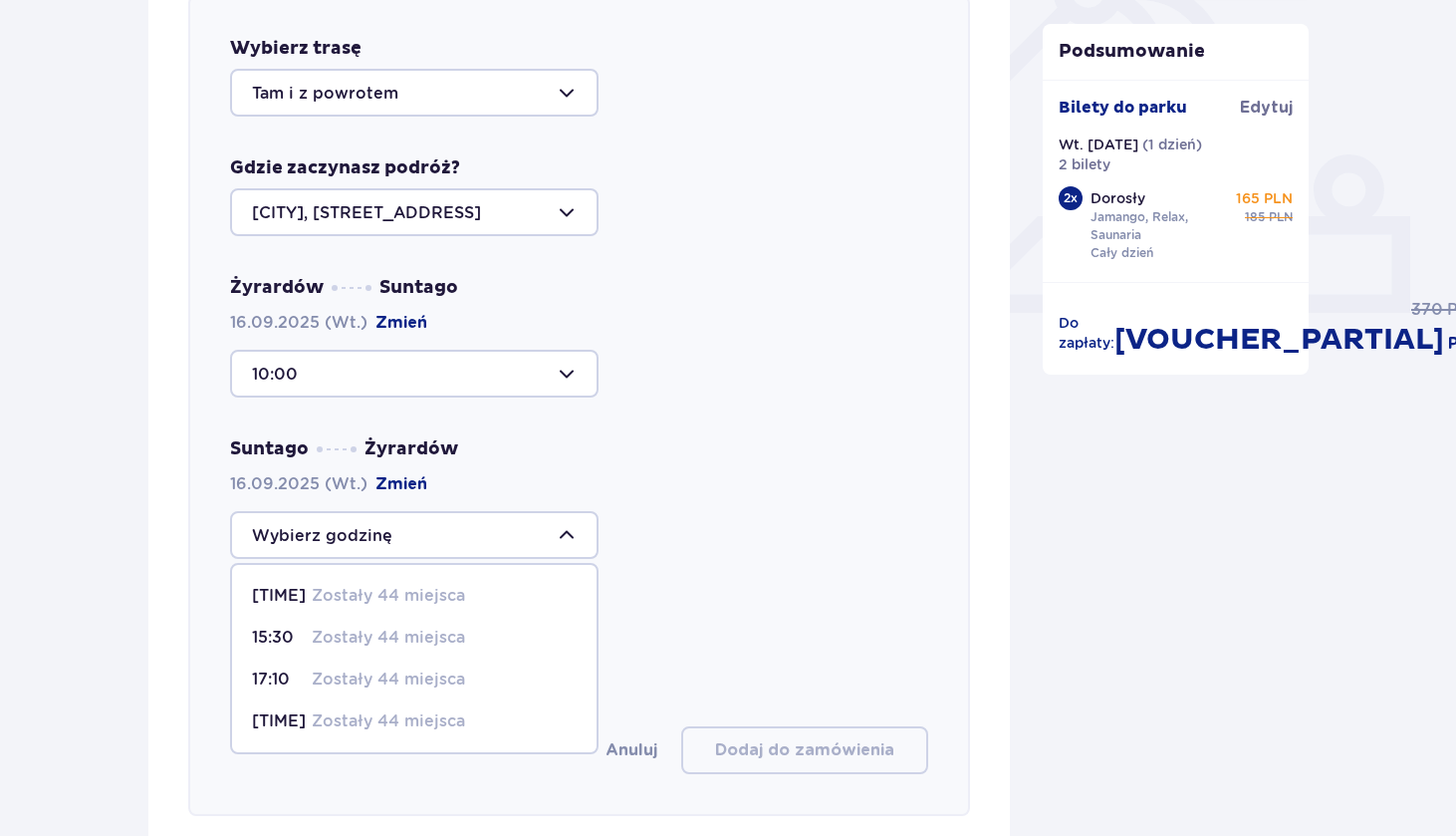 click on "Zostały 44 miejsca" at bounding box center [388, 721] 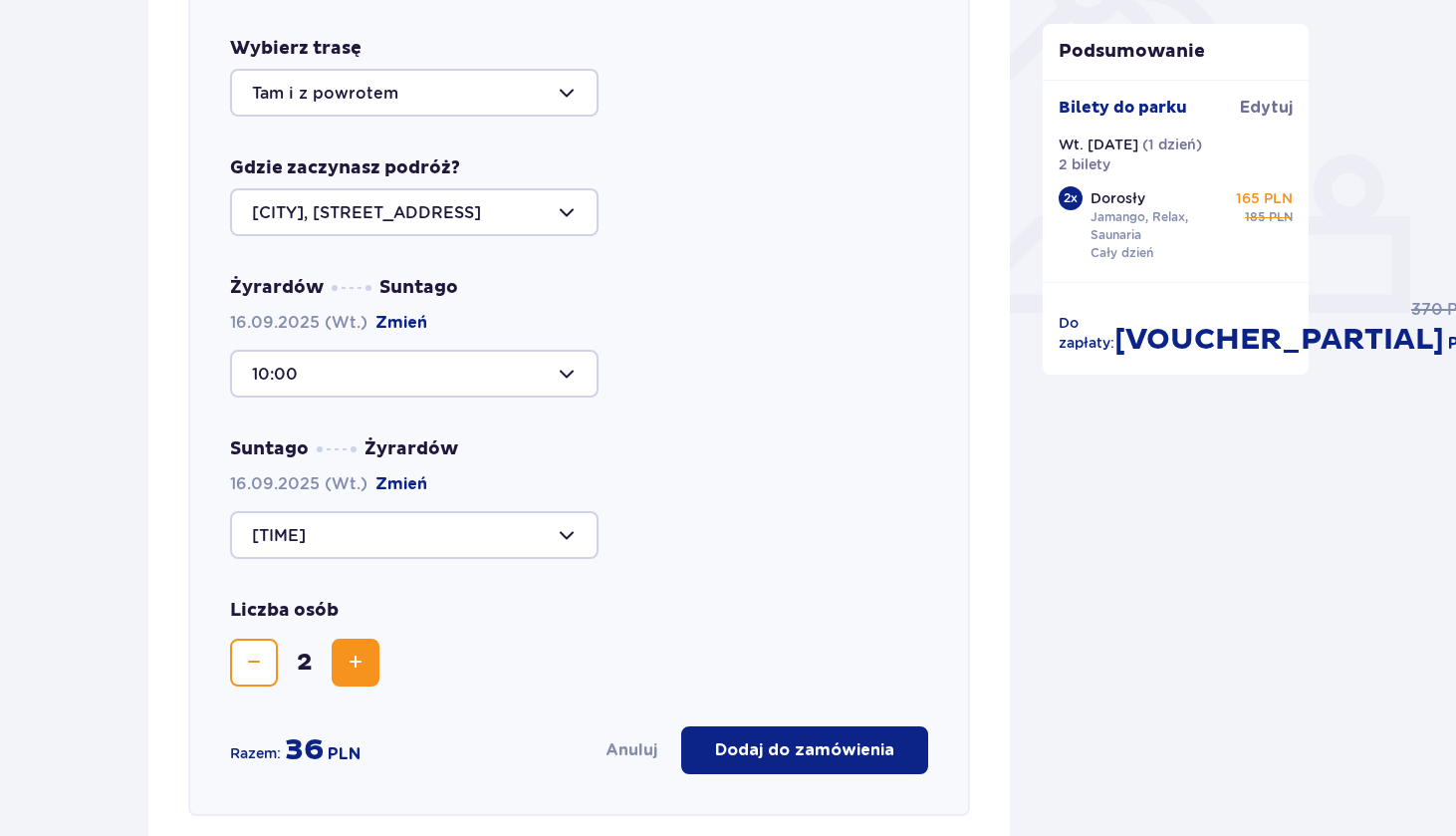 click at bounding box center [414, 212] 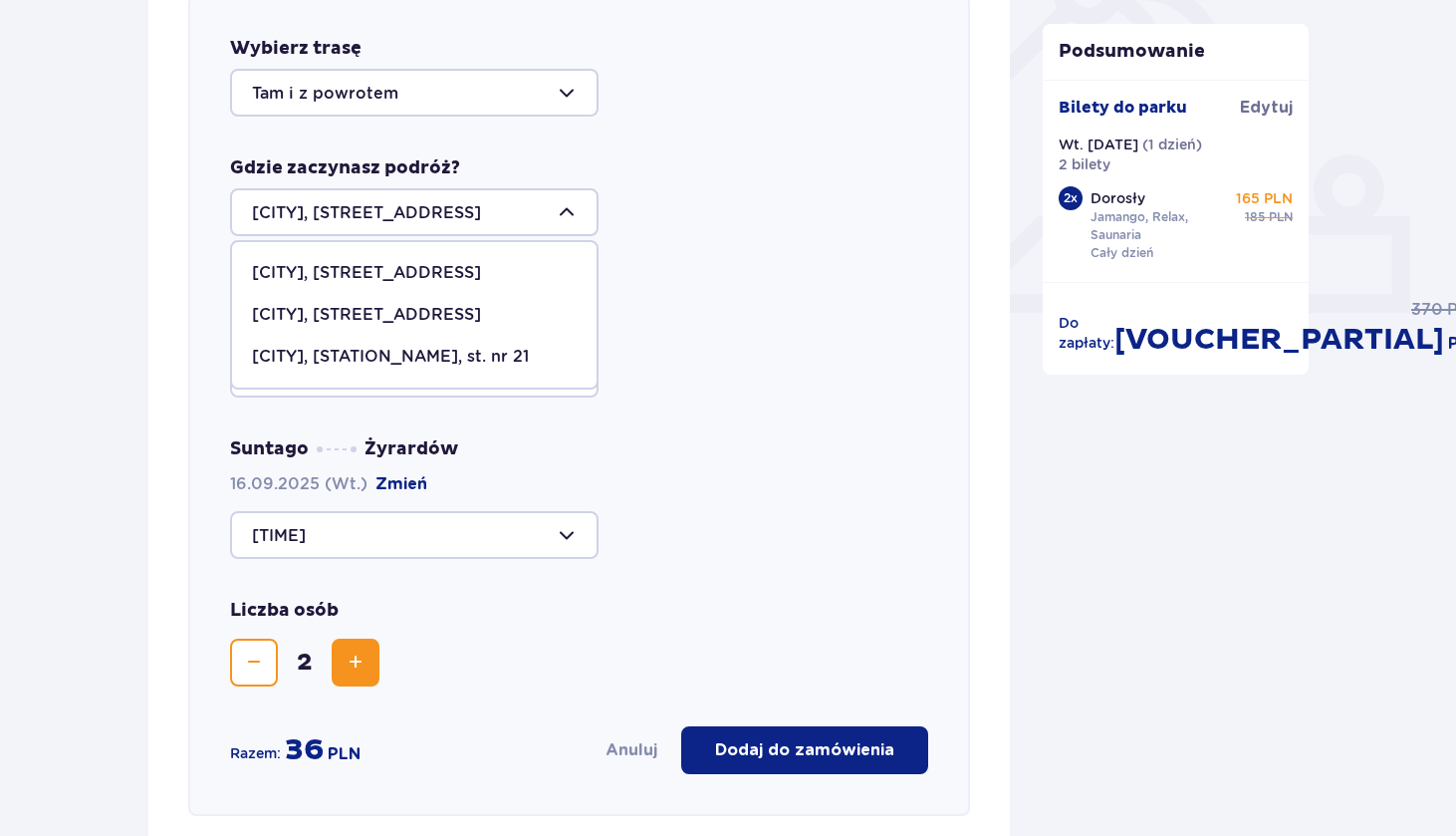 click on "[CITY], [STREET_ADDRESS]" at bounding box center [366, 273] 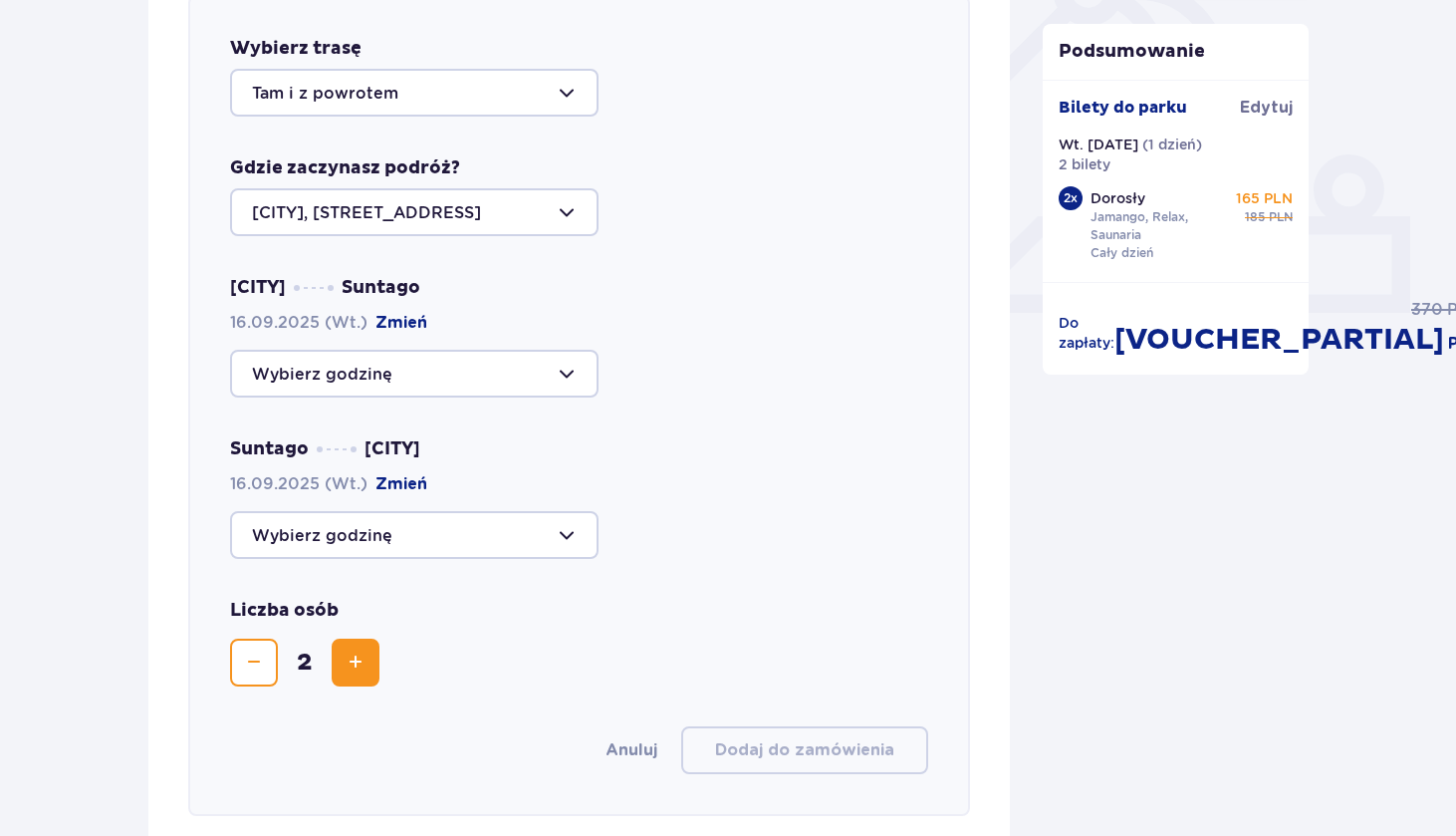 click at bounding box center (414, 374) 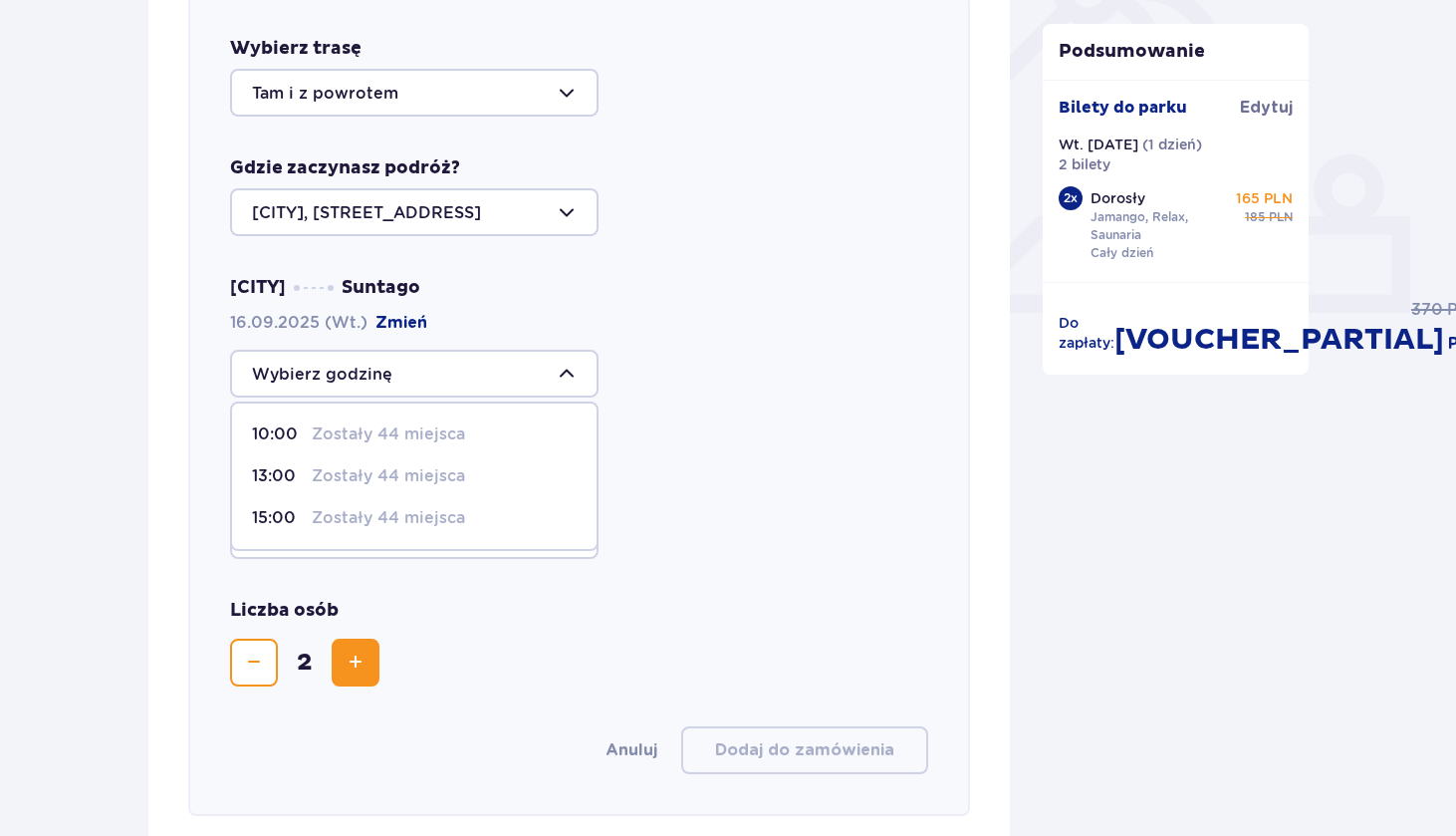 click on "10:00 Zostały 44 miejsca" at bounding box center [414, 434] 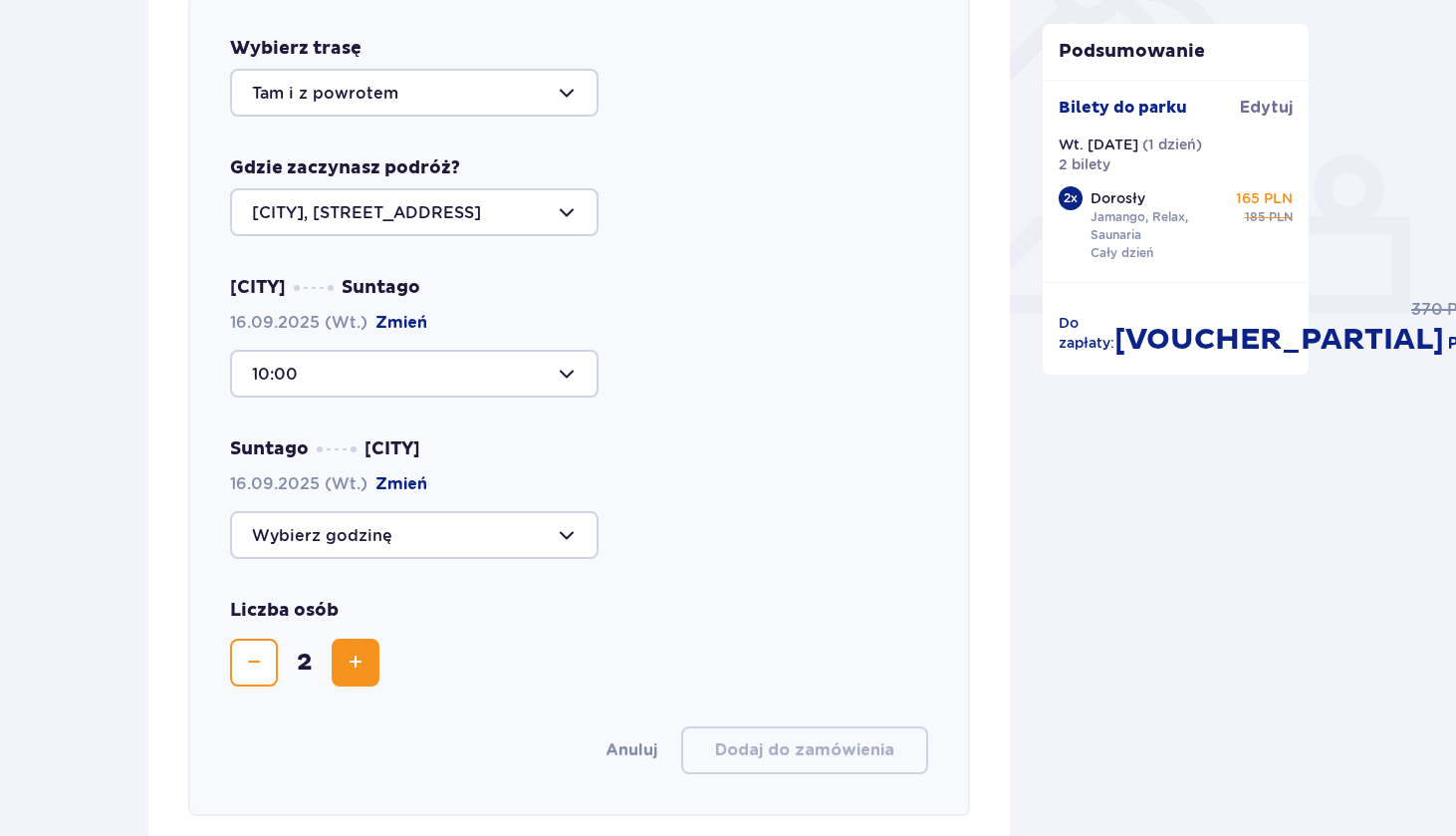 click at bounding box center [414, 535] 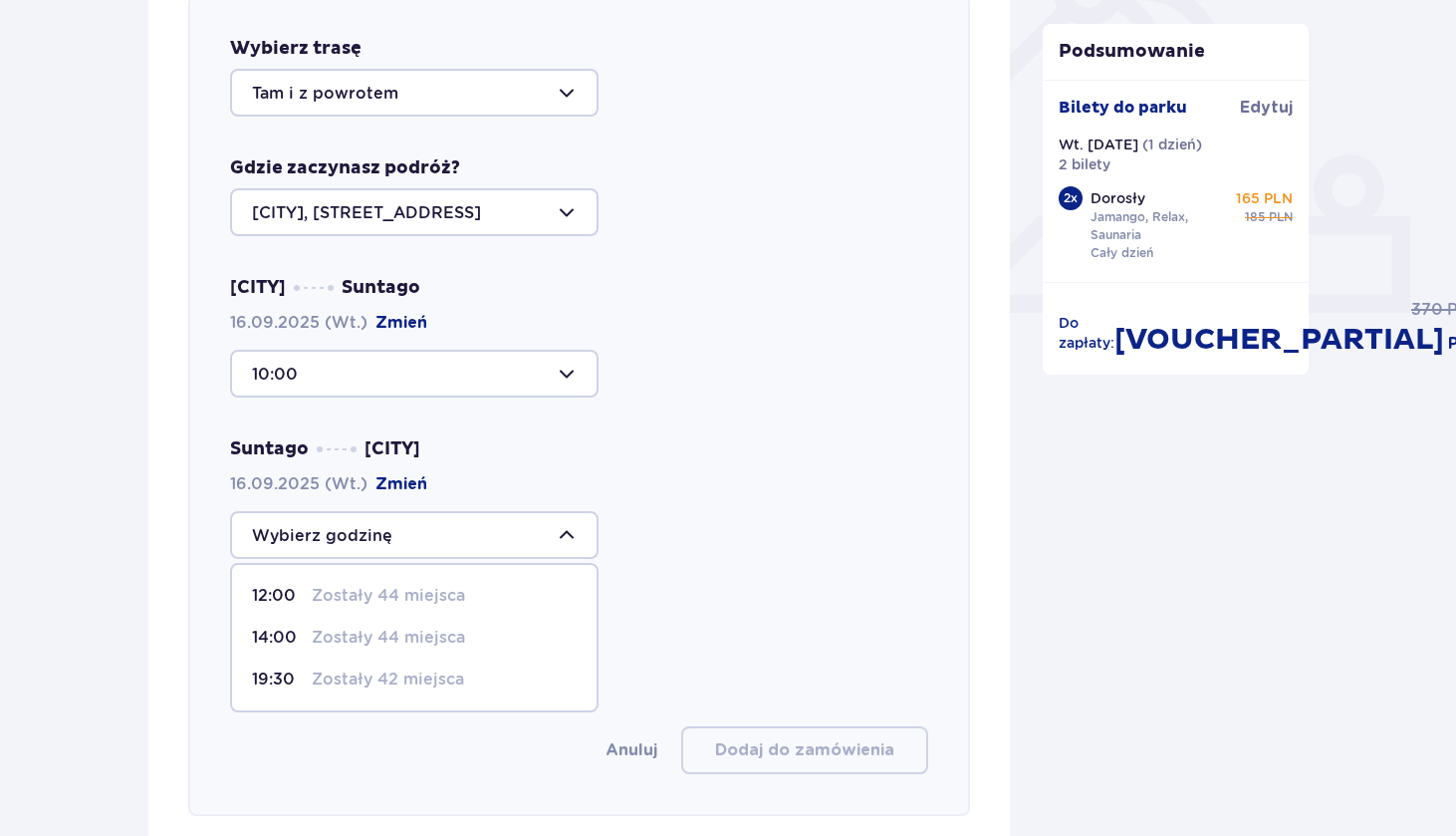 click on "19:30" at bounding box center (278, 680) 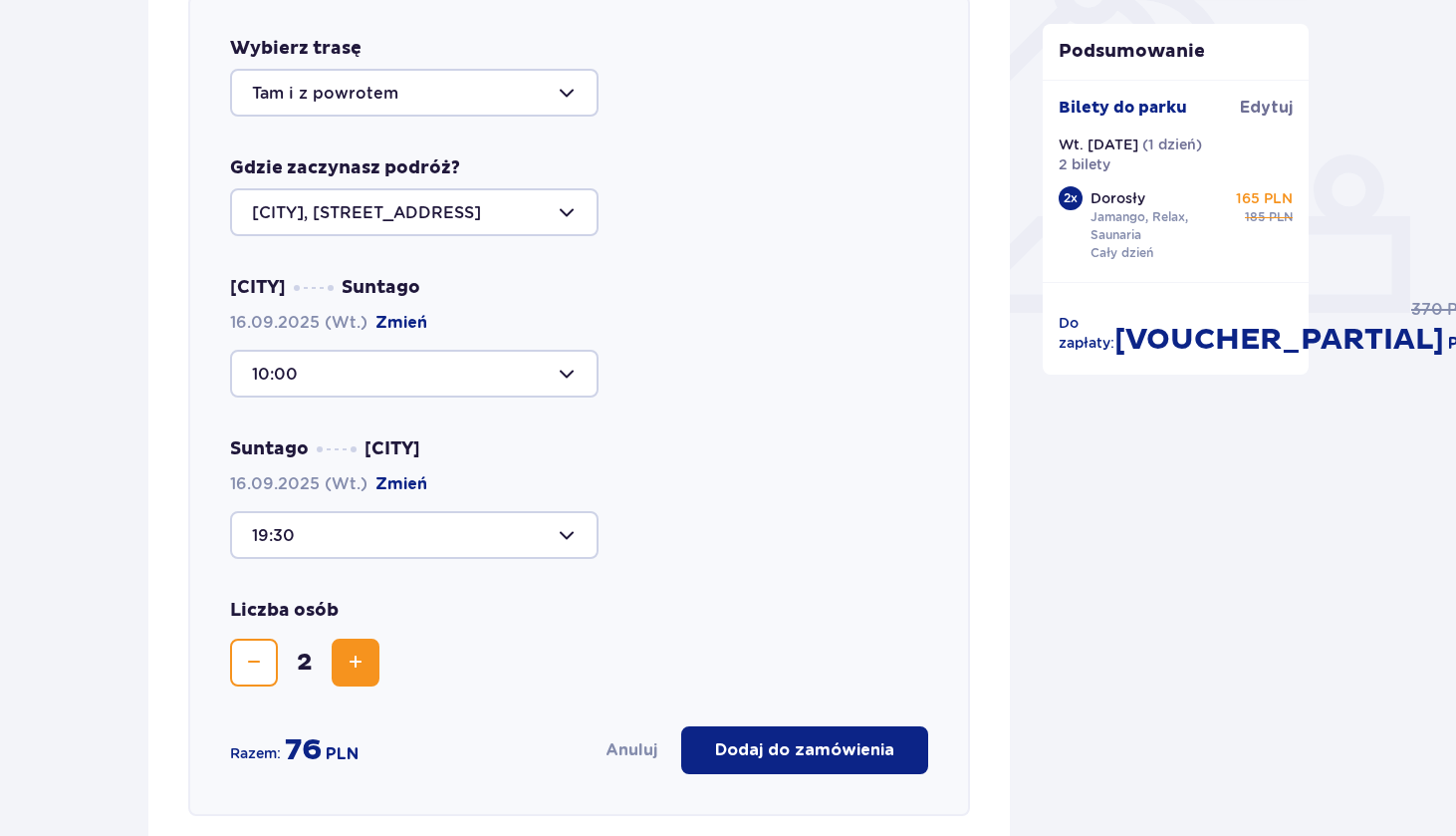 click on "Dodaj do zamówienia" at bounding box center [805, 750] 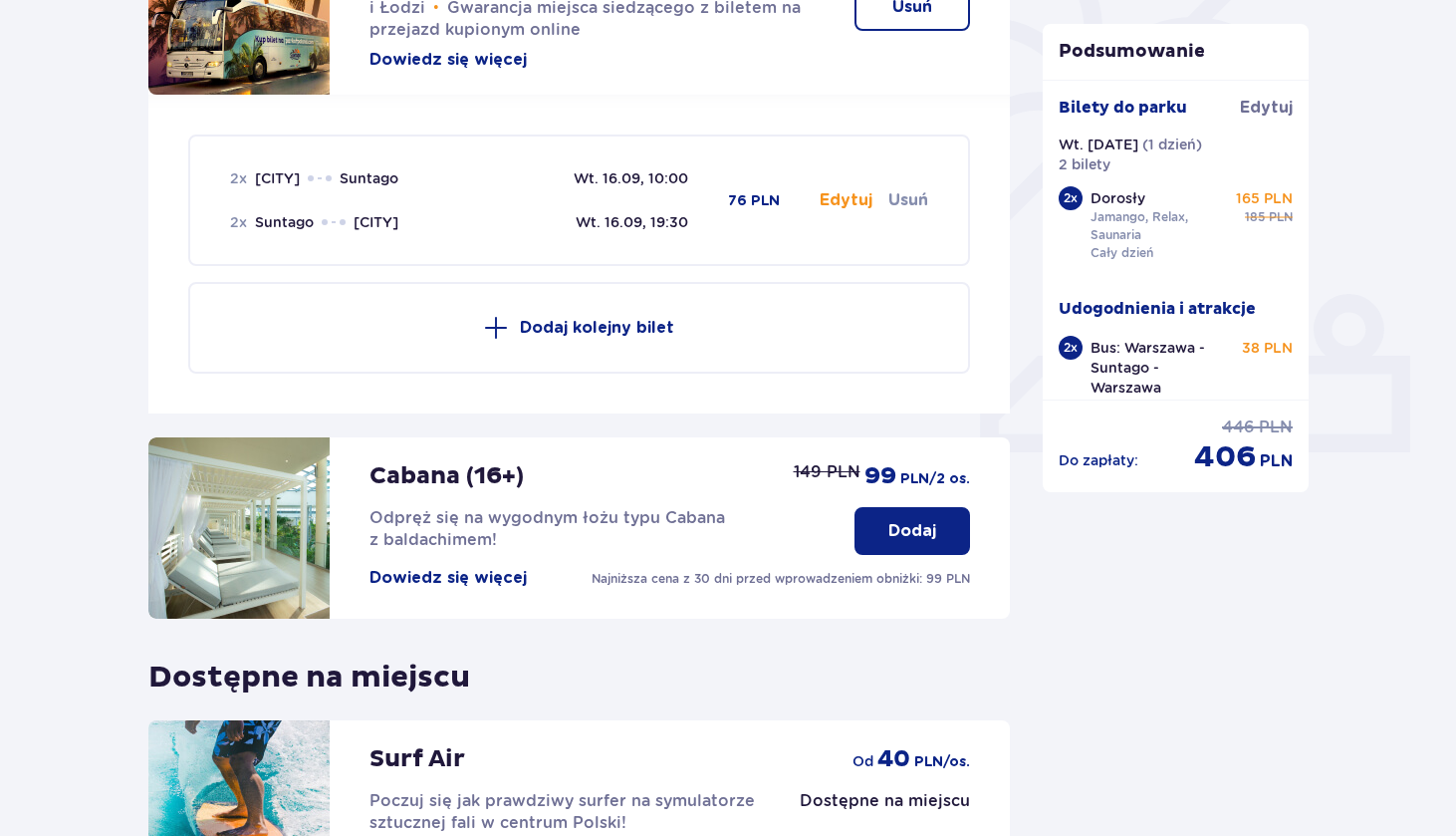 scroll, scrollTop: 581, scrollLeft: 0, axis: vertical 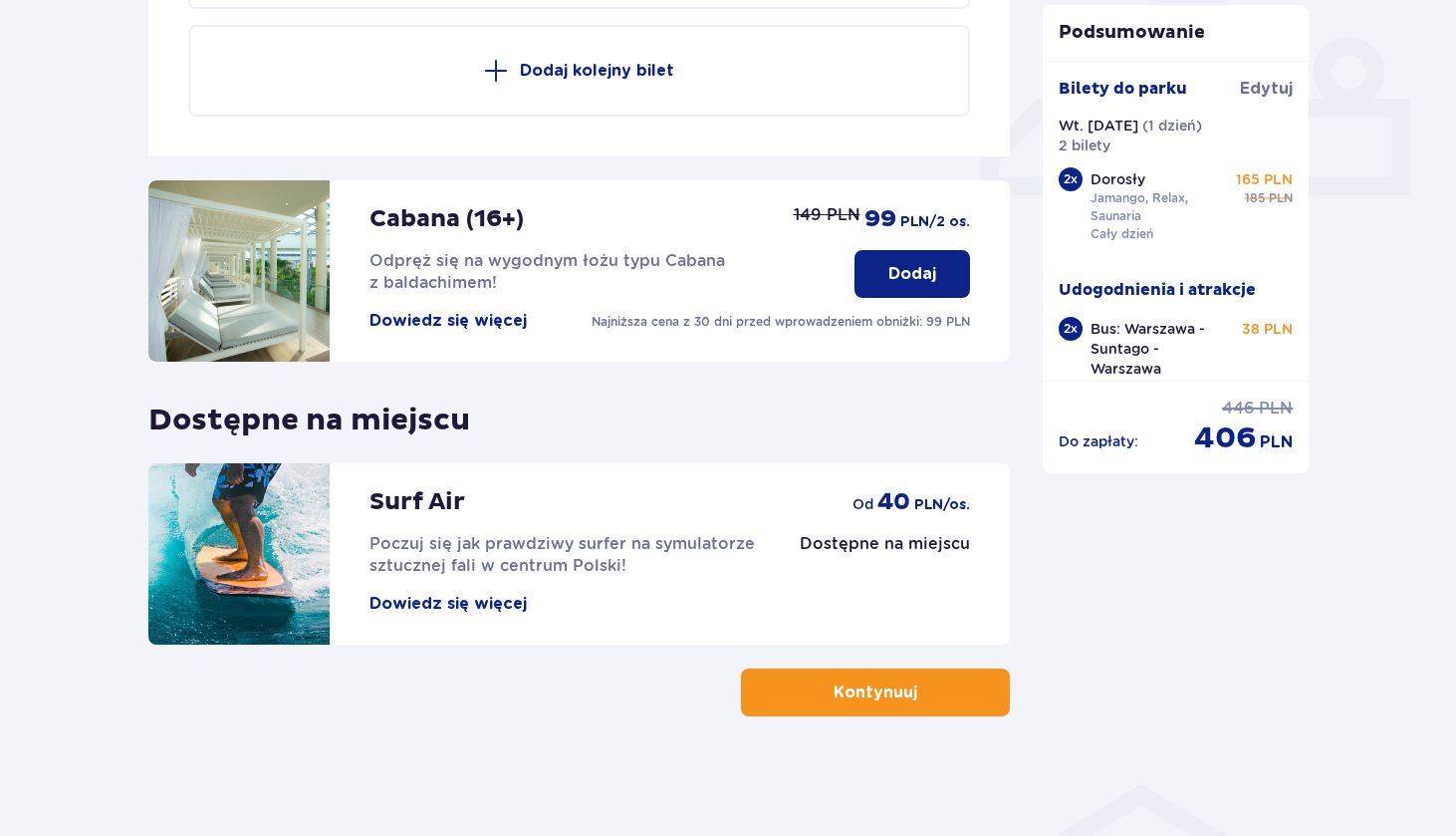 click on "Kontynuuj" at bounding box center (875, 693) 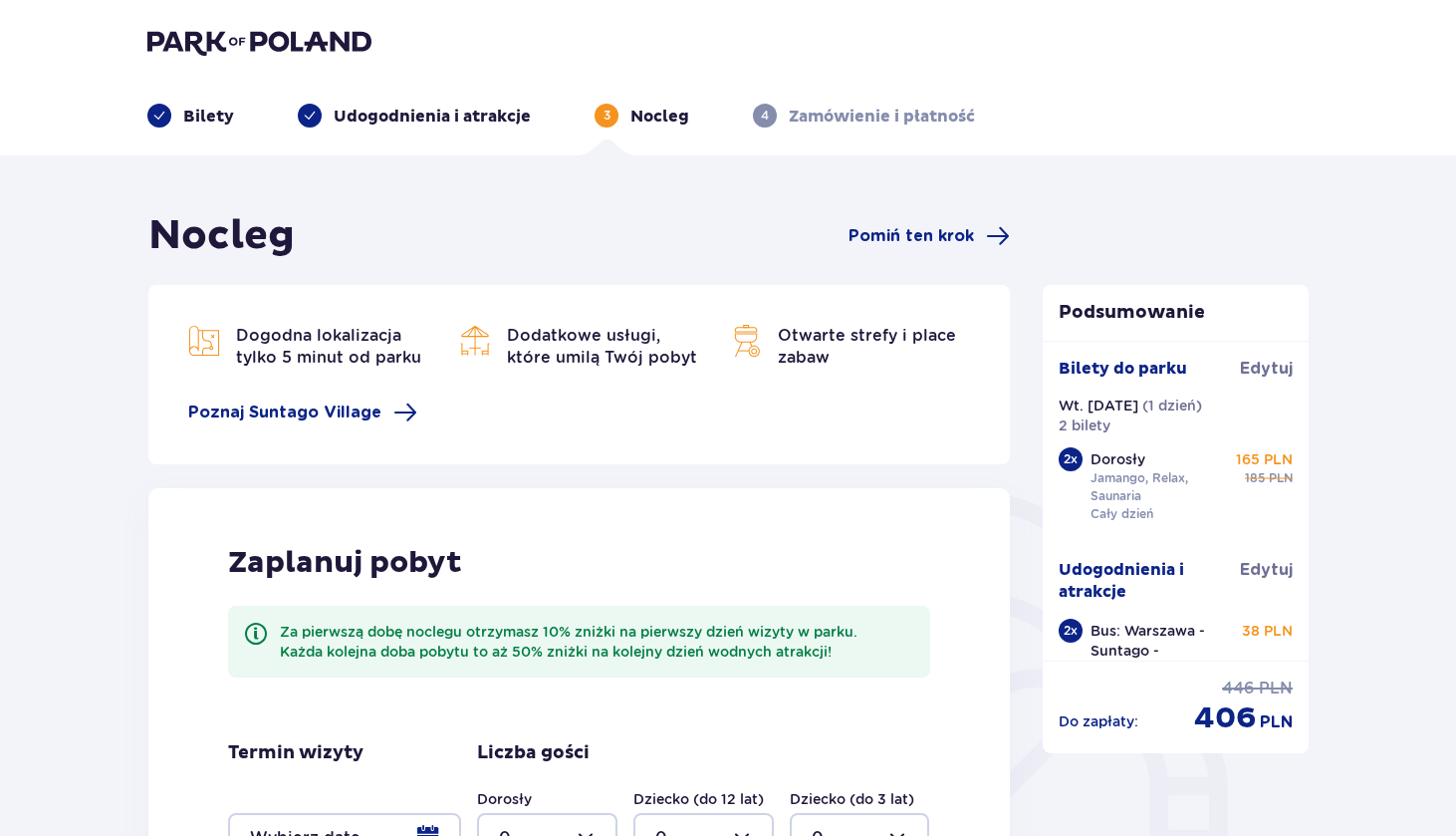 scroll, scrollTop: 0, scrollLeft: 0, axis: both 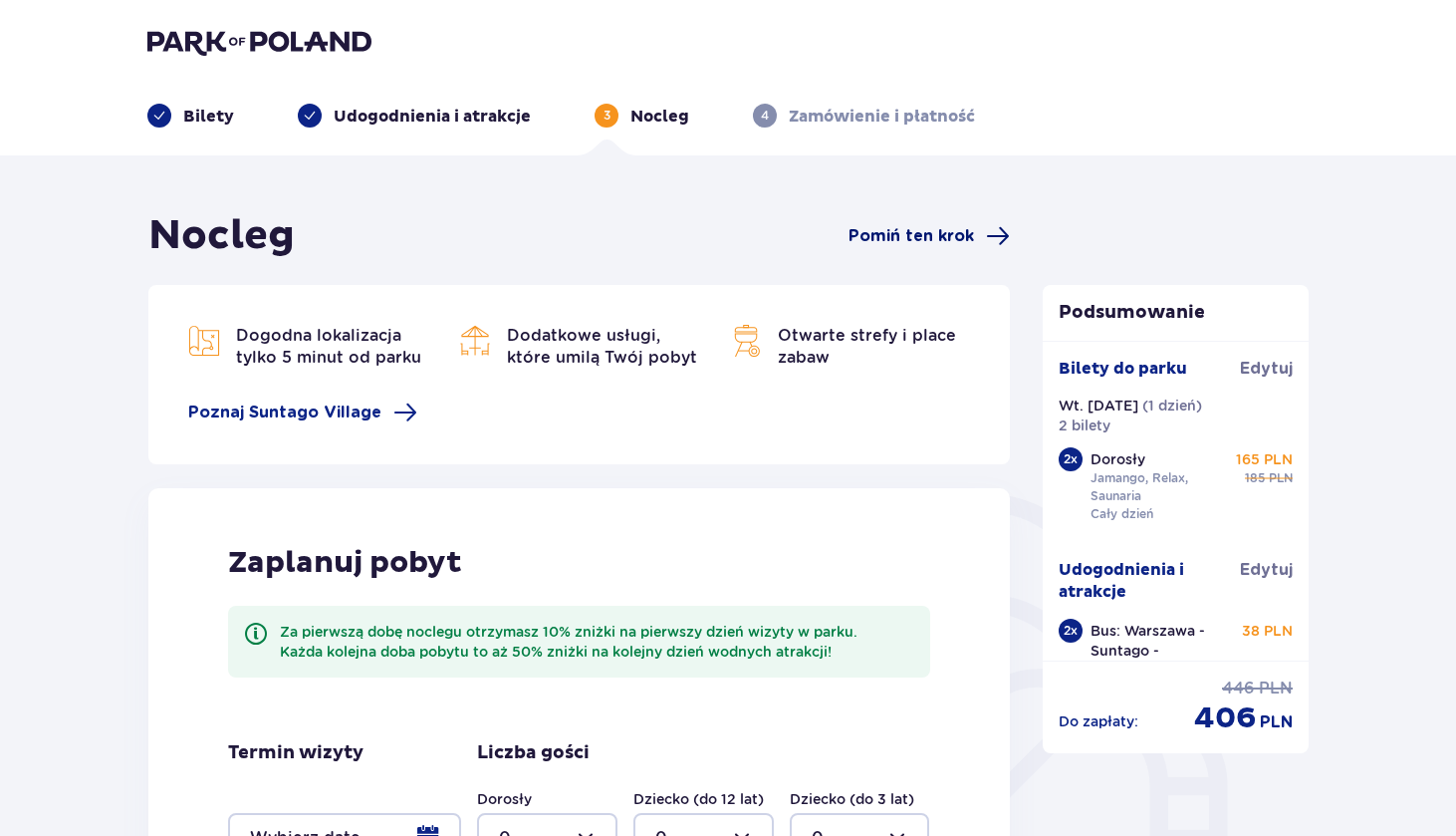 click on "Pomiń ten krok" at bounding box center (911, 236) 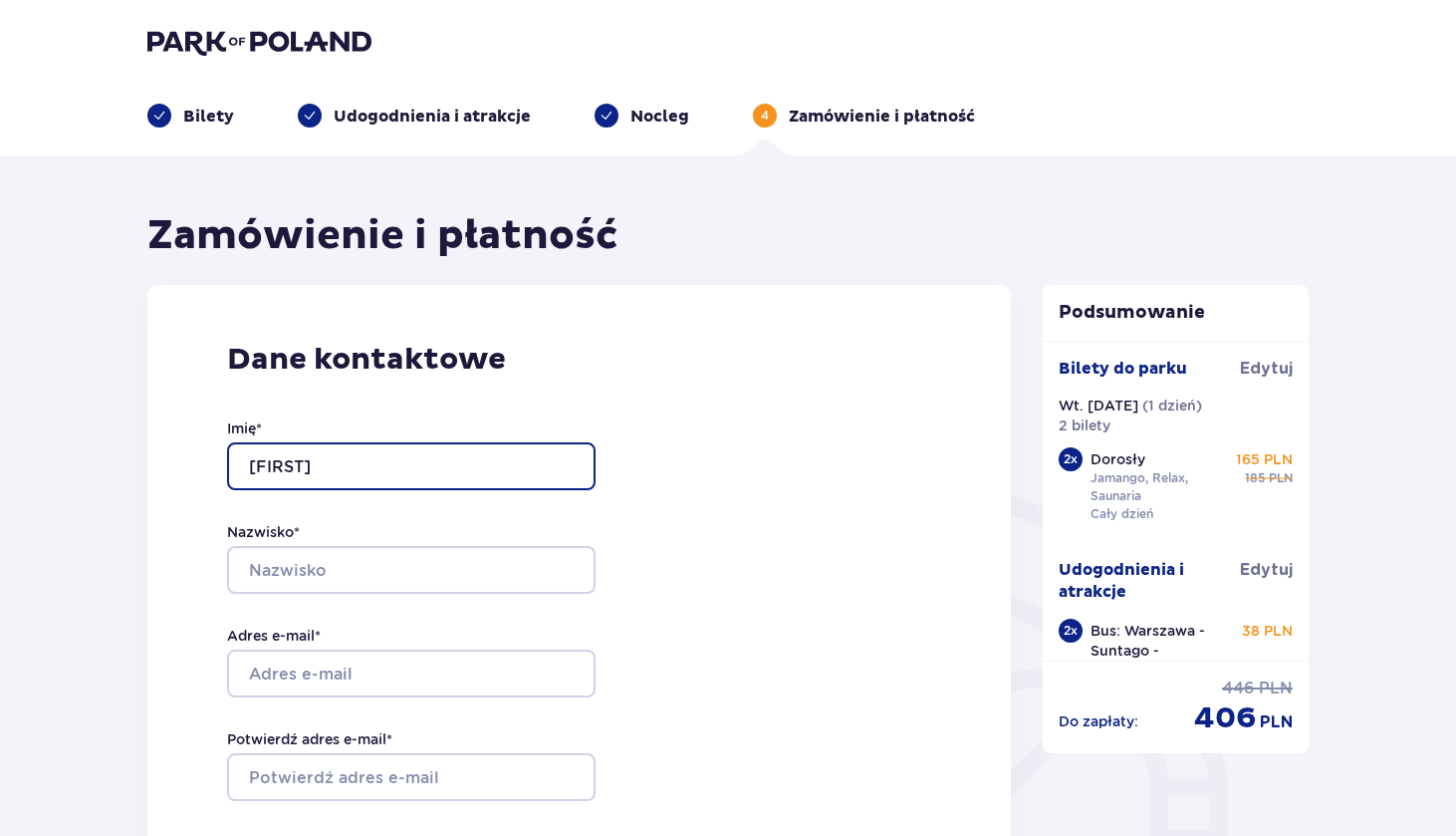 type on "[FIRST]" 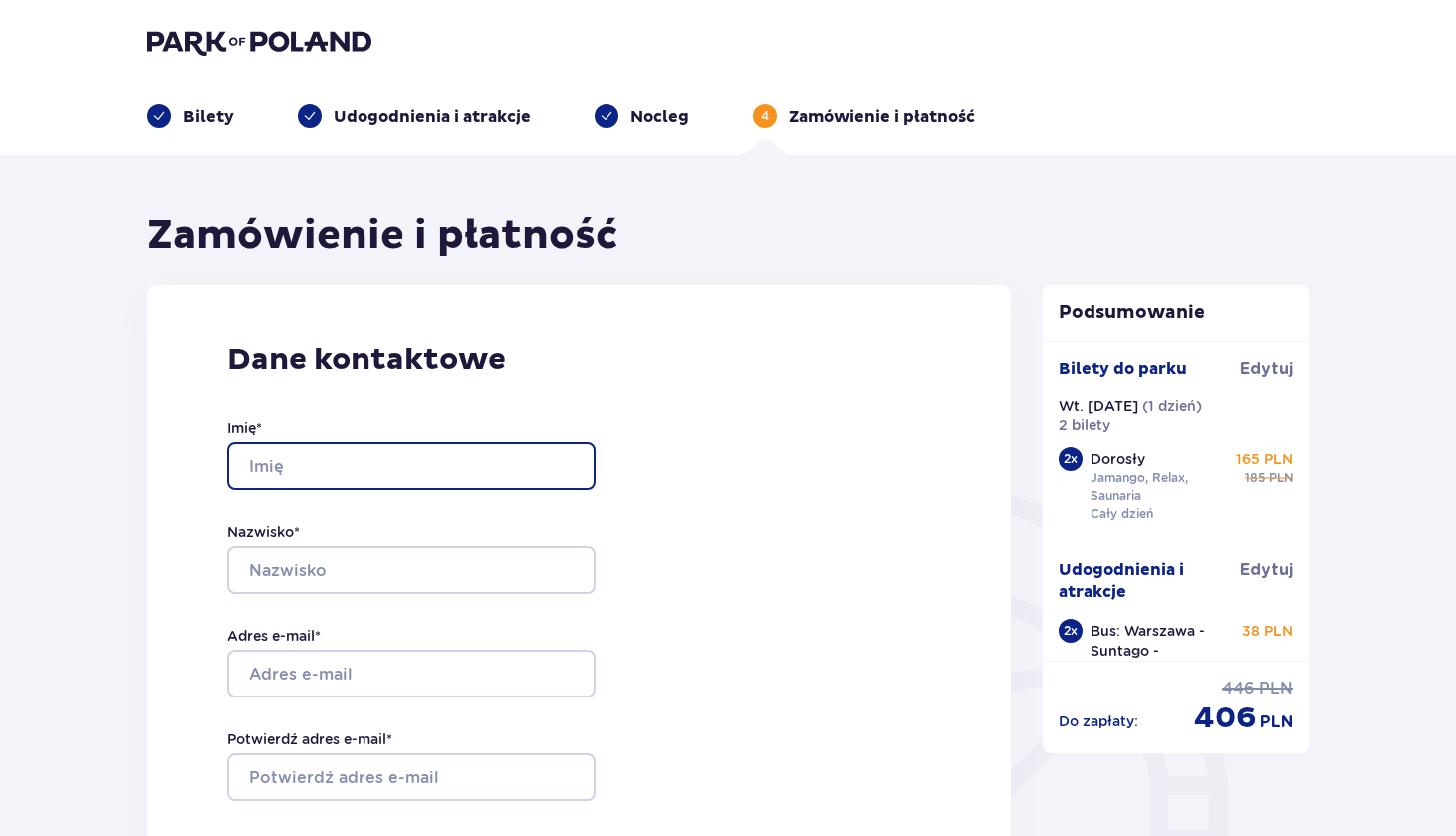 type on "[FIRST]" 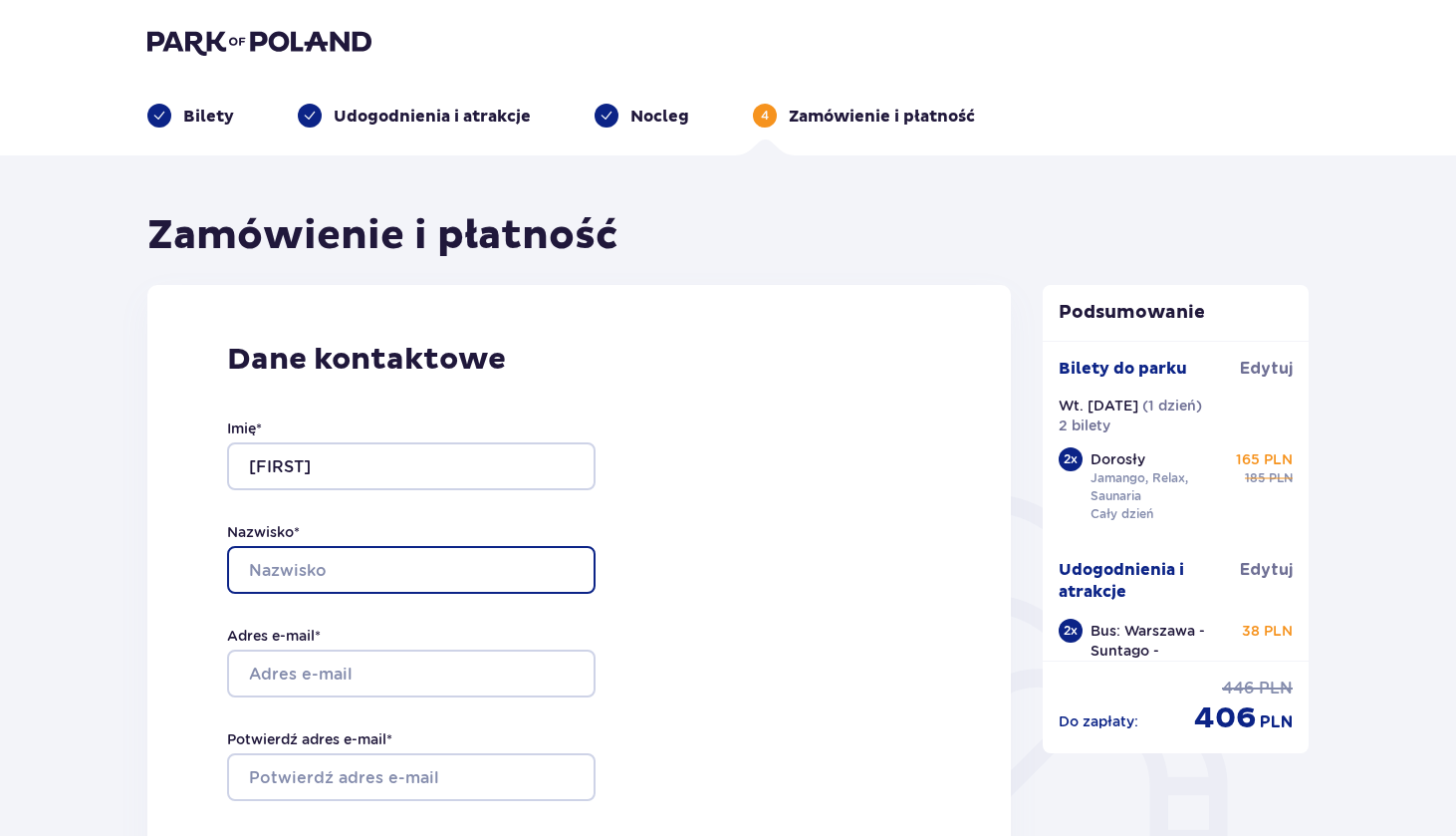 type on "[LAST]" 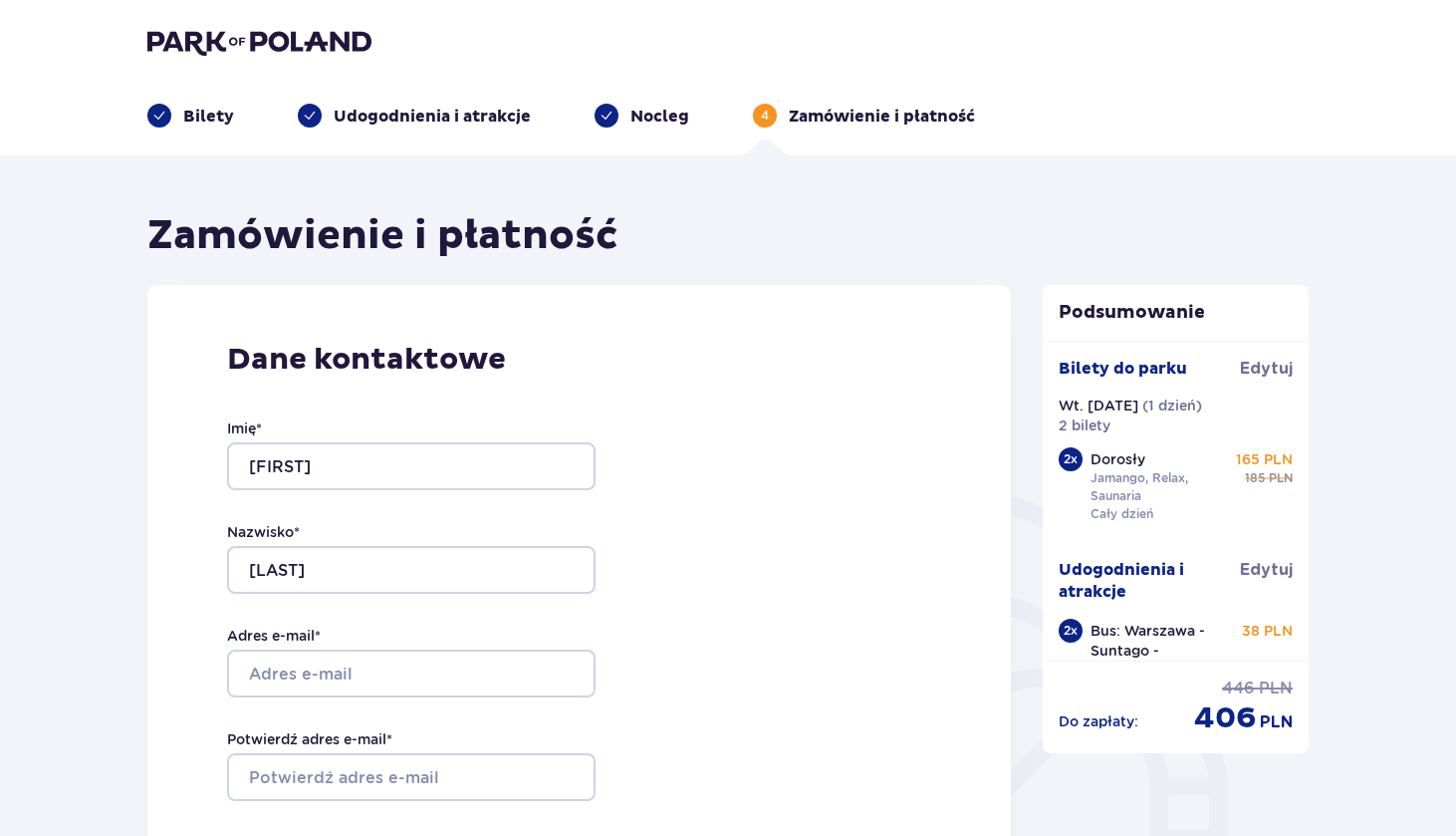type on "[STREET_ADDRESS]" 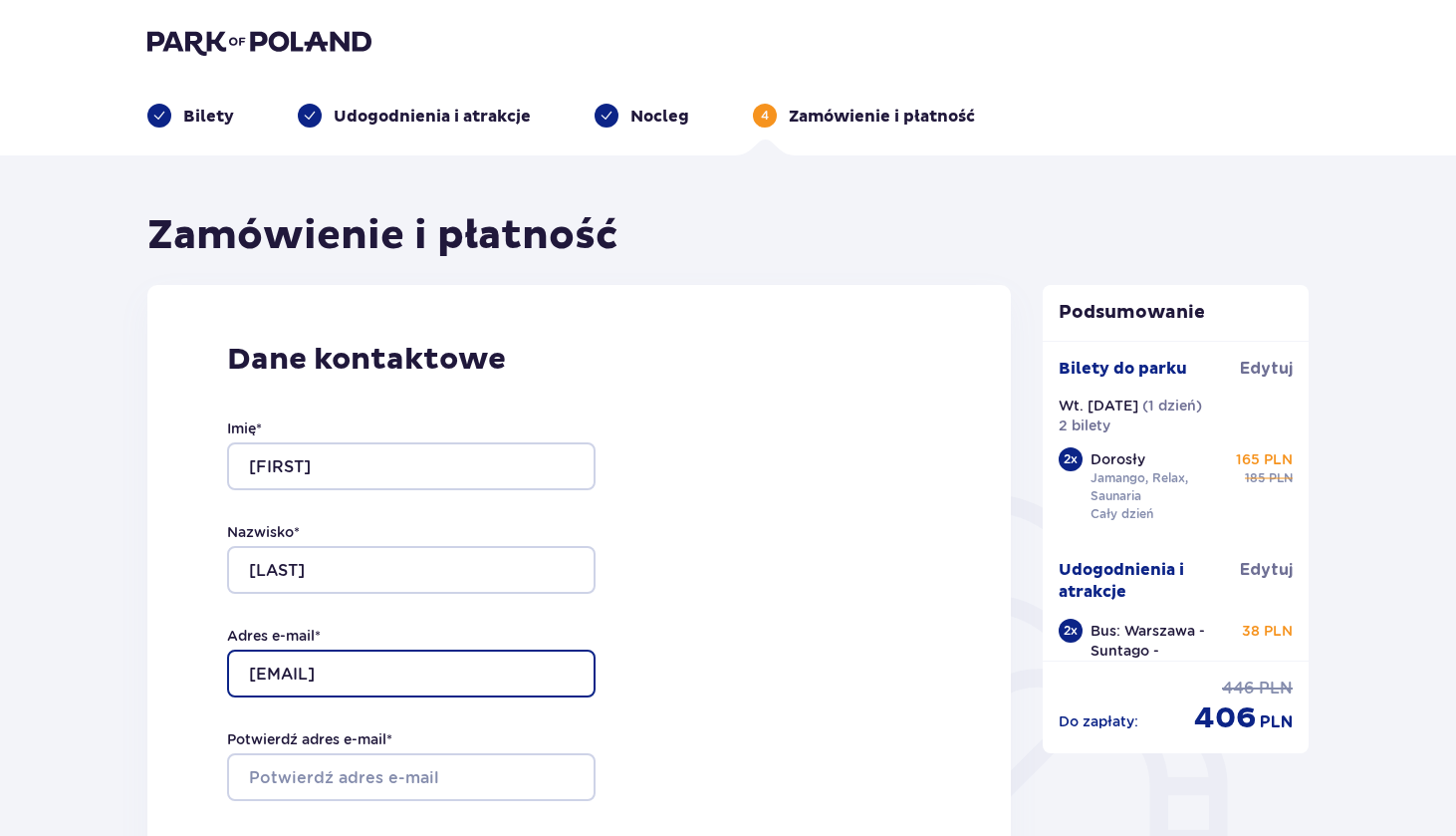 type on "[EMAIL]" 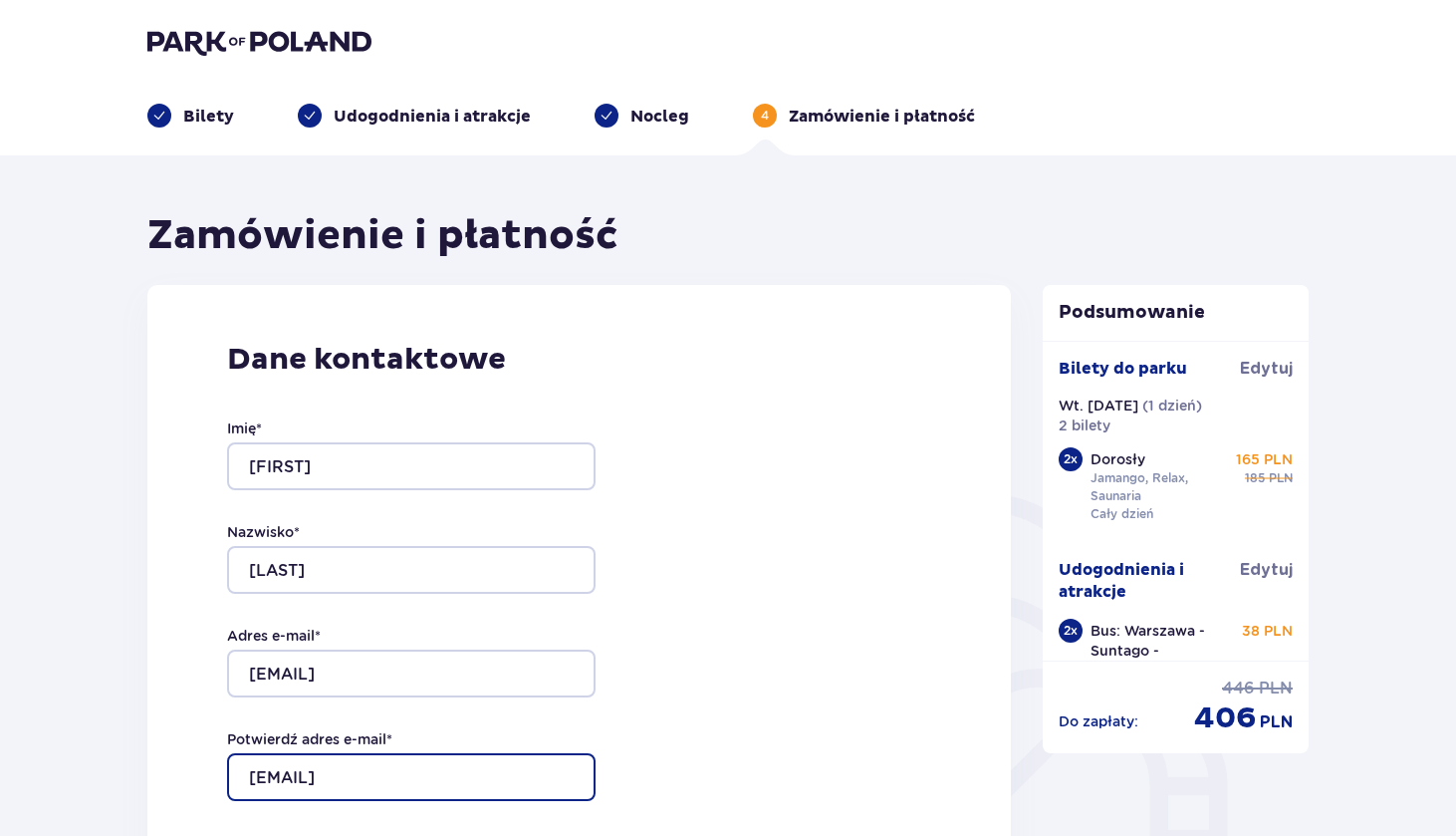 type on "[EMAIL]" 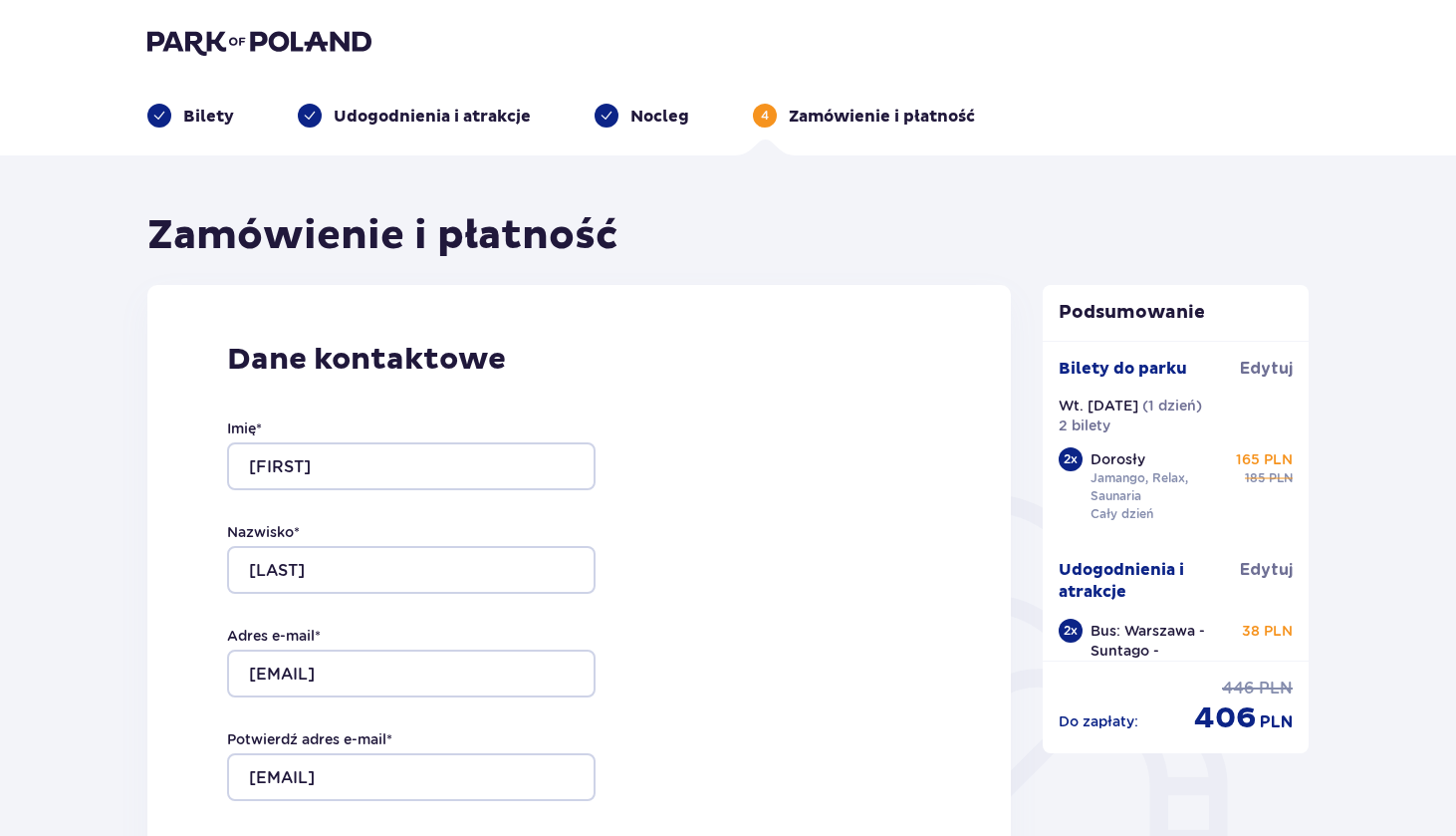 click on "Dane kontaktowe Imię * [FIRST] Nazwisko * [LAST] Adres e-mail * [EMAIL] Potwierdź adres e-mail * [EMAIL] Numer telefonu * [PHONE] Numer telefonu, wraz z kodem kraju, np. [PHONE_PREFIX] Chcę fakturę na firmę Jeśli nie prowadzisz działalności gospodarczej lub innej spółki, automatycznie wystawimy Ci fakturę imienną. Dodaj adres do faktury imiennej" at bounding box center (579, 703) 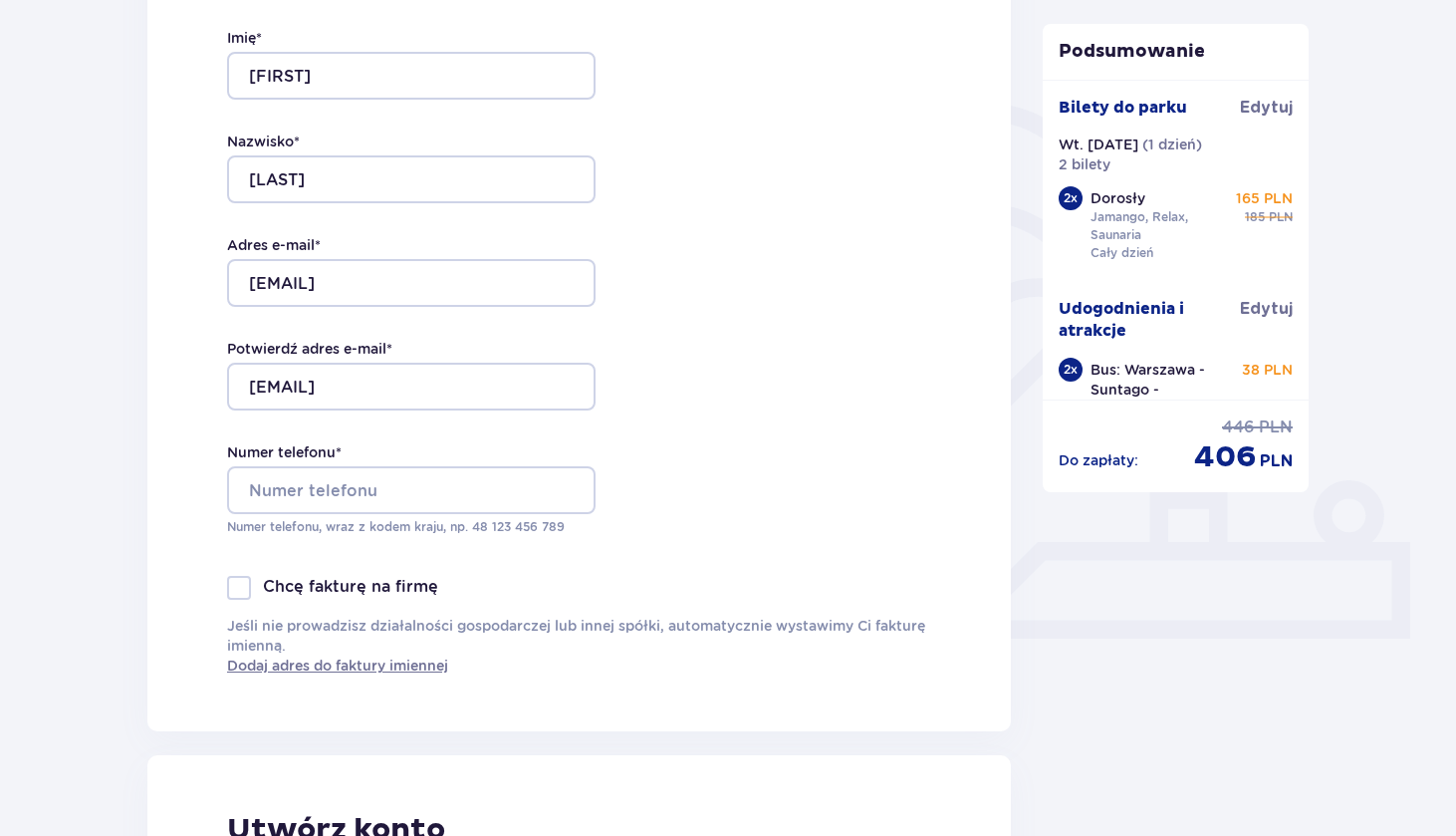scroll, scrollTop: 424, scrollLeft: 0, axis: vertical 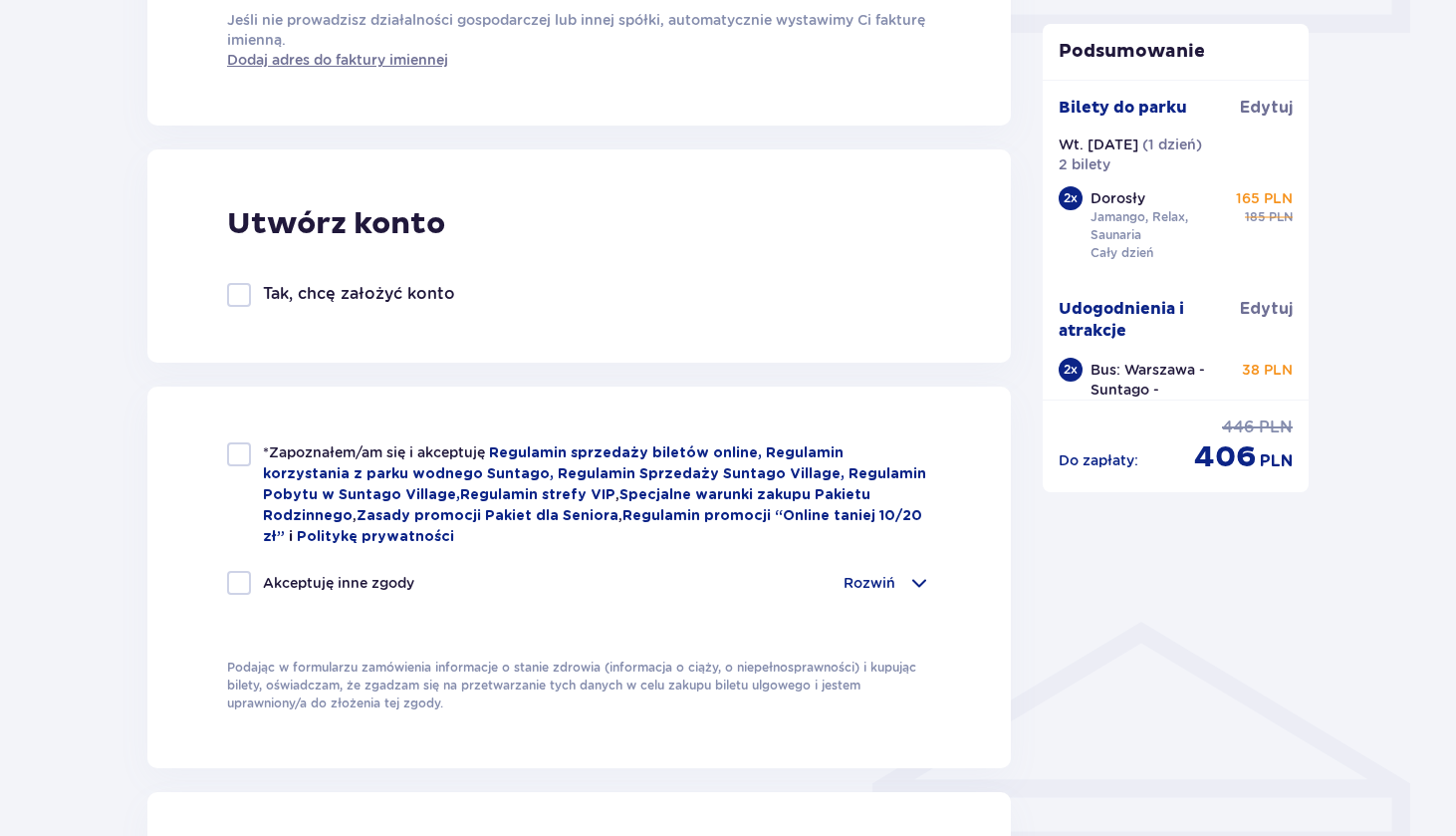 type on "[PHONE]" 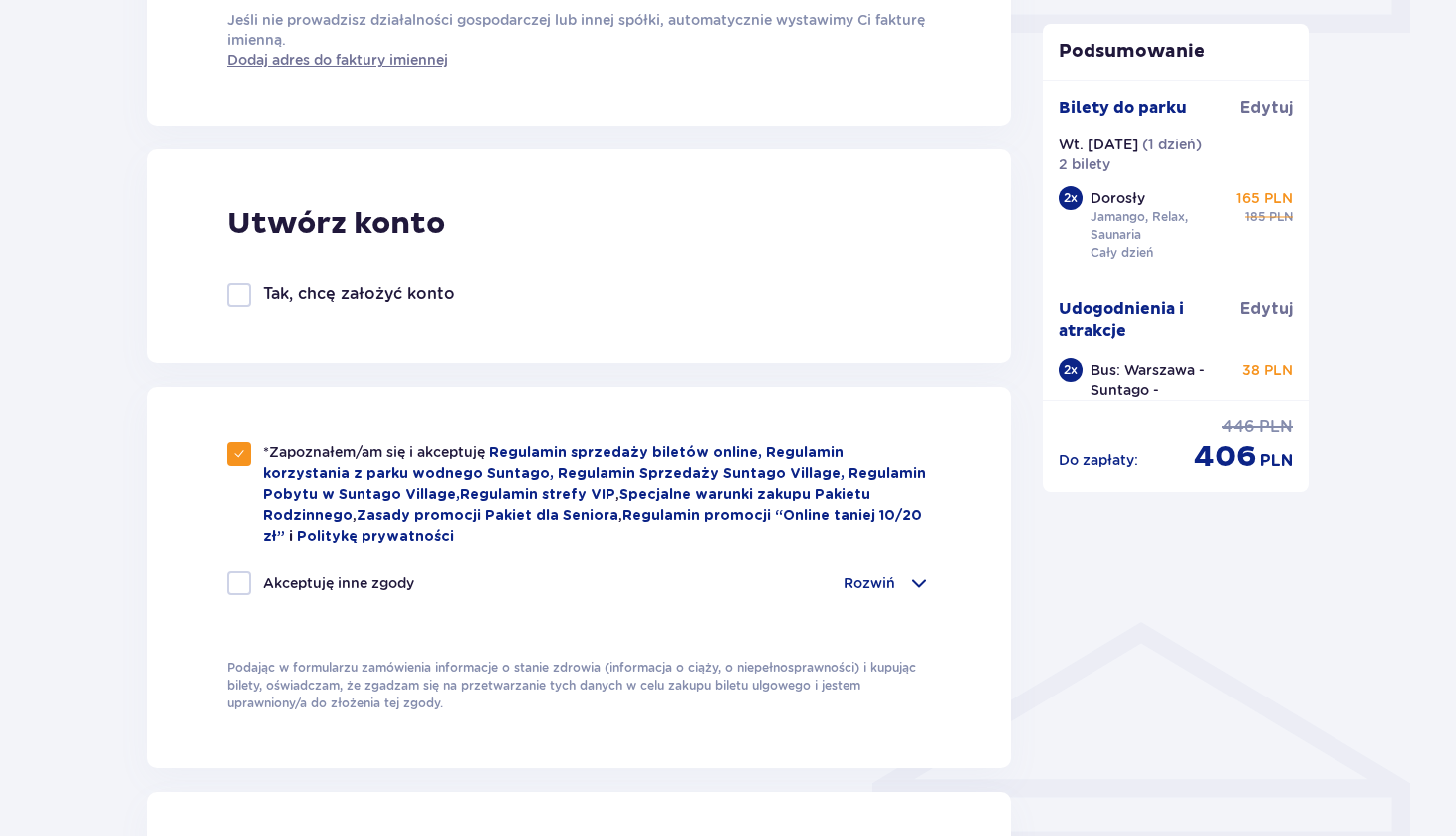 click at bounding box center (239, 295) 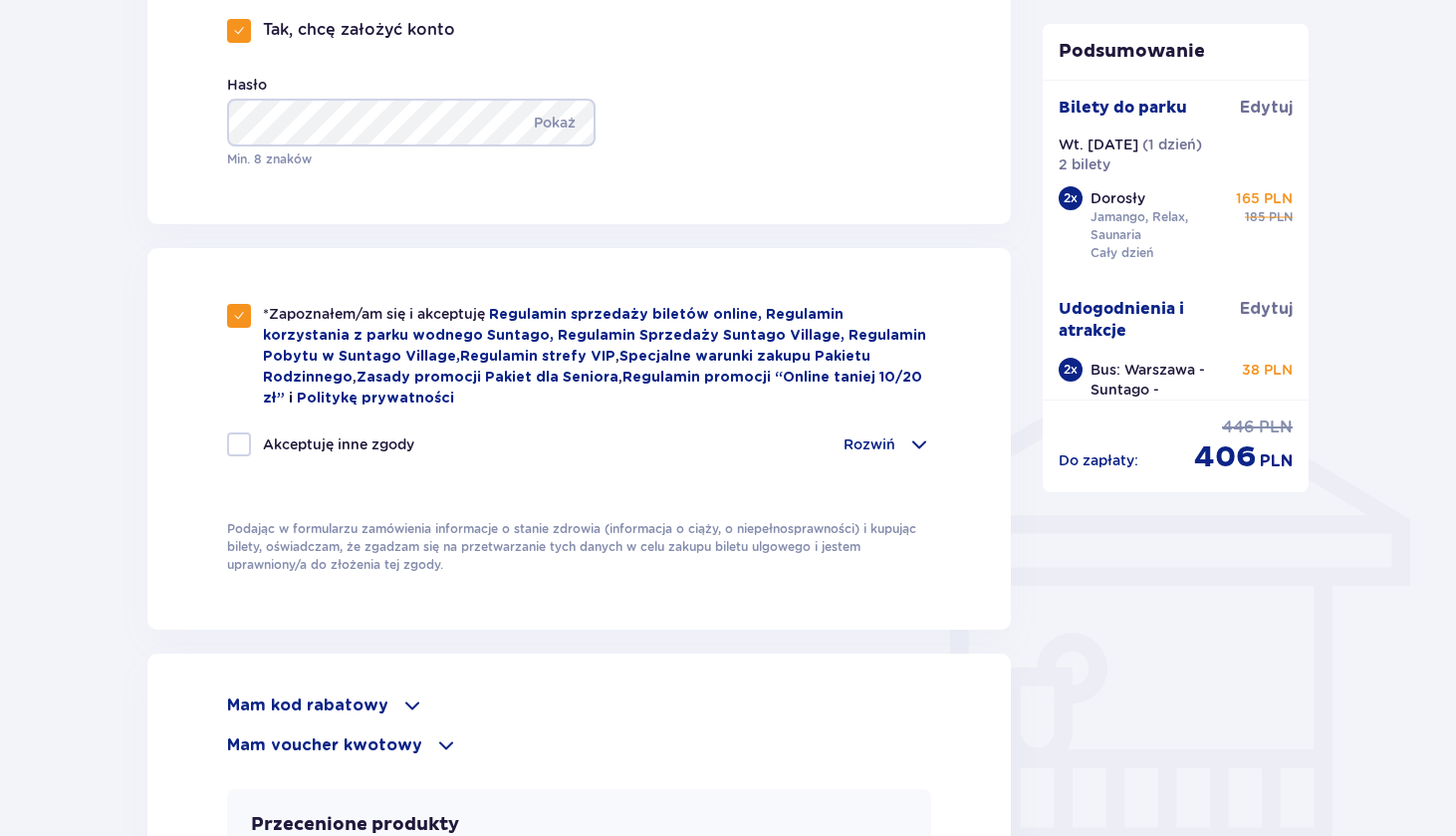 scroll, scrollTop: 1264, scrollLeft: 0, axis: vertical 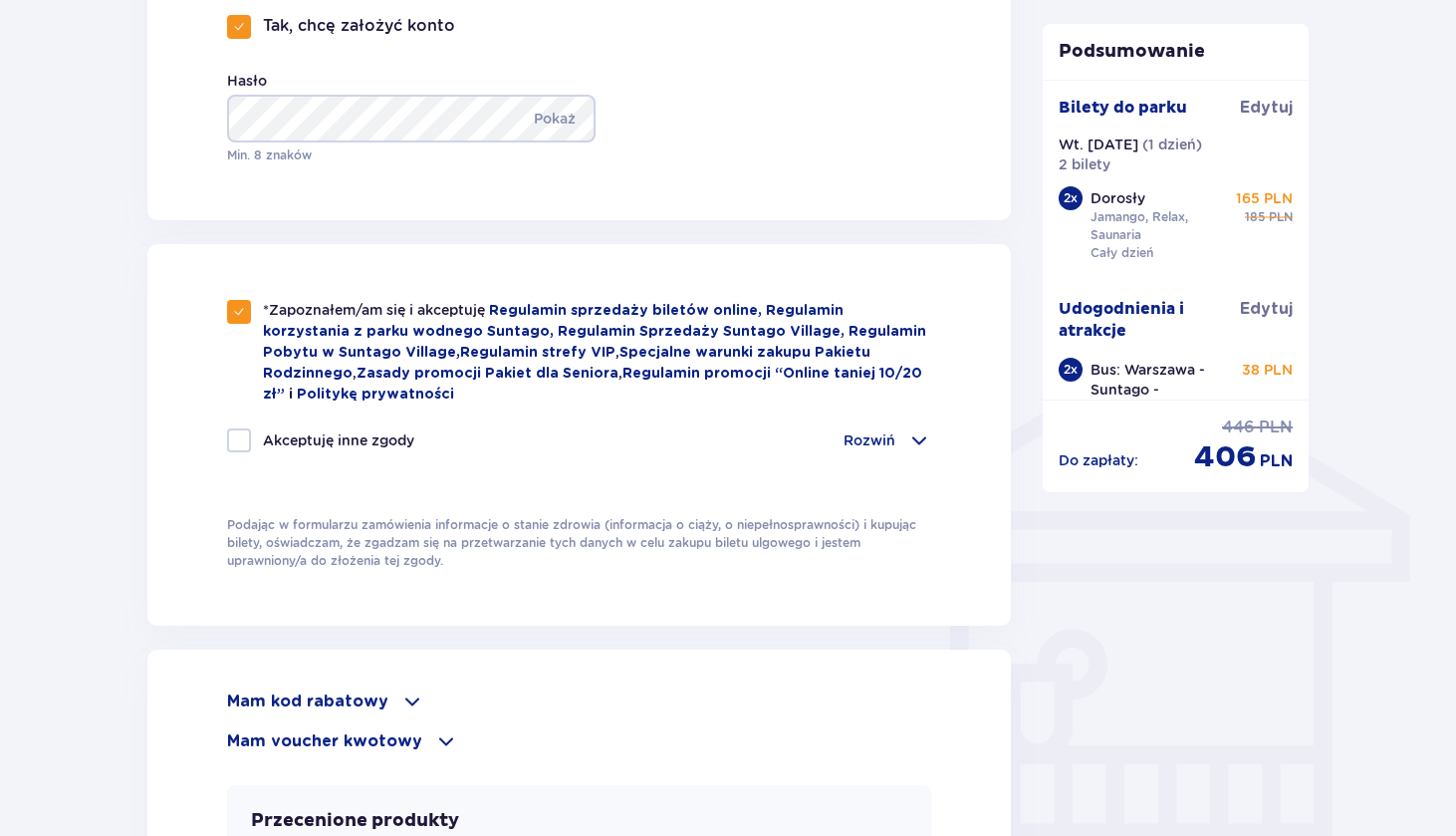 click on "Rozwiń" at bounding box center [869, 440] 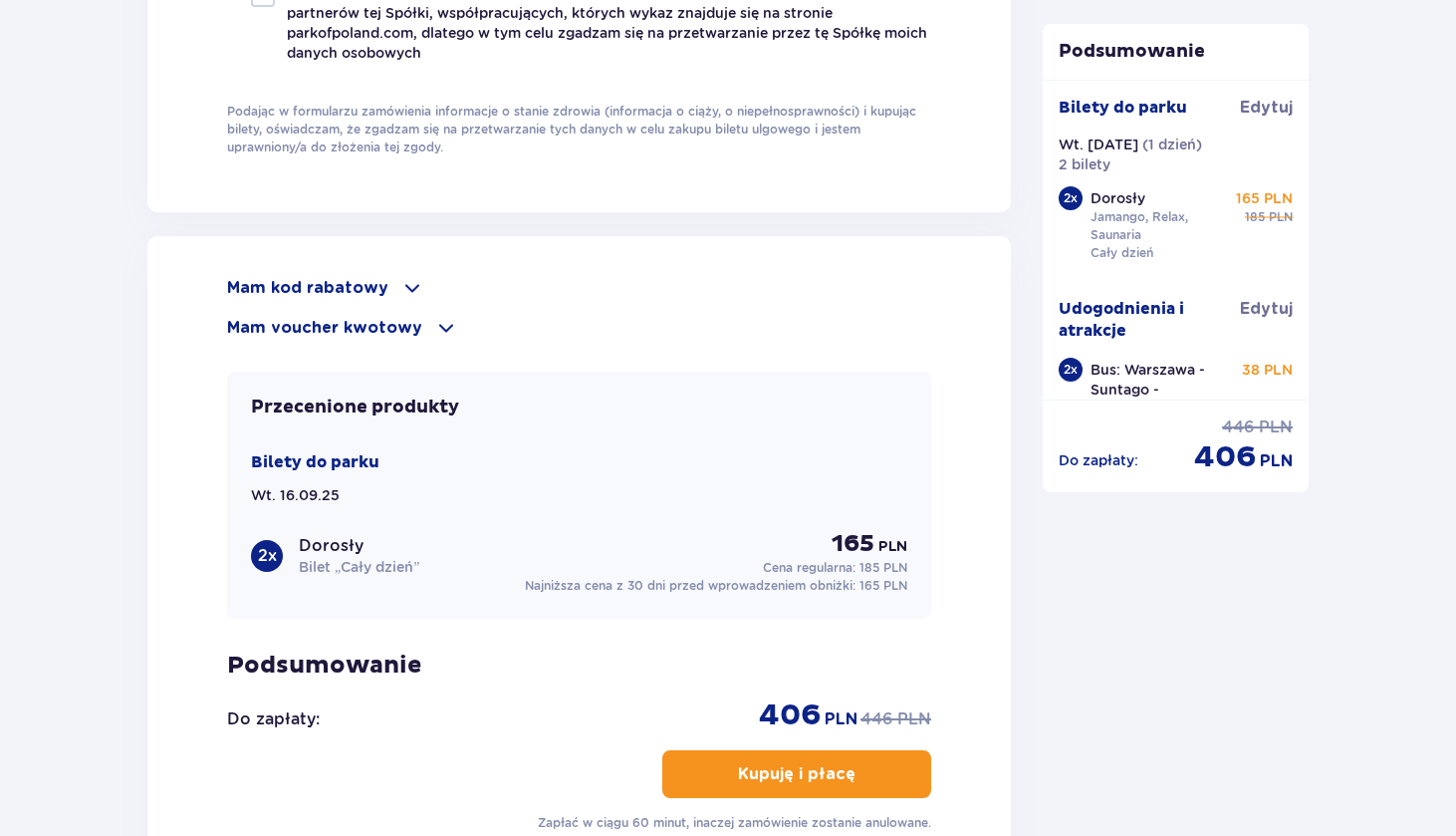 scroll, scrollTop: 2264, scrollLeft: 0, axis: vertical 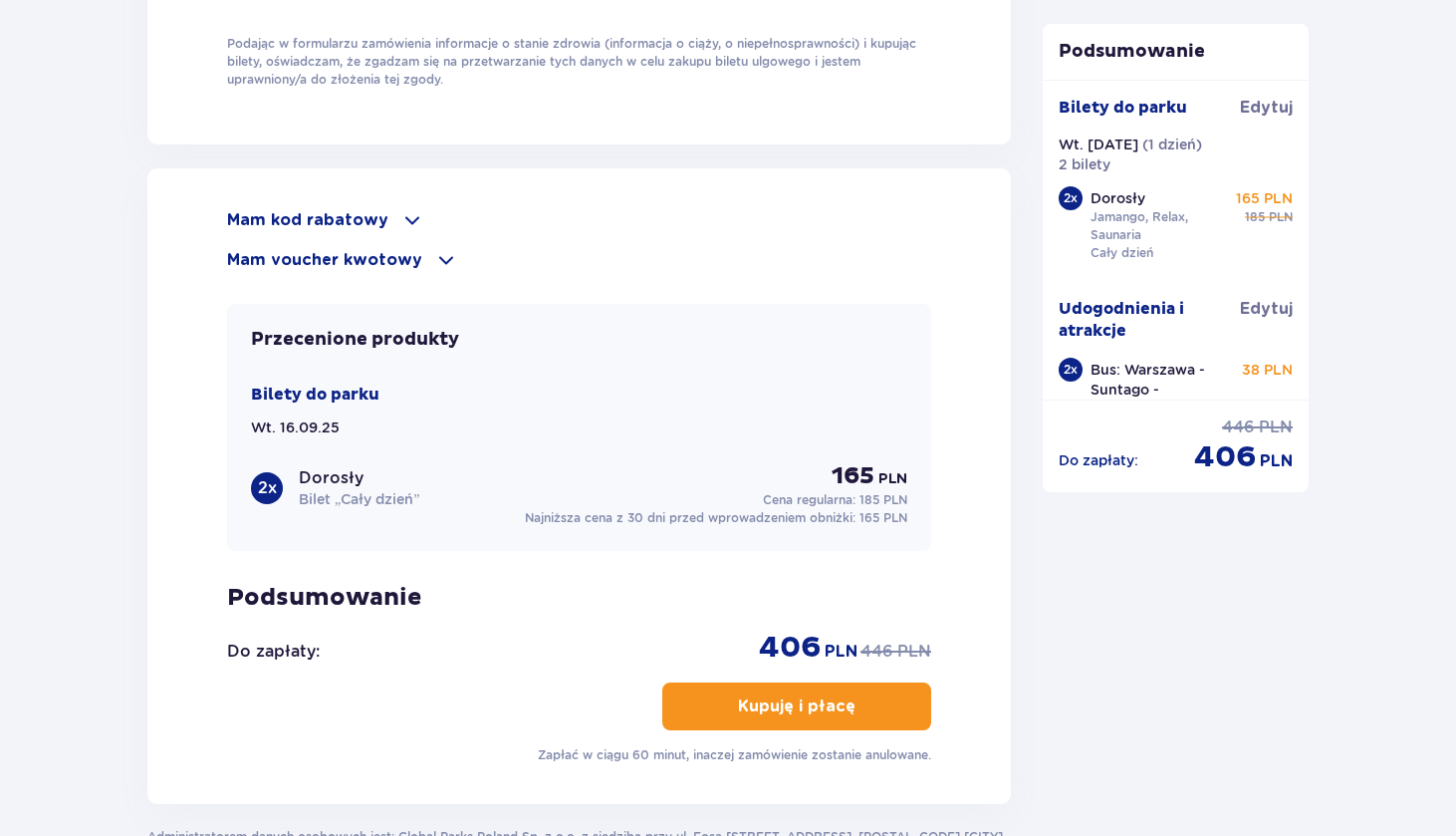 click at bounding box center [446, 260] 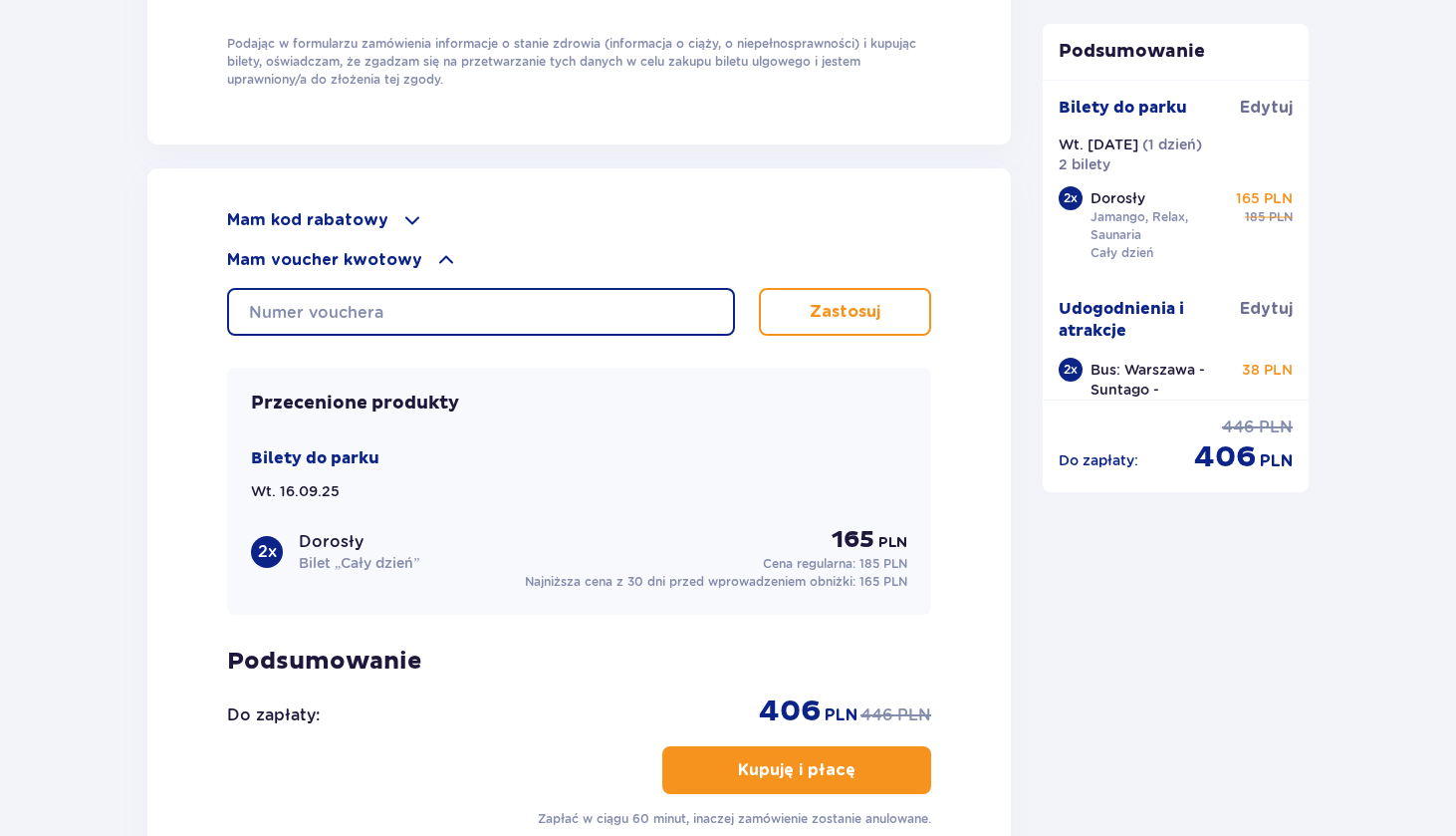 click at bounding box center [481, 312] 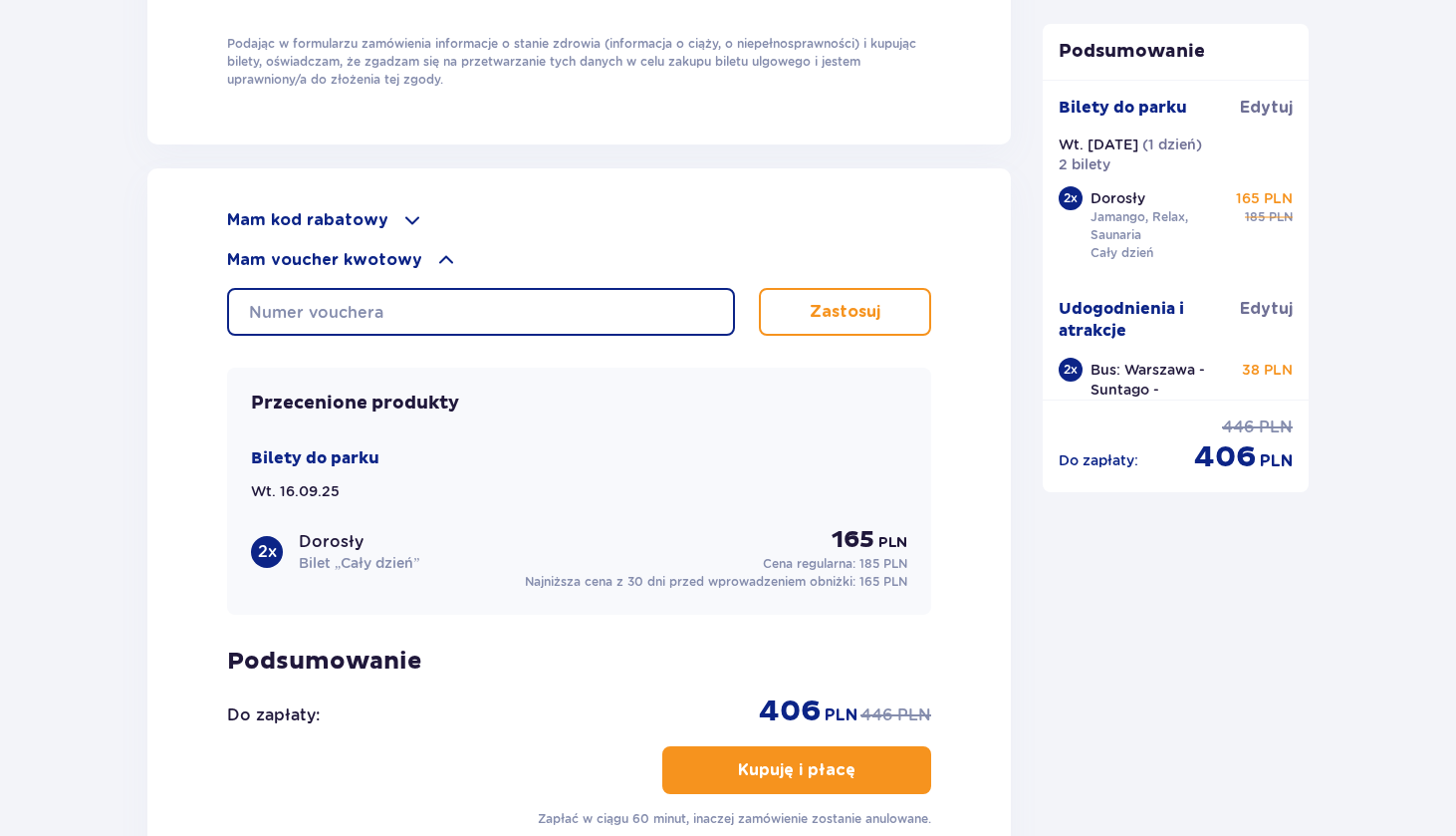 paste on "[PHONE]" 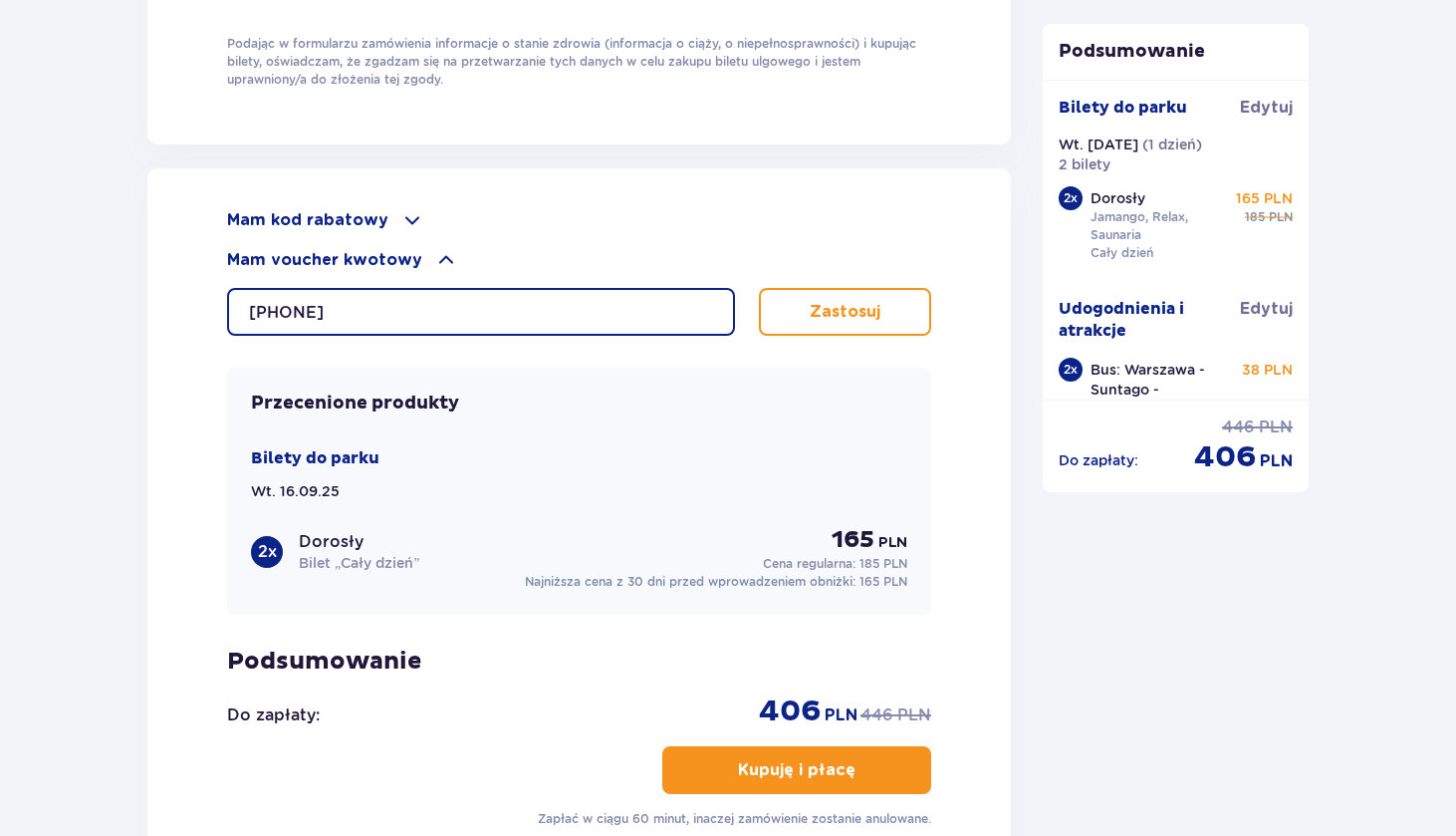 type on "[PHONE]" 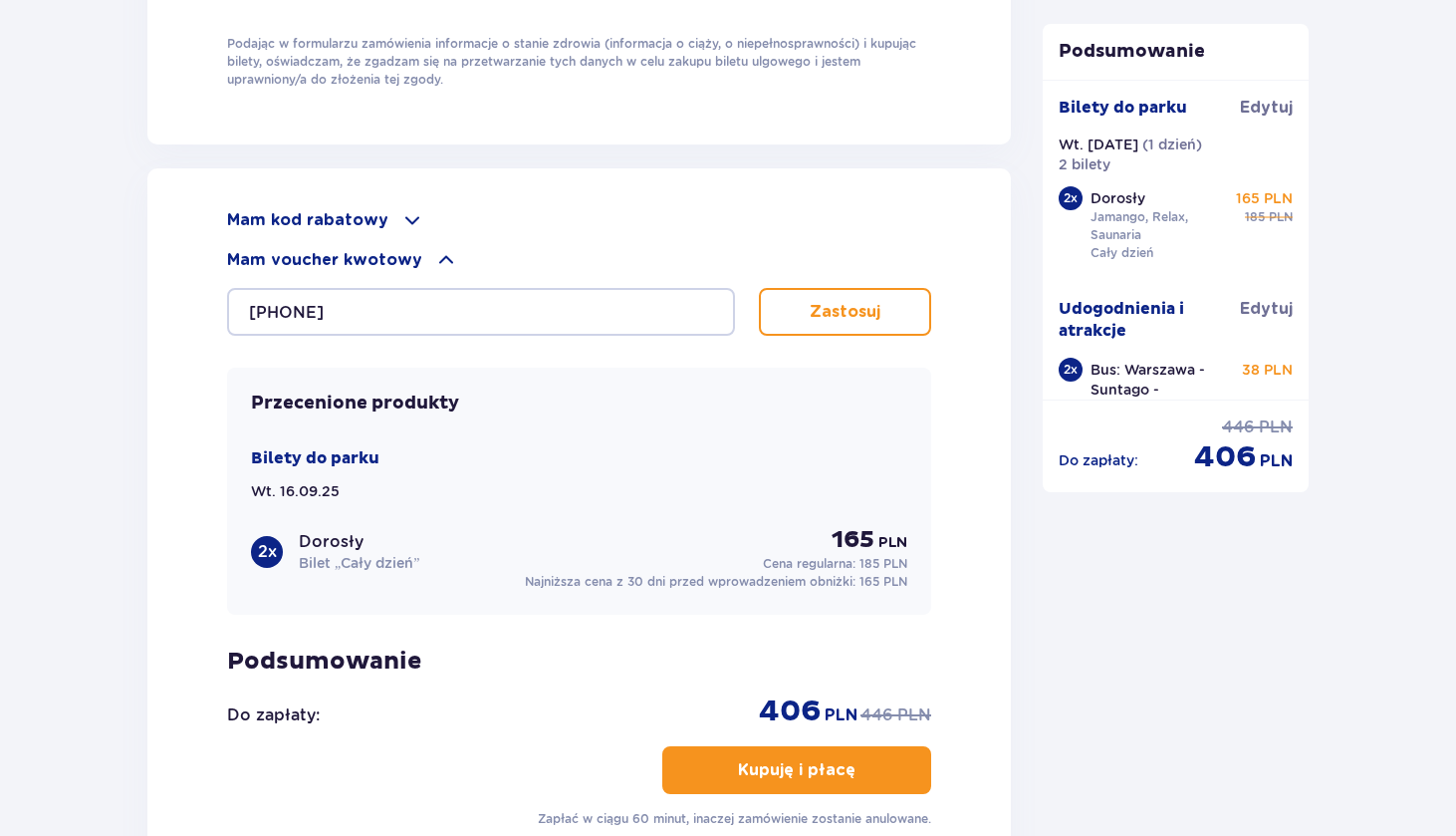click on "Zastosuj" at bounding box center [845, 312] 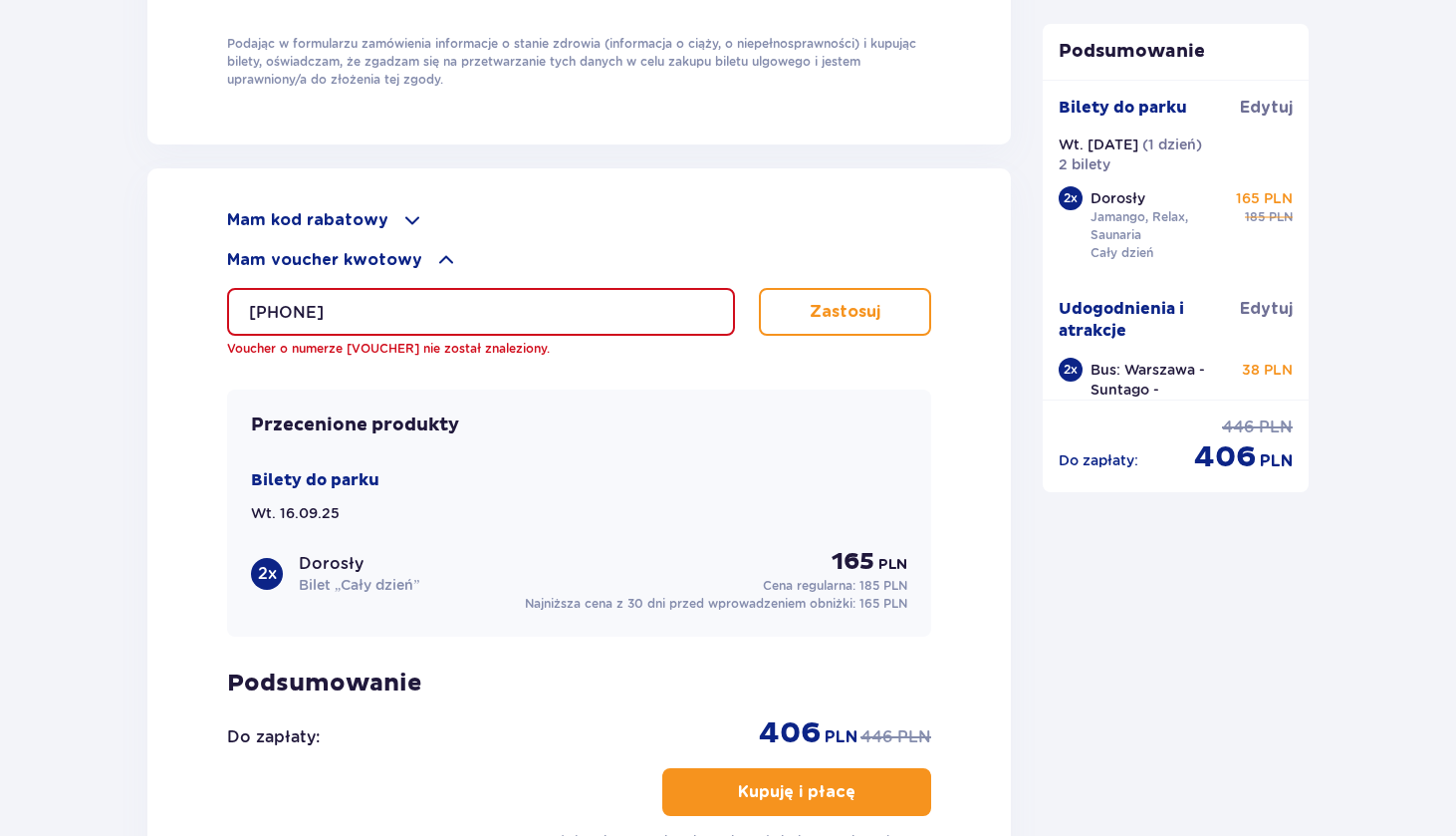 click on "Mam kod rabatowy" at bounding box center [579, 220] 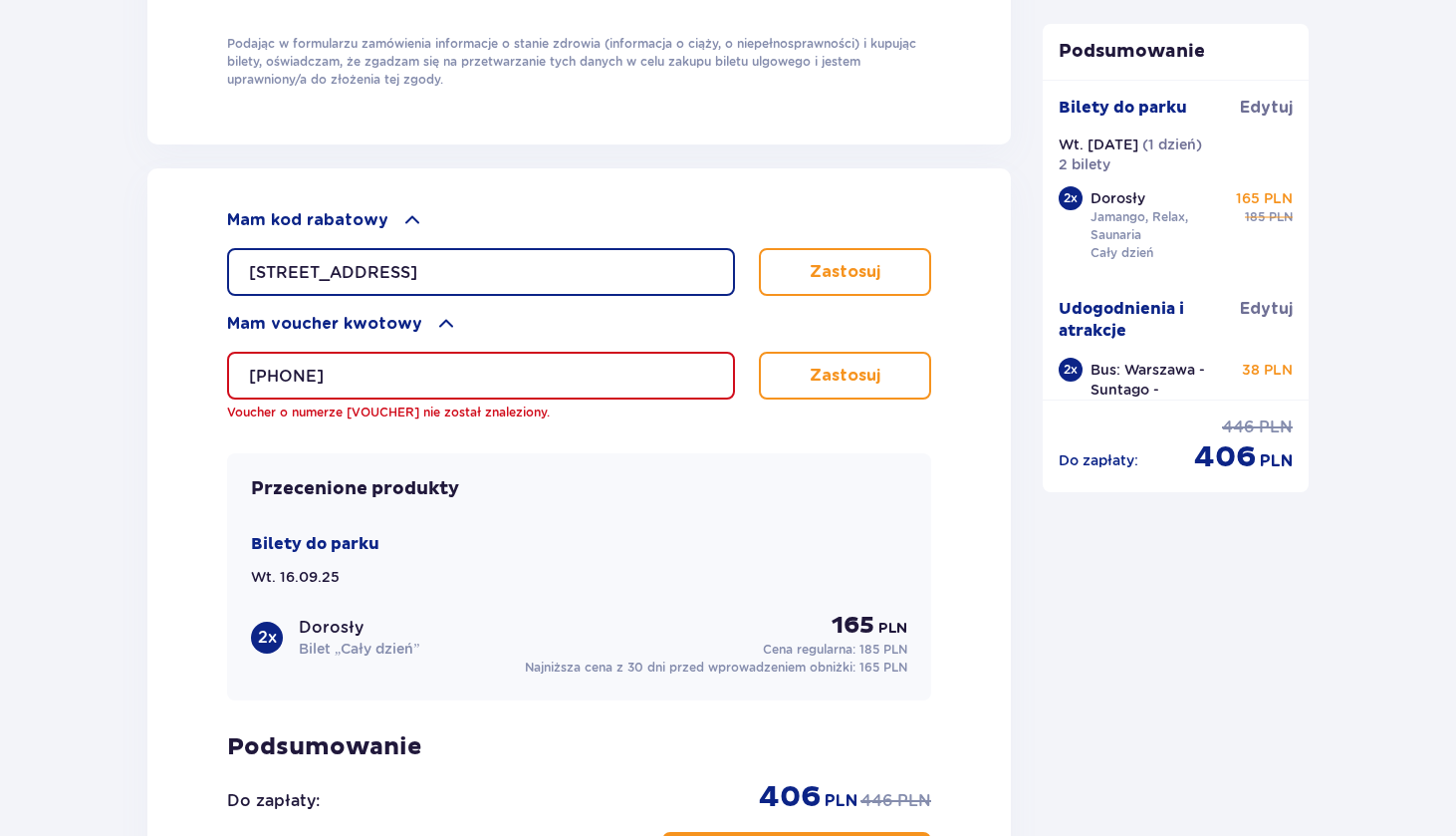 drag, startPoint x: 432, startPoint y: 268, endPoint x: 182, endPoint y: 280, distance: 250.28783 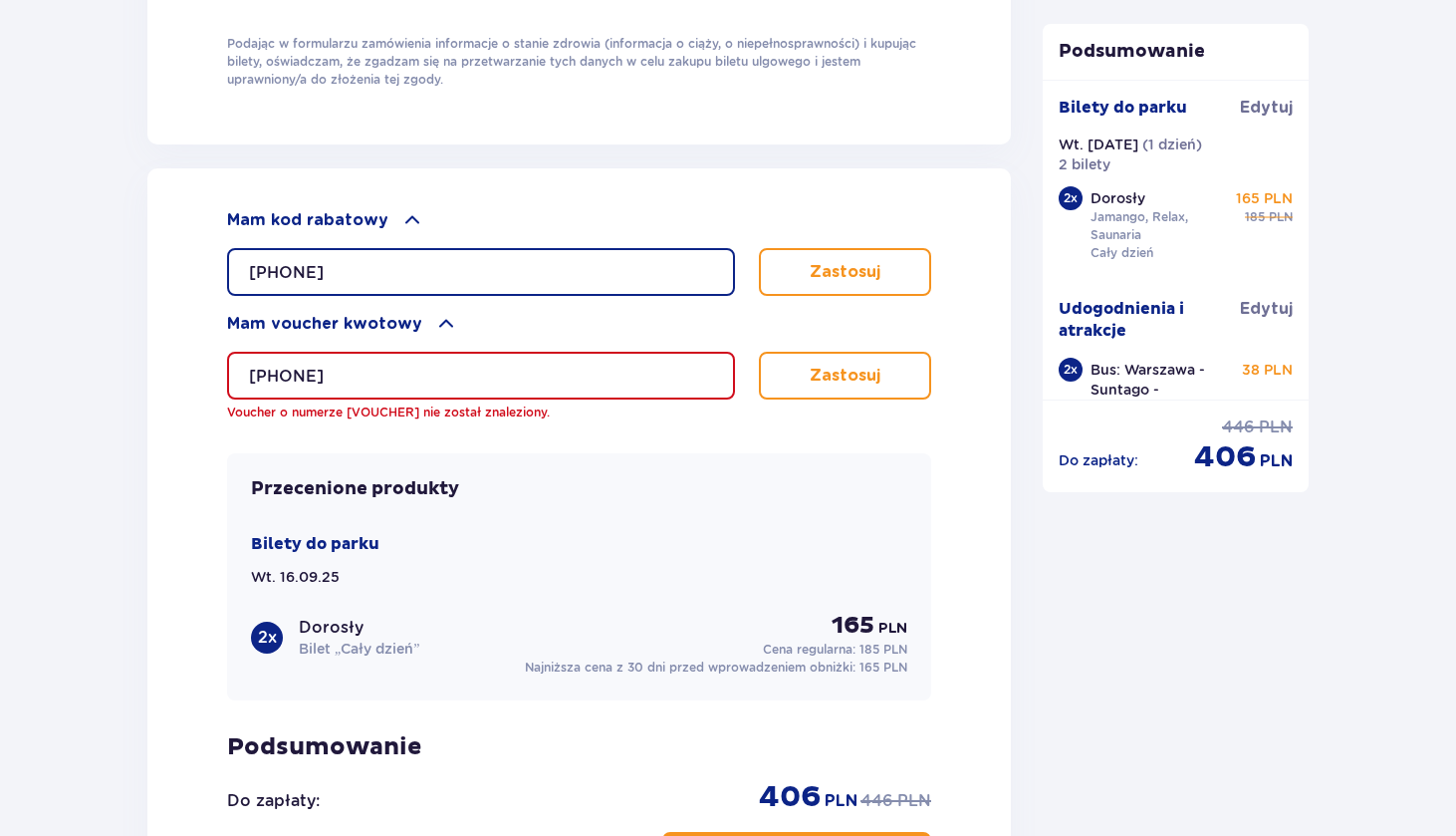 type on "[PHONE]" 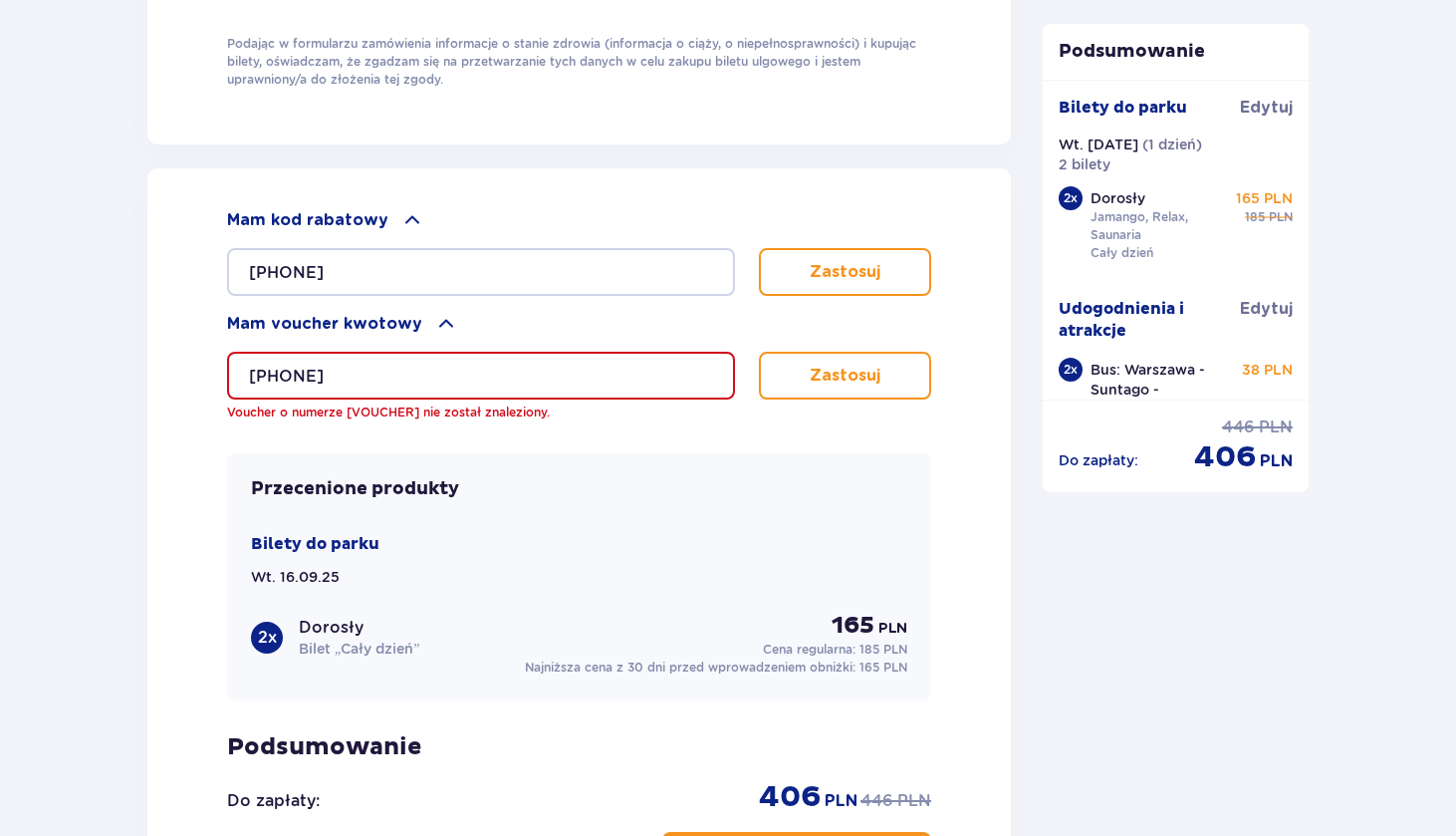 click on "Zastosuj" at bounding box center [845, 272] 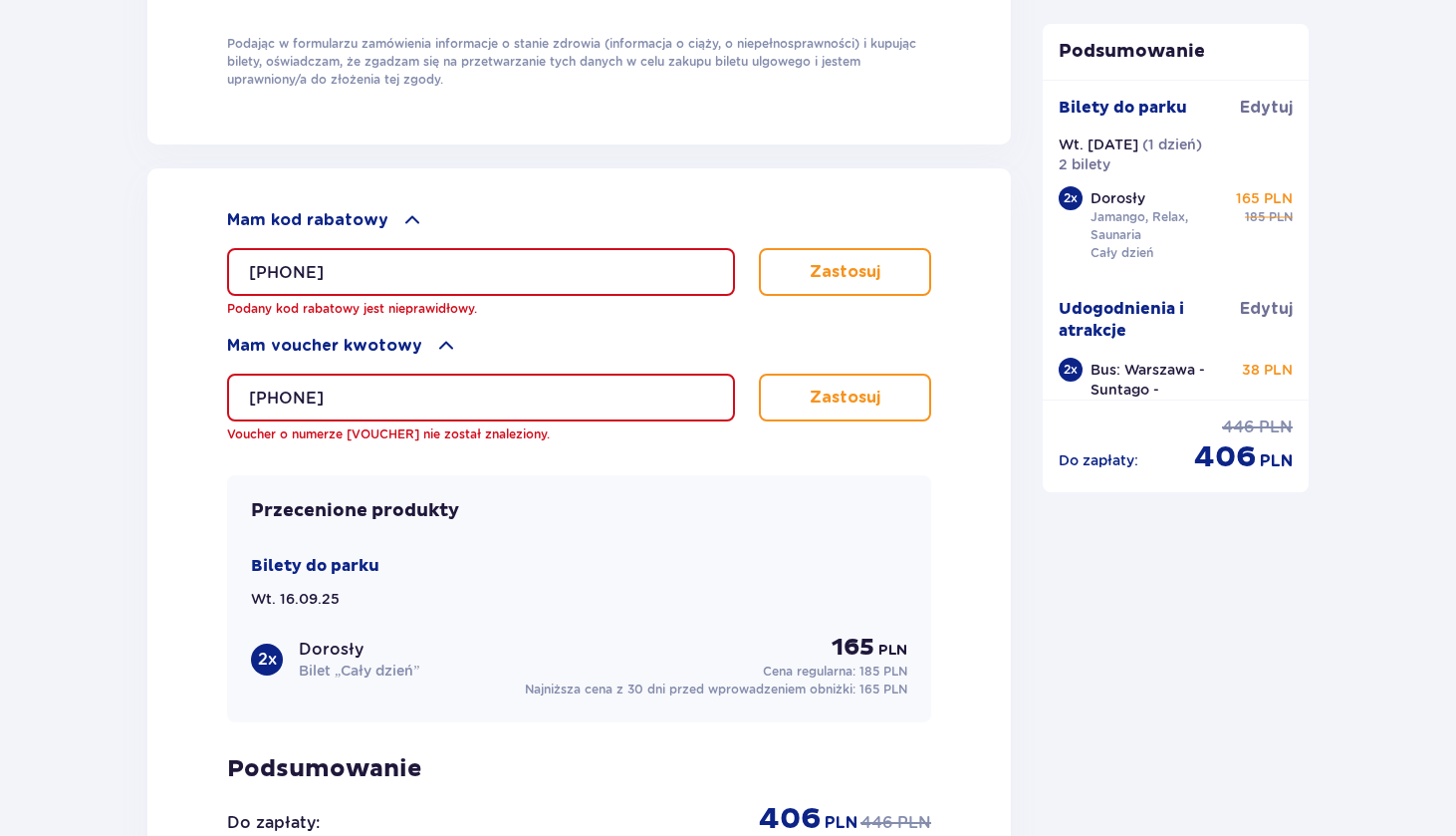 drag, startPoint x: 468, startPoint y: 391, endPoint x: 121, endPoint y: 381, distance: 347.14406 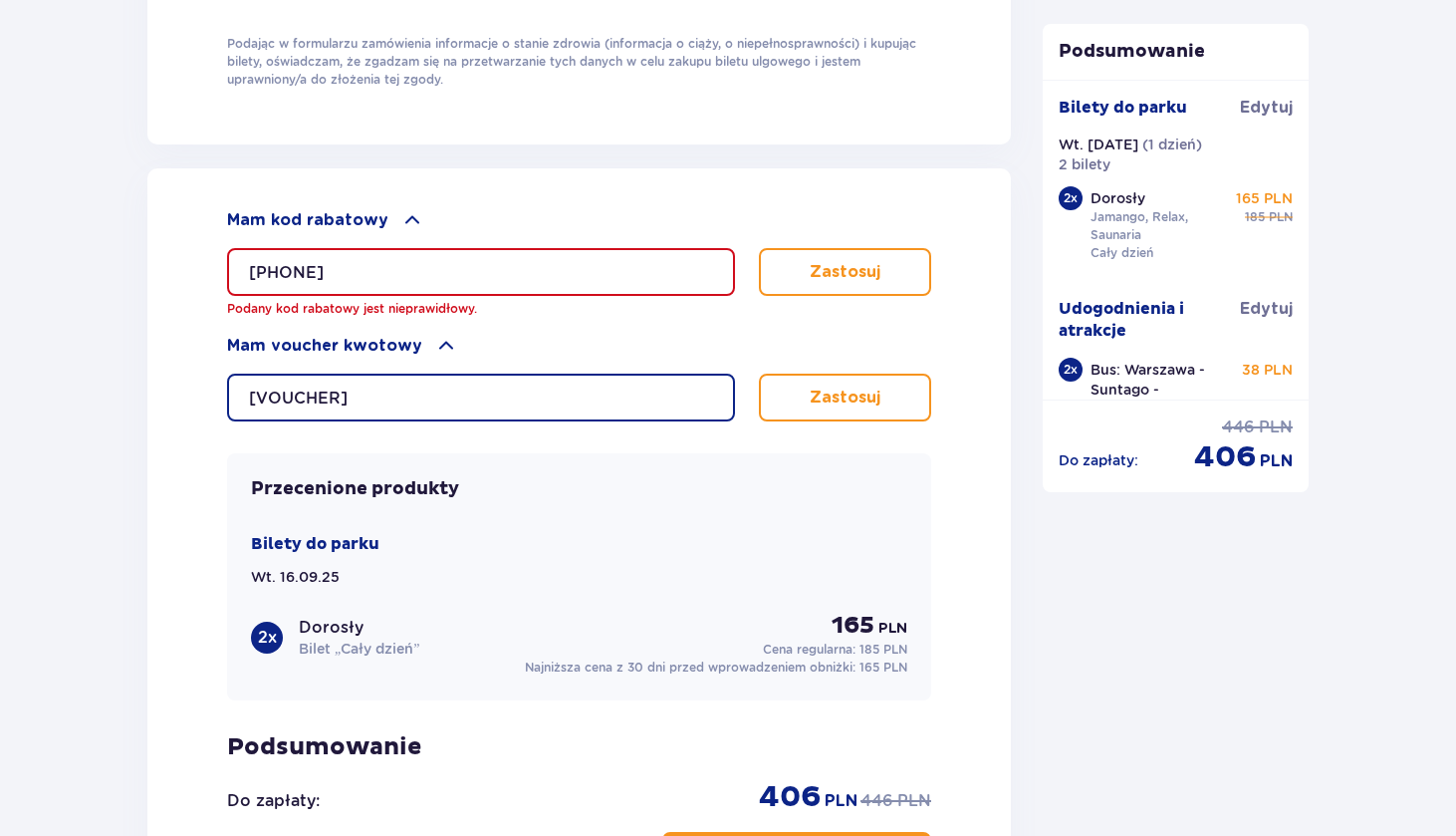 type on "[VOUCHER]" 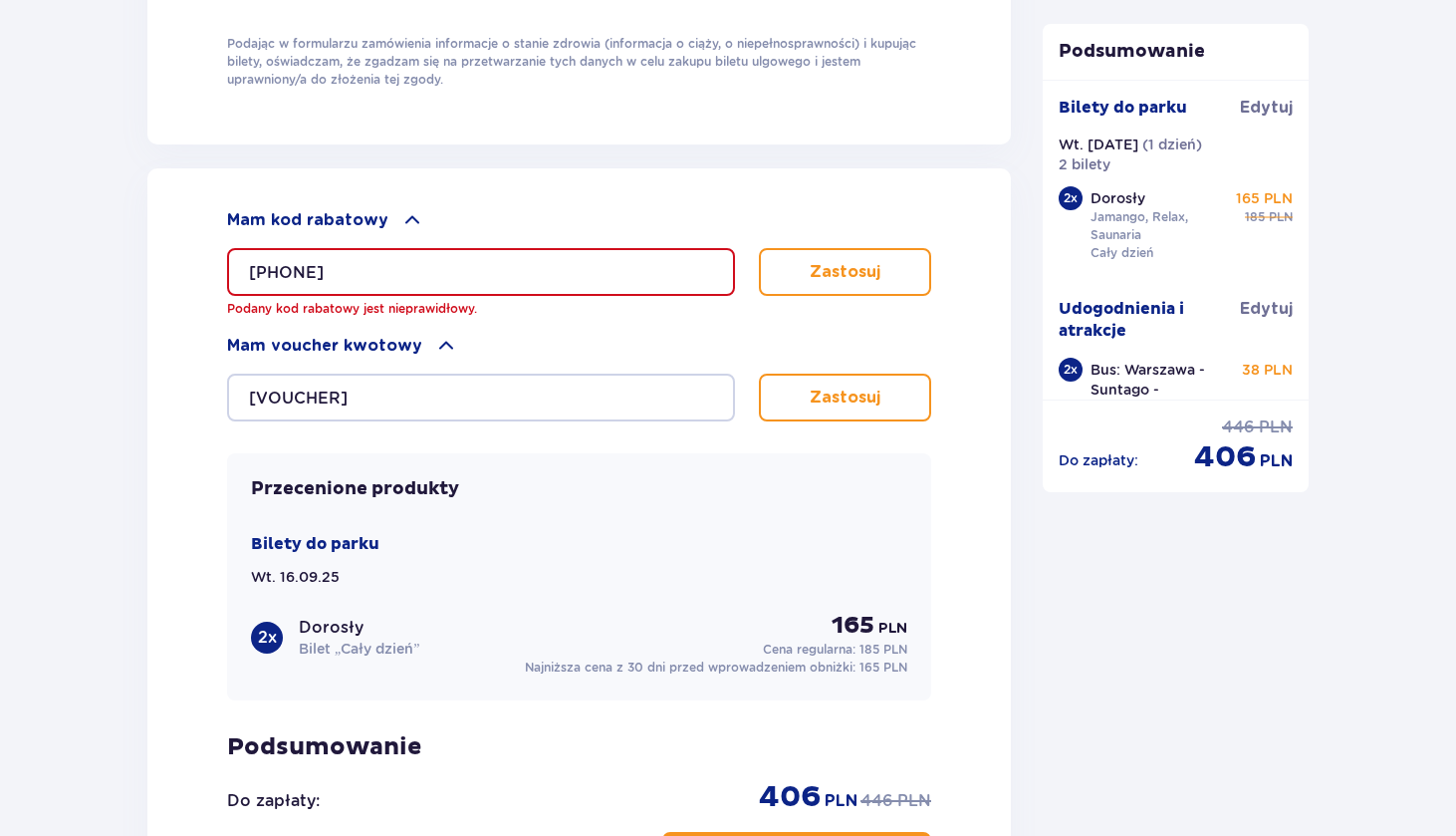 click on "Zastosuj" at bounding box center (845, 398) 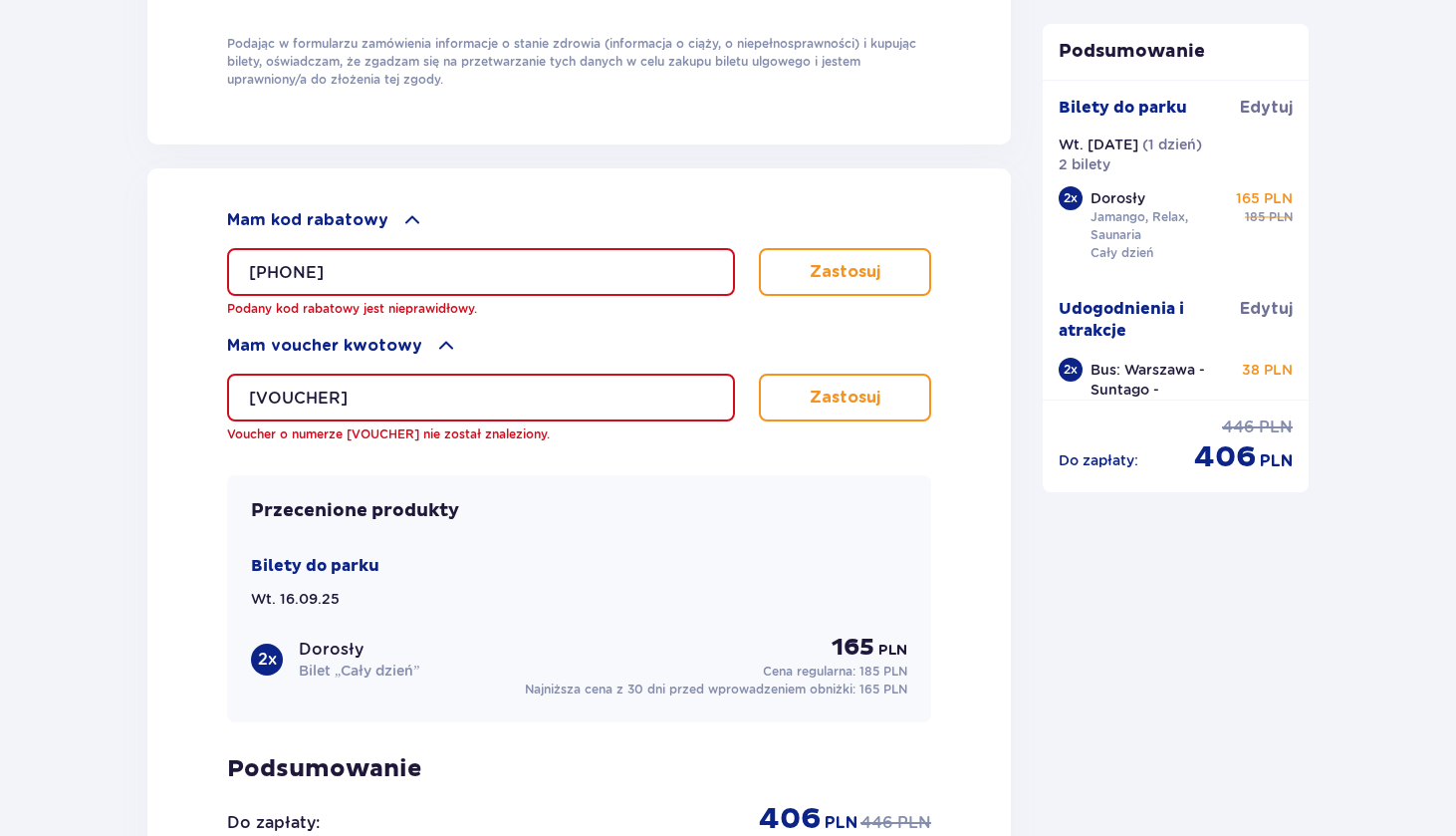 drag, startPoint x: 472, startPoint y: 274, endPoint x: 36, endPoint y: 242, distance: 437.1727 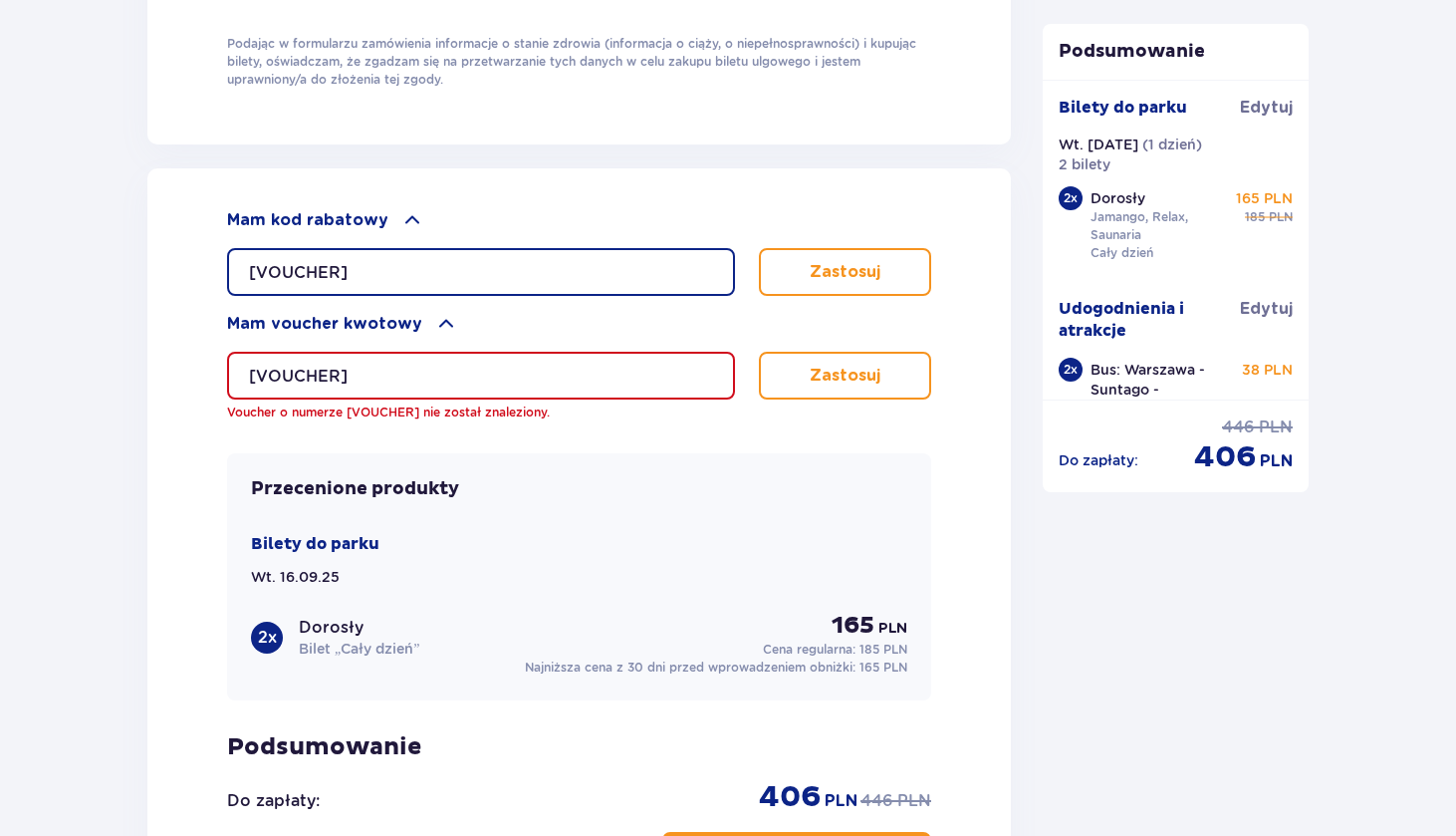 type on "[VOUCHER]" 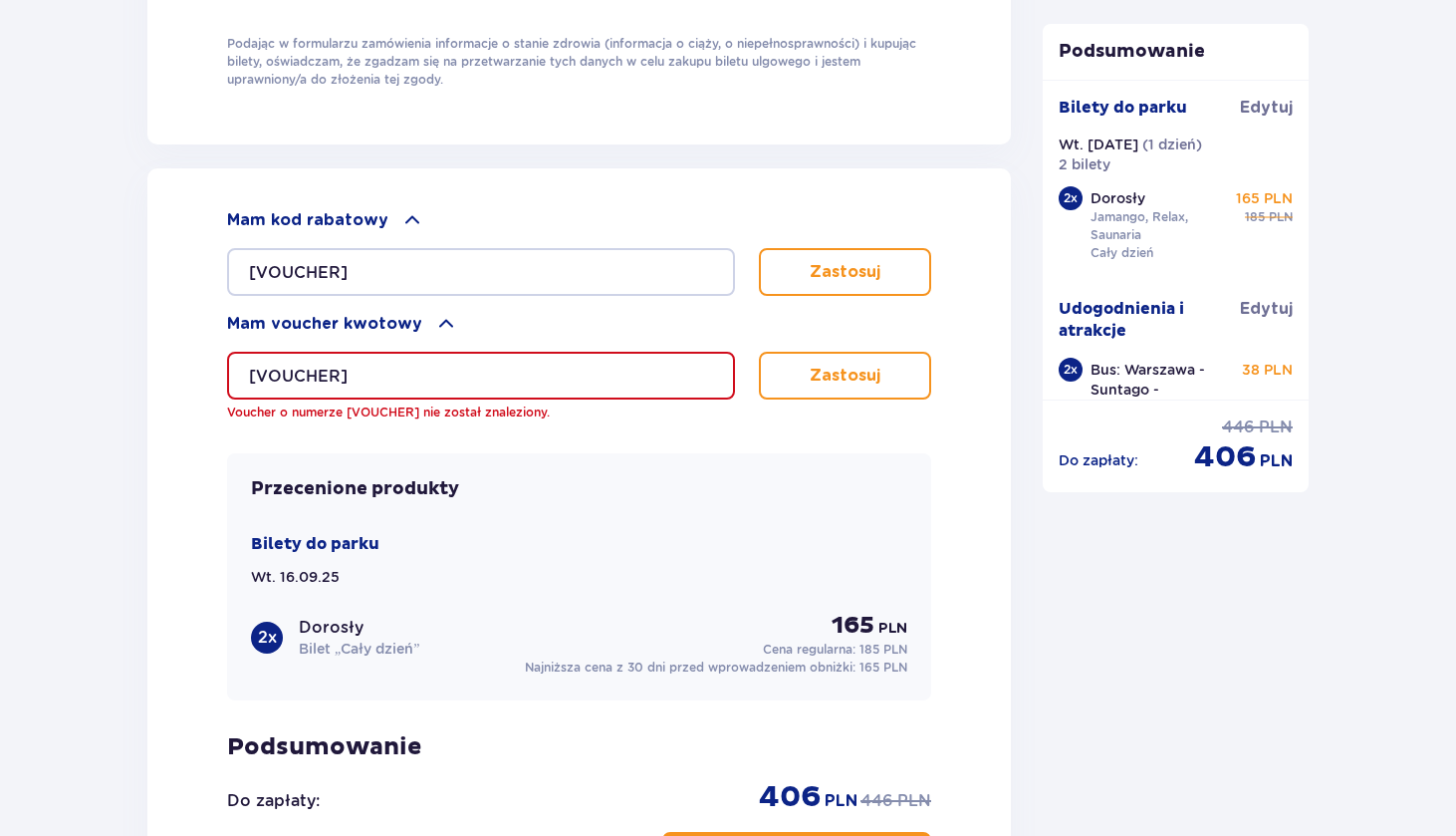 click on "Zastosuj" at bounding box center [845, 272] 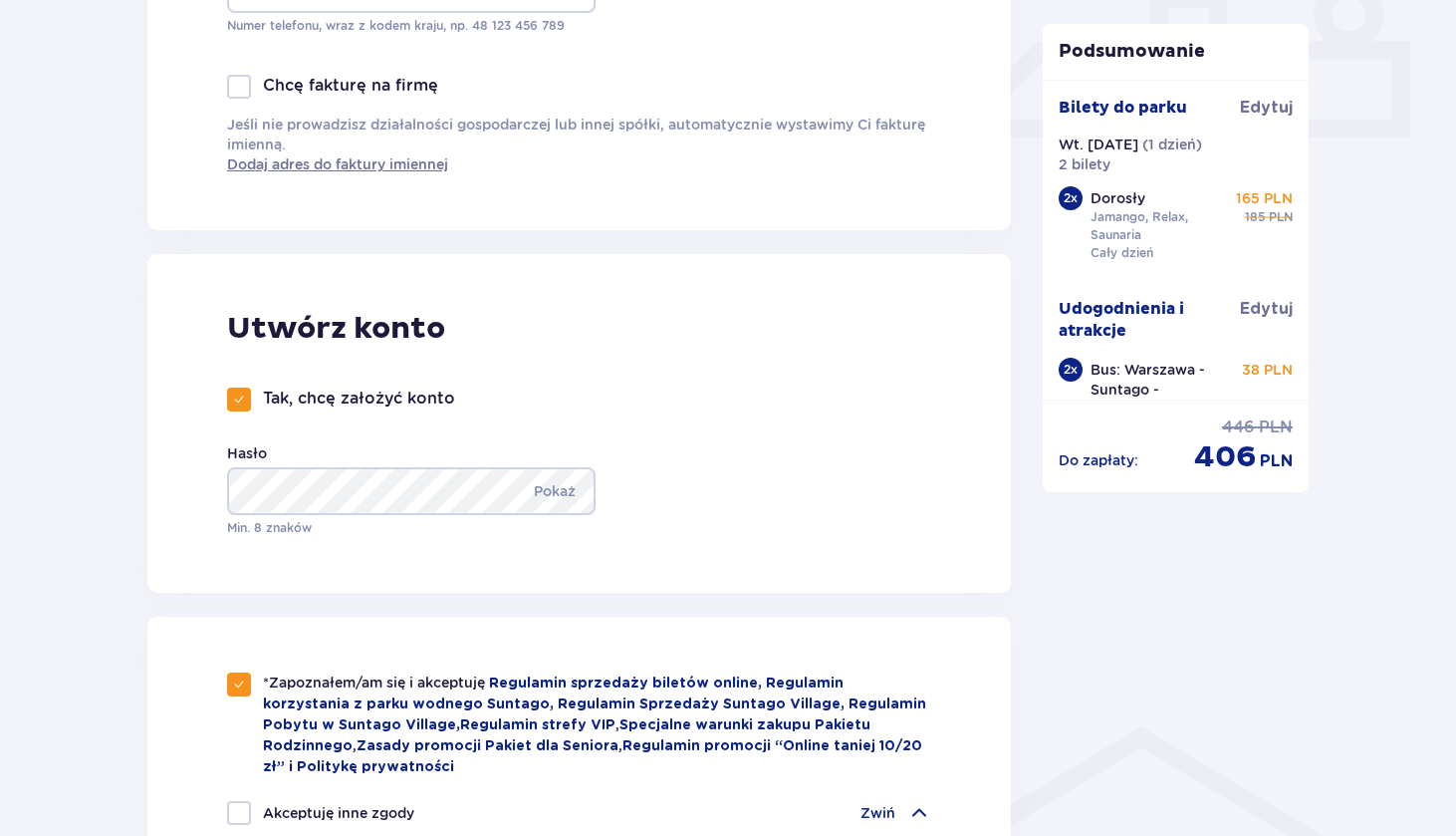 scroll, scrollTop: 865, scrollLeft: 0, axis: vertical 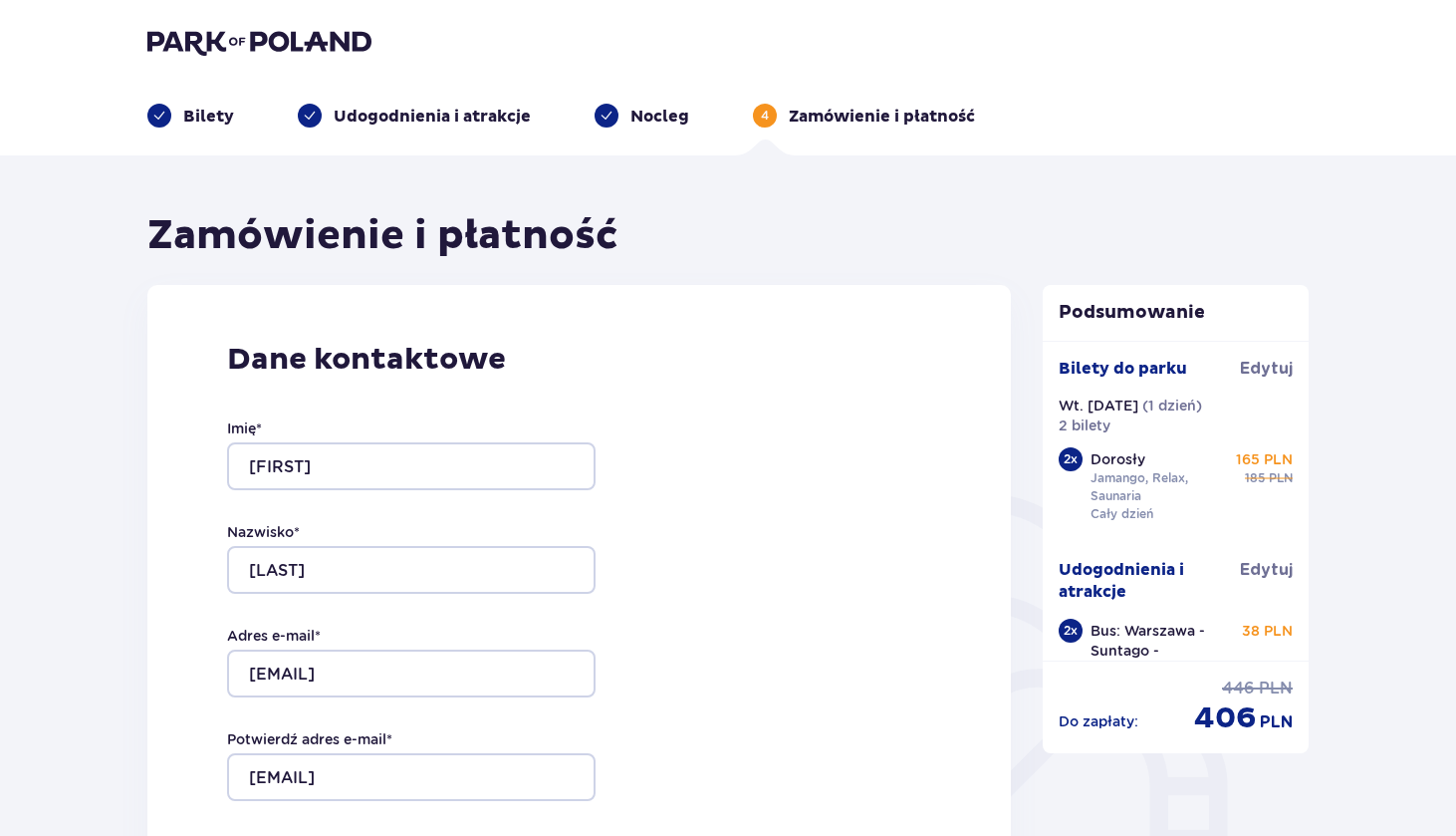 click on "Bilety" at bounding box center [208, 117] 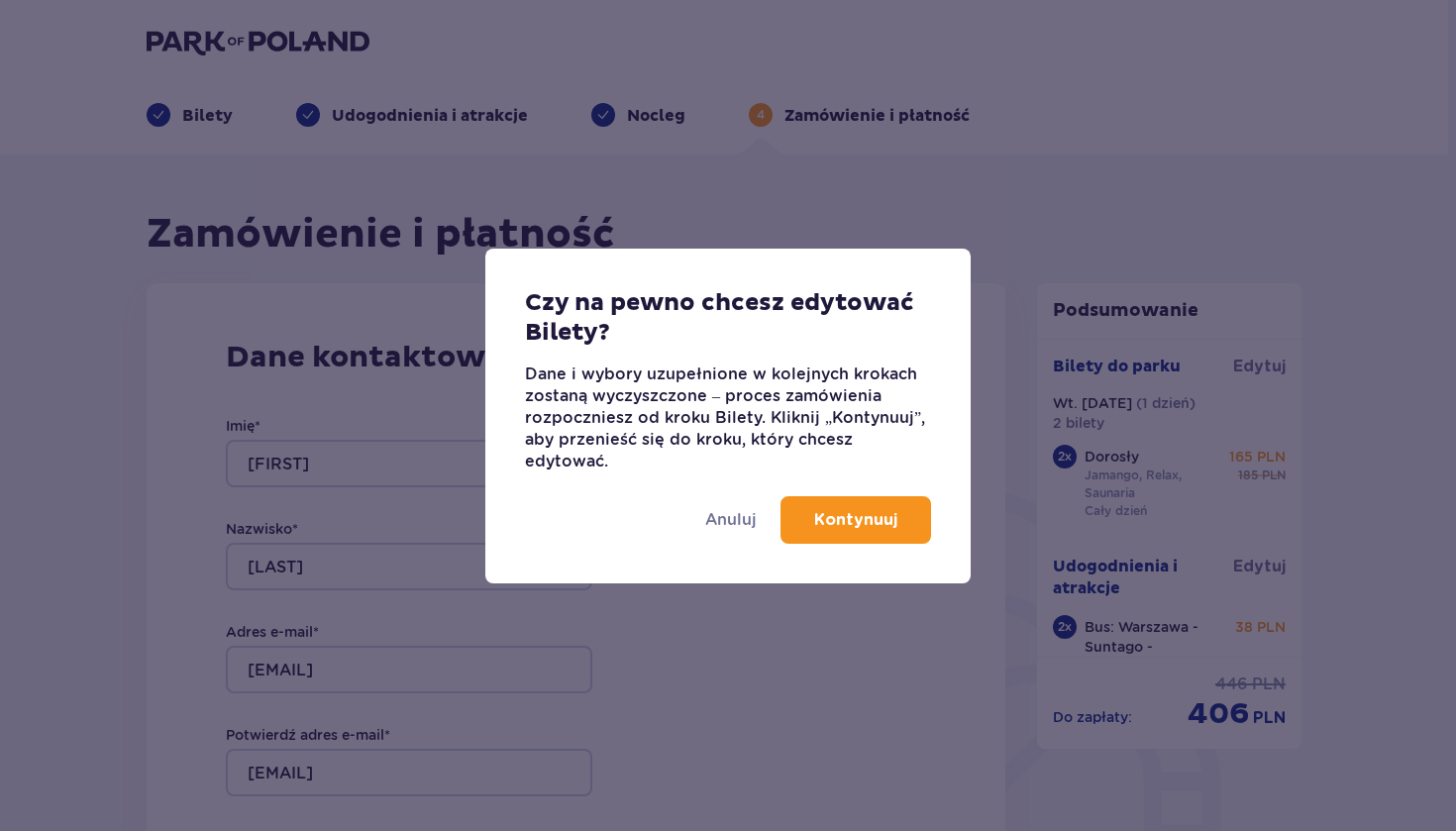 click on "Kontynuuj" at bounding box center [856, 520] 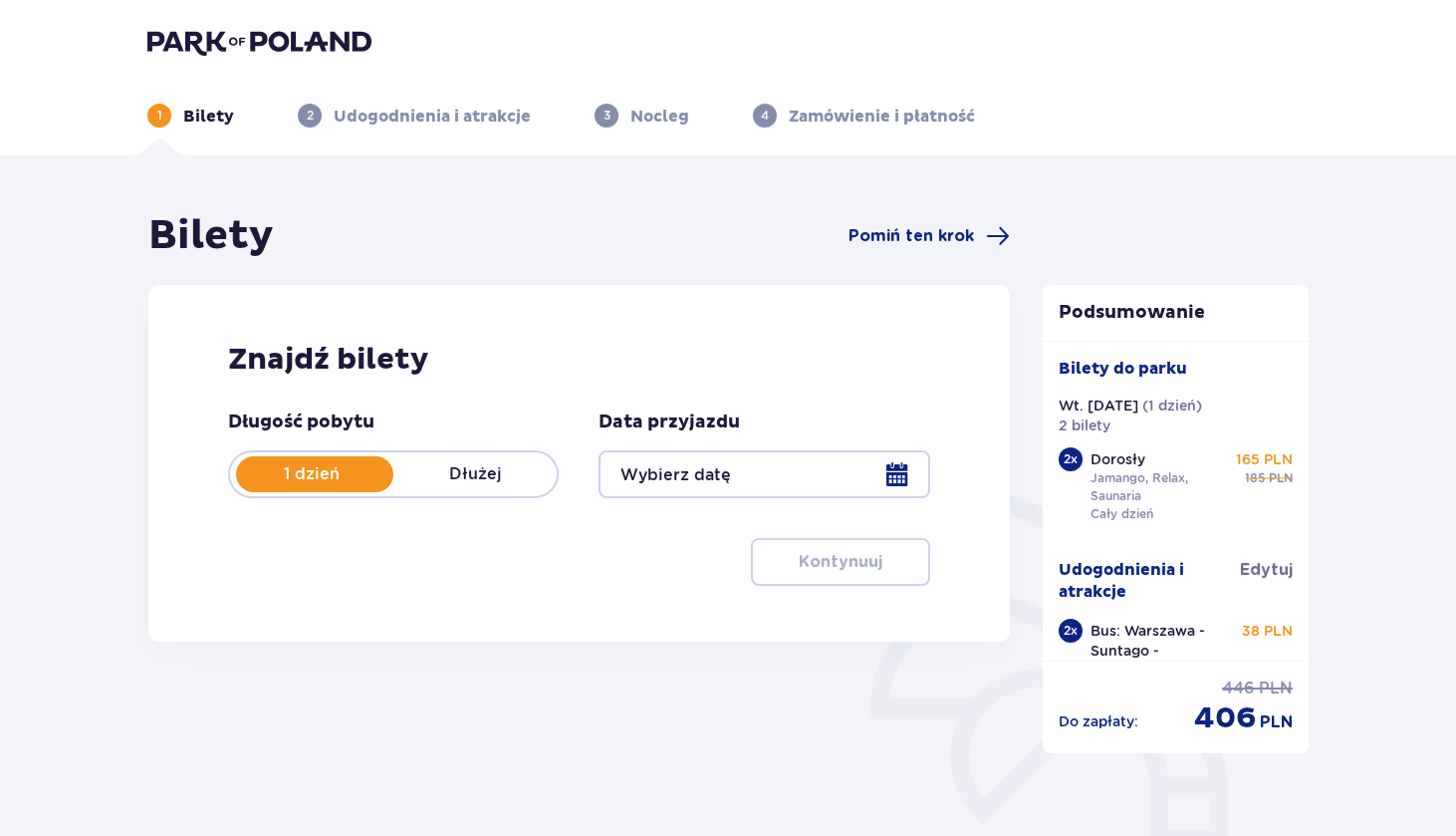 type on "16.09.25" 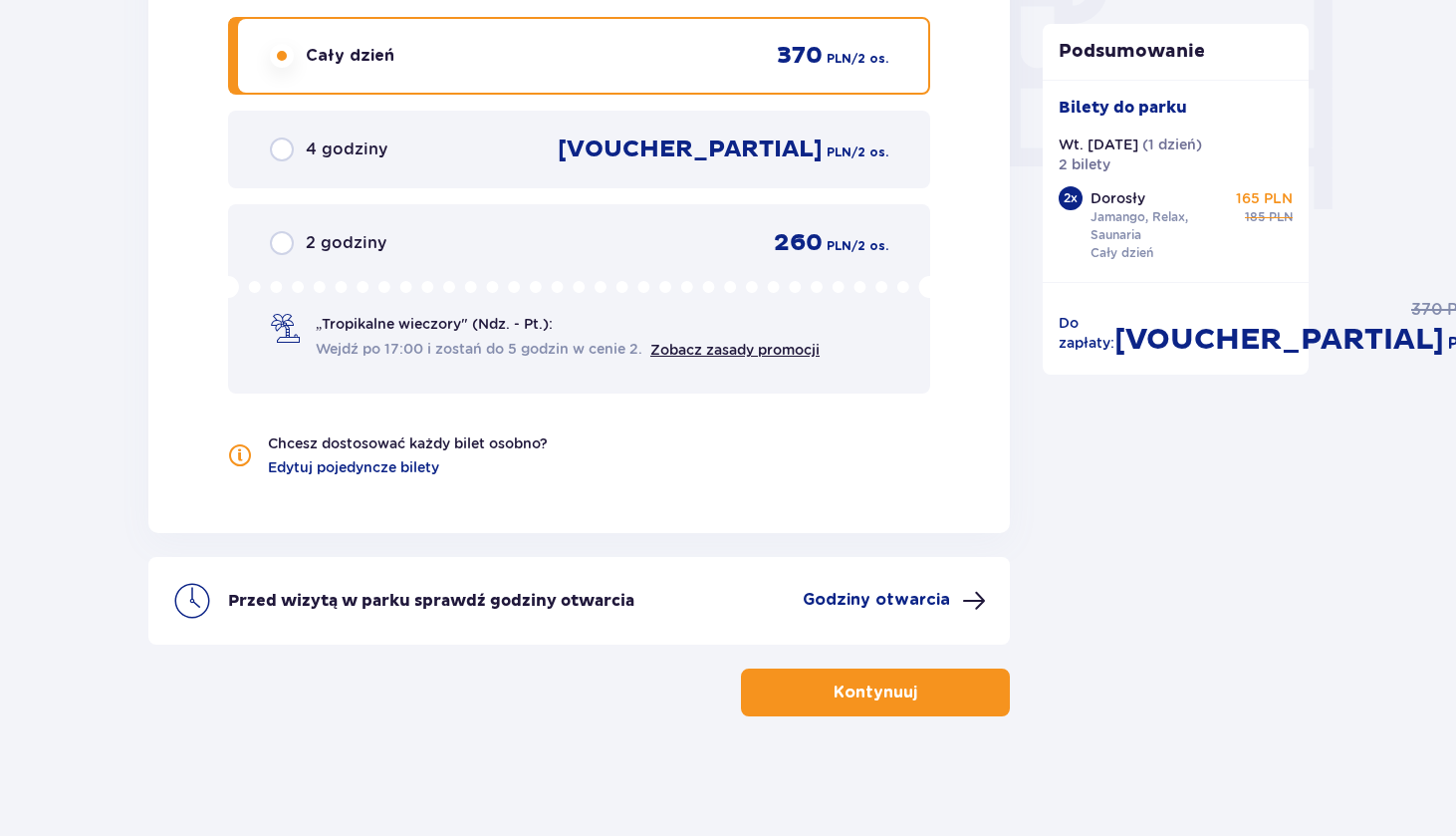 scroll, scrollTop: 1940, scrollLeft: 0, axis: vertical 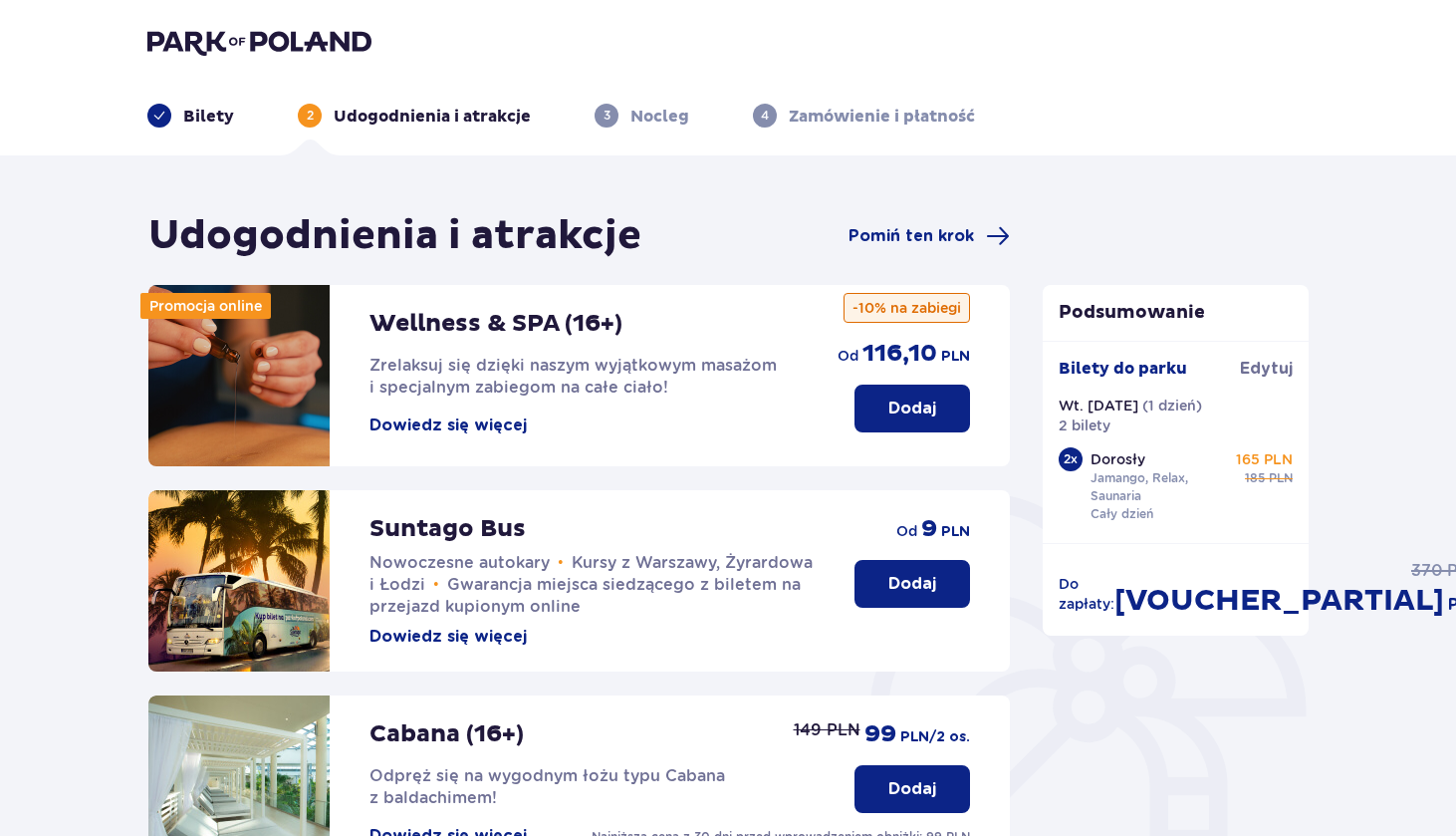 click on "Dodaj" at bounding box center (912, 584) 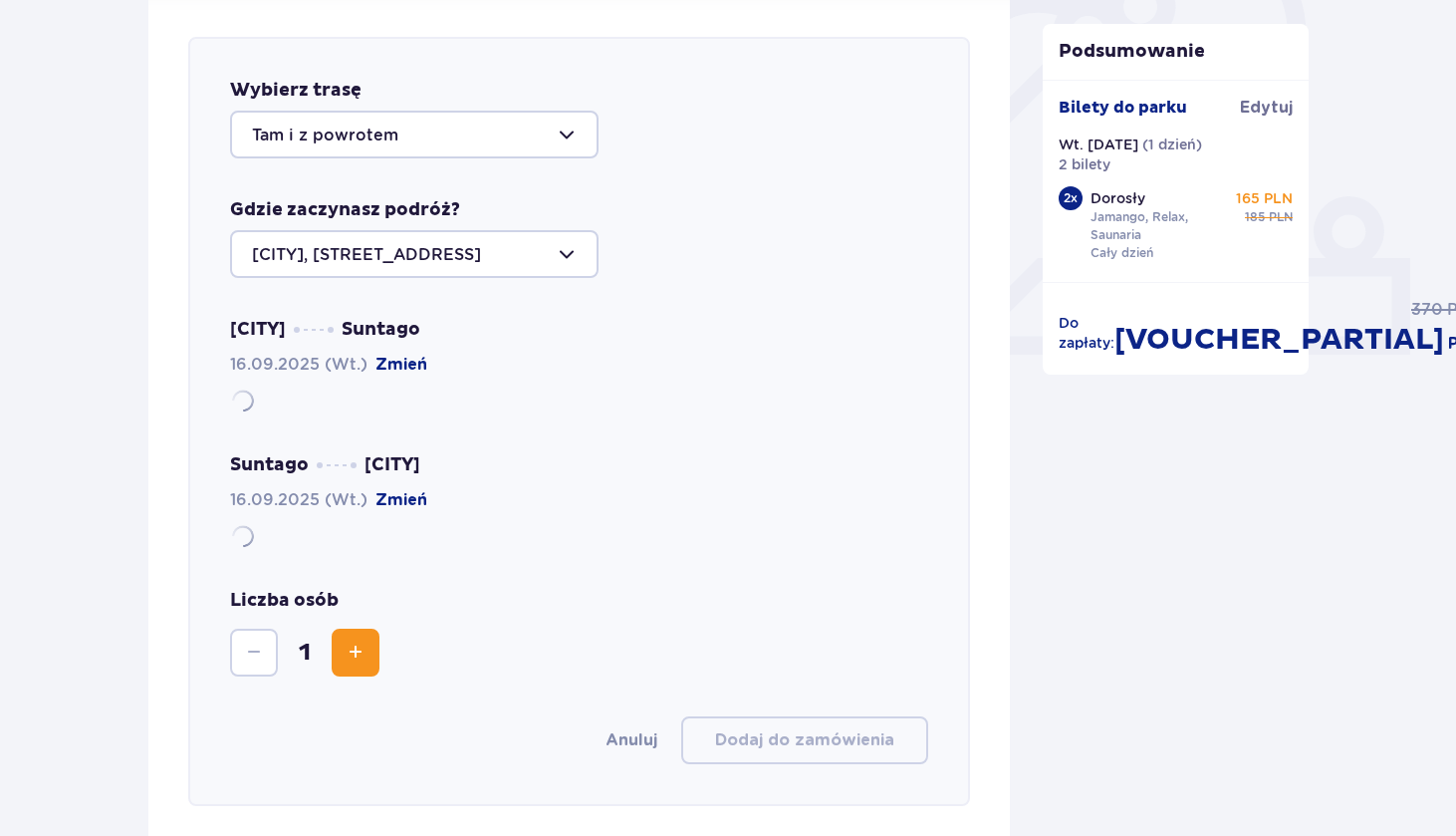scroll, scrollTop: 688, scrollLeft: 0, axis: vertical 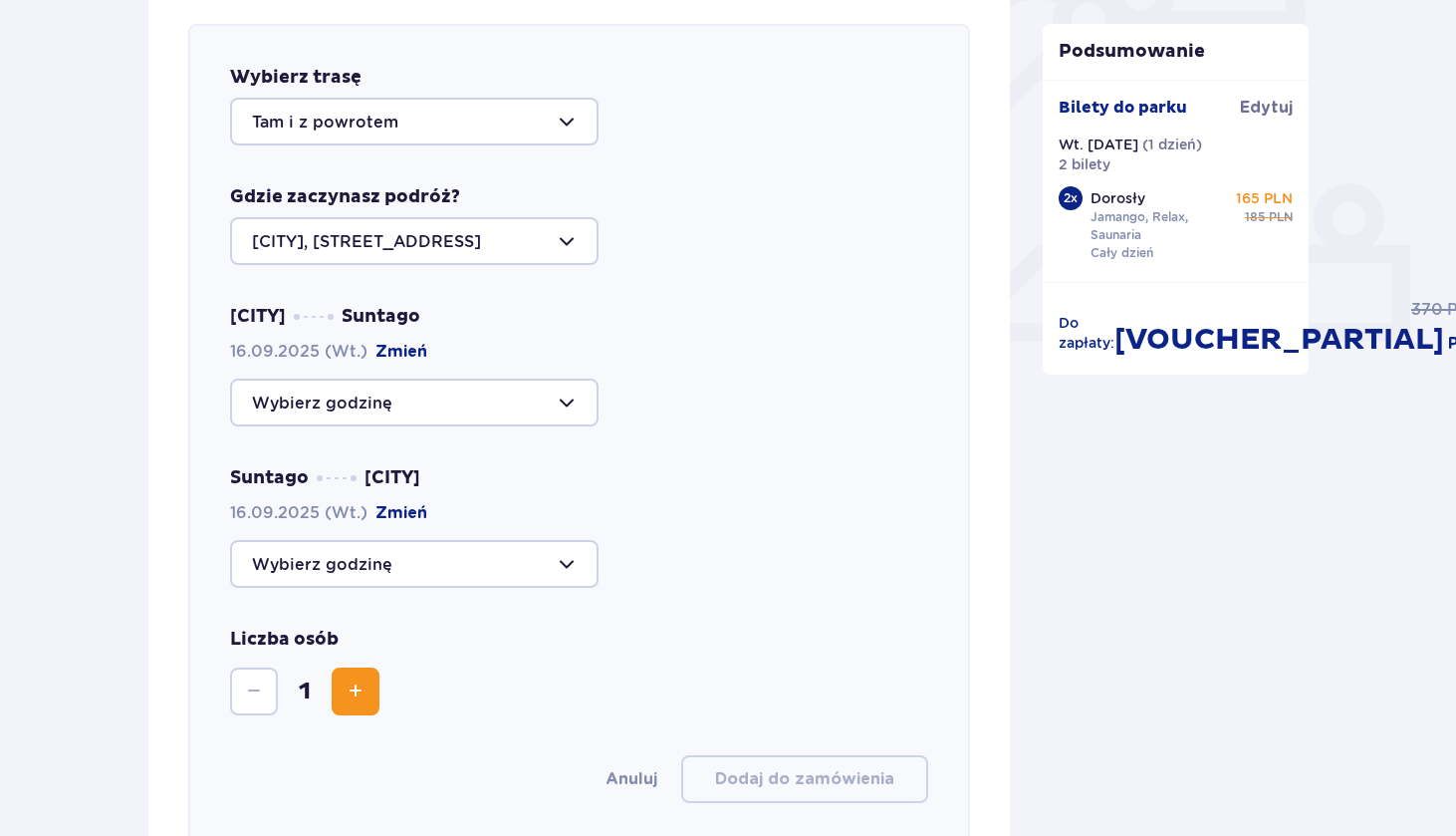 click at bounding box center [414, 403] 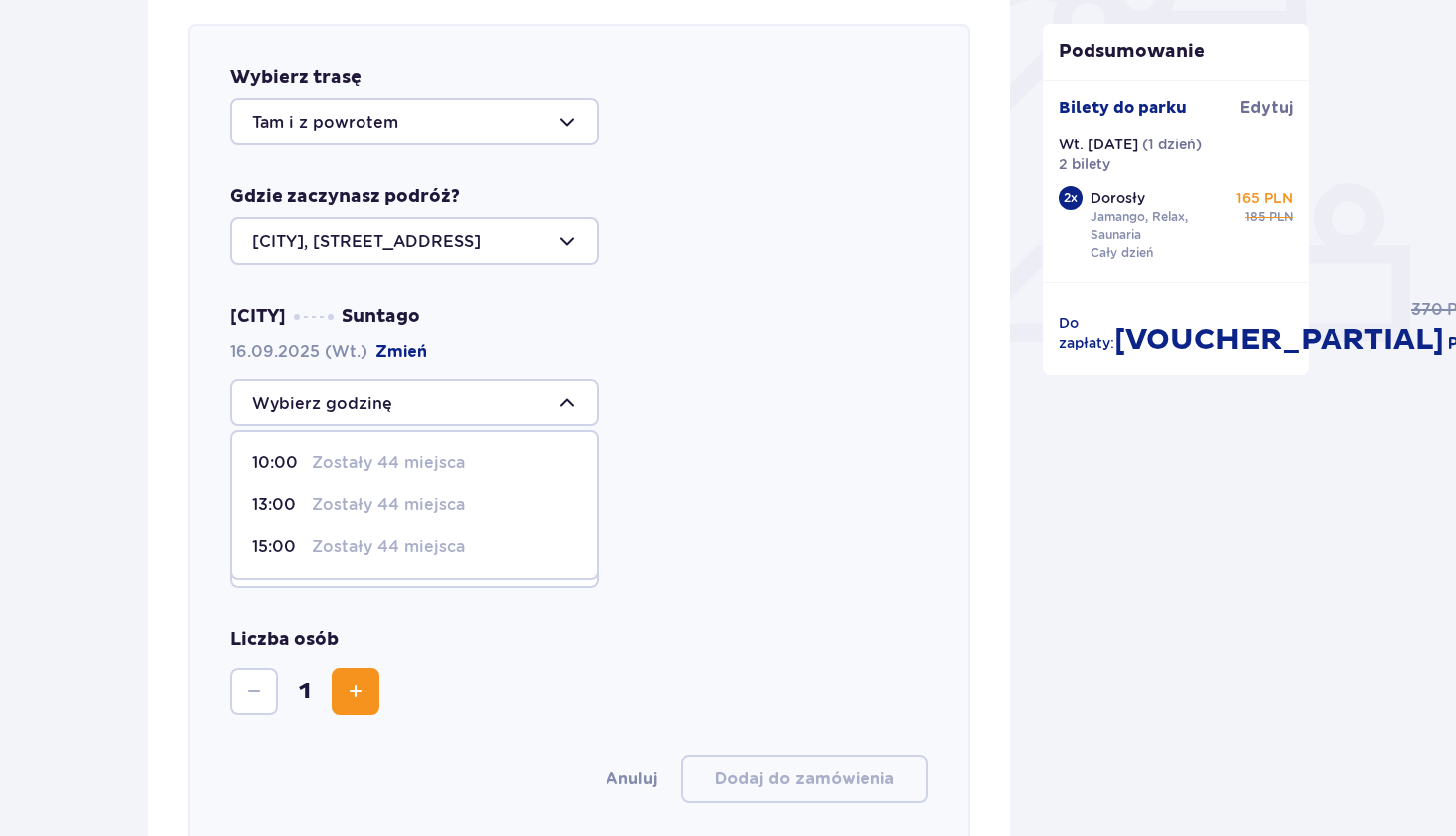 click on "Zostały 44 miejsca" at bounding box center (388, 463) 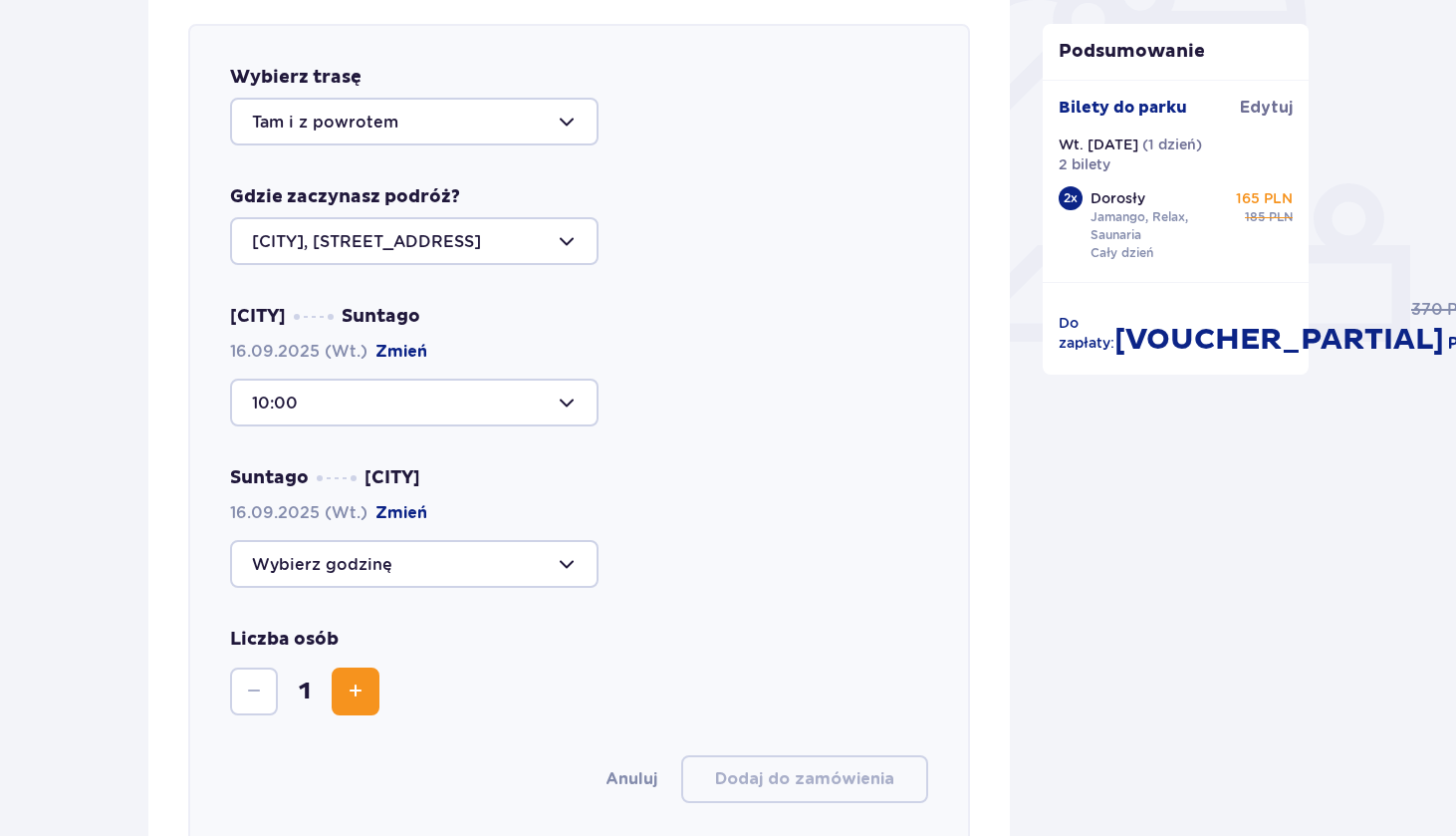click at bounding box center (414, 564) 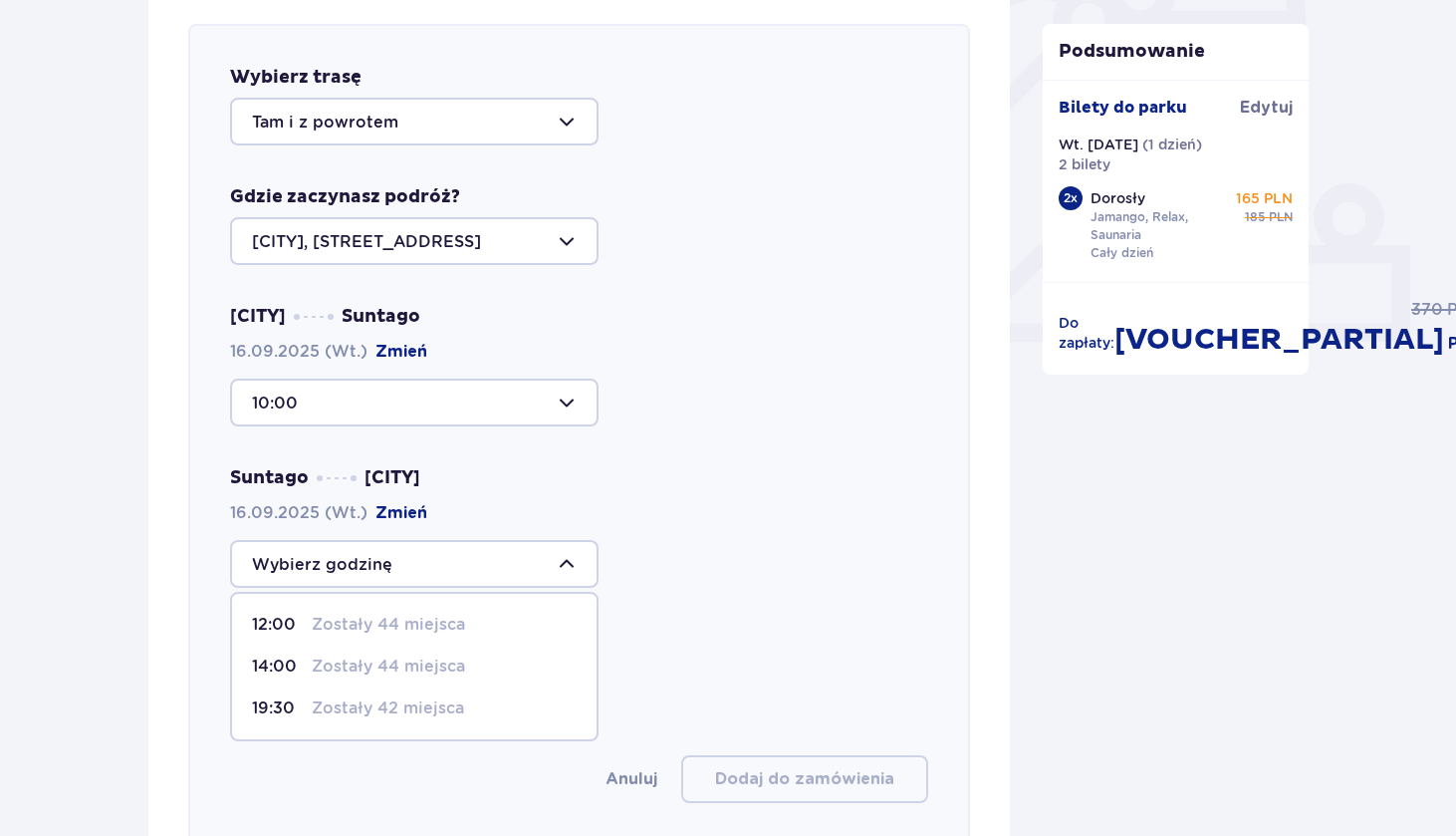 click on "19:30 Zostały 42 miejsca" at bounding box center (414, 708) 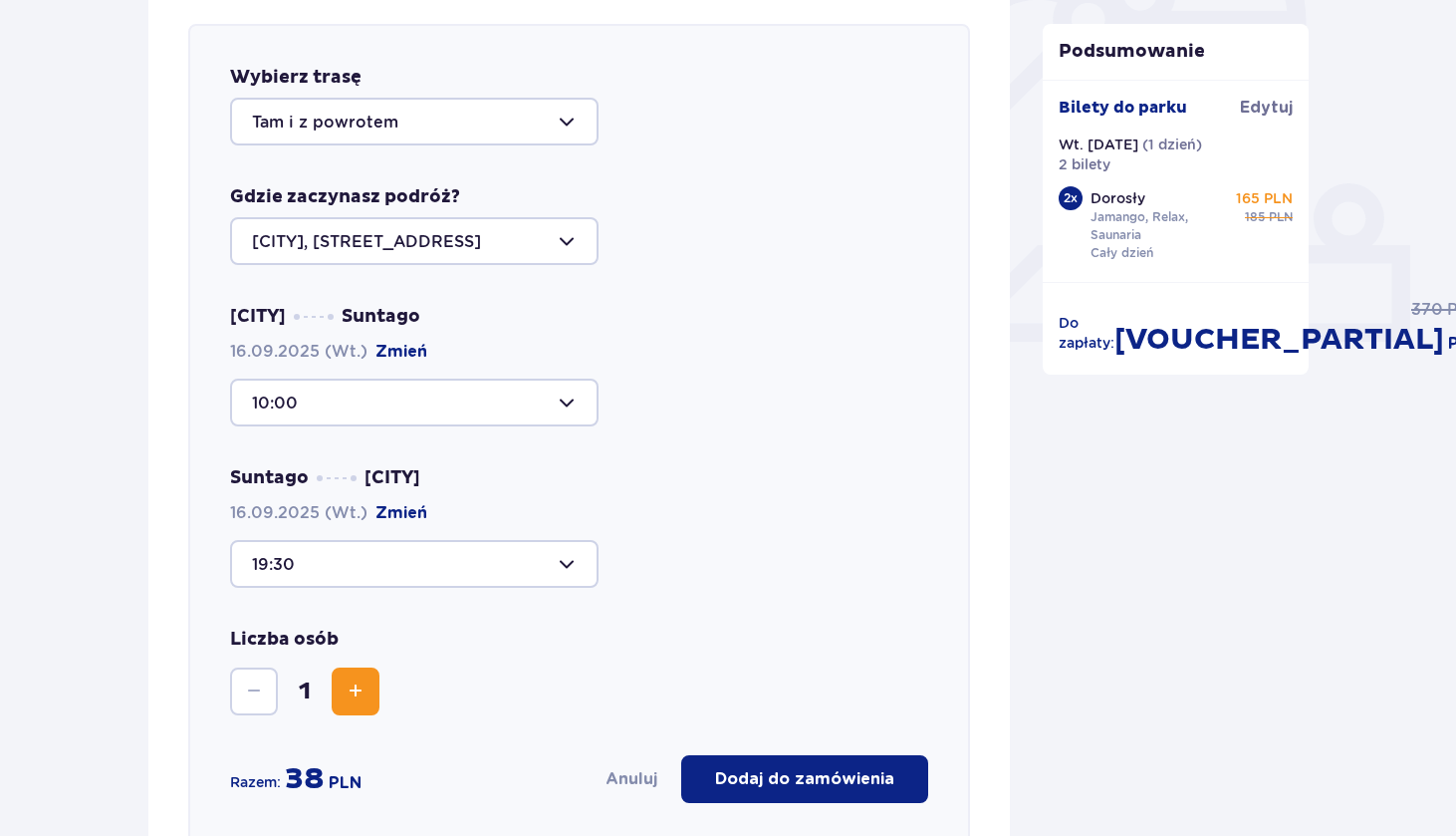 click at bounding box center (356, 692) 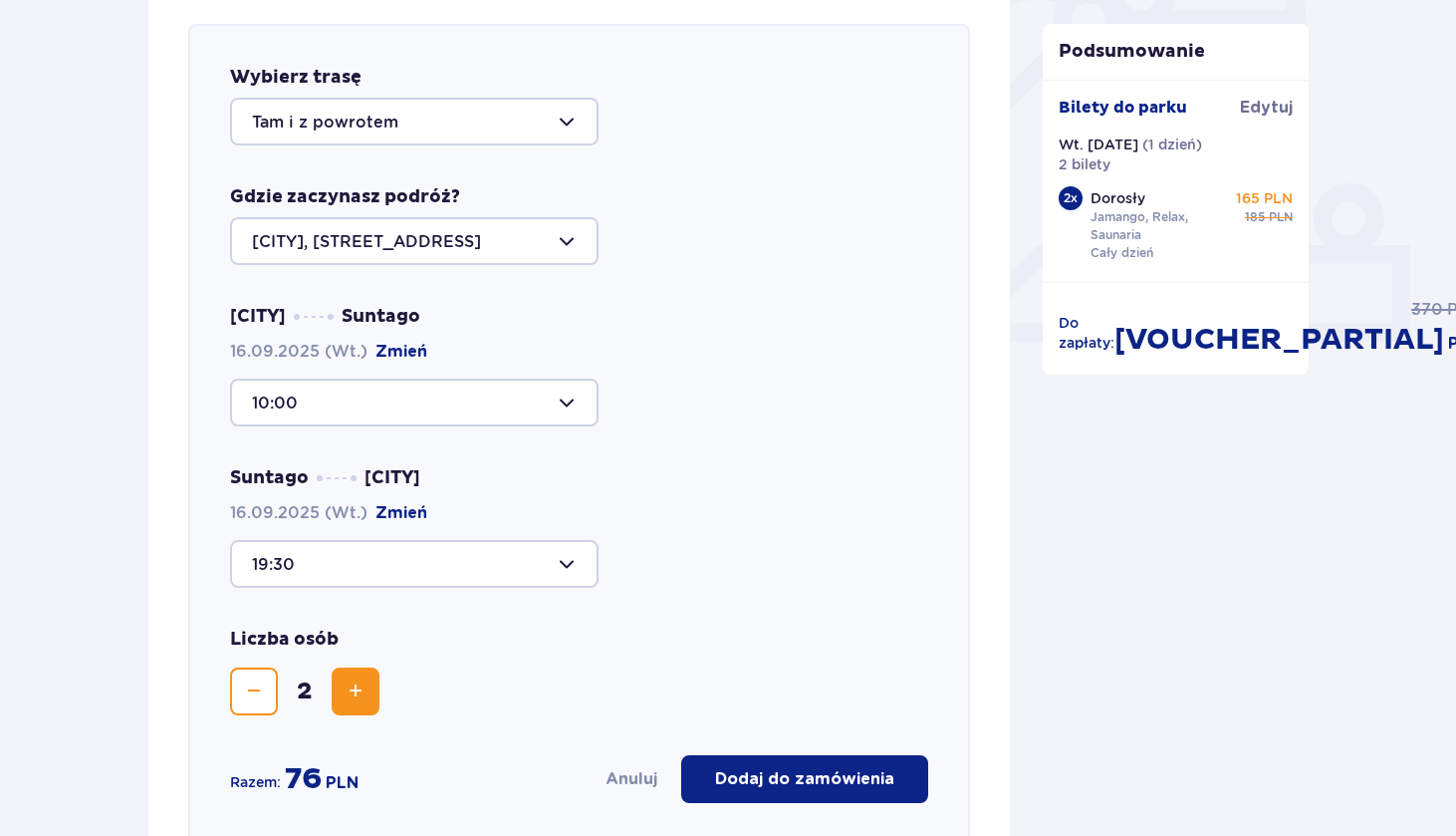 click on "Dodaj do zamówienia" at bounding box center (805, 779) 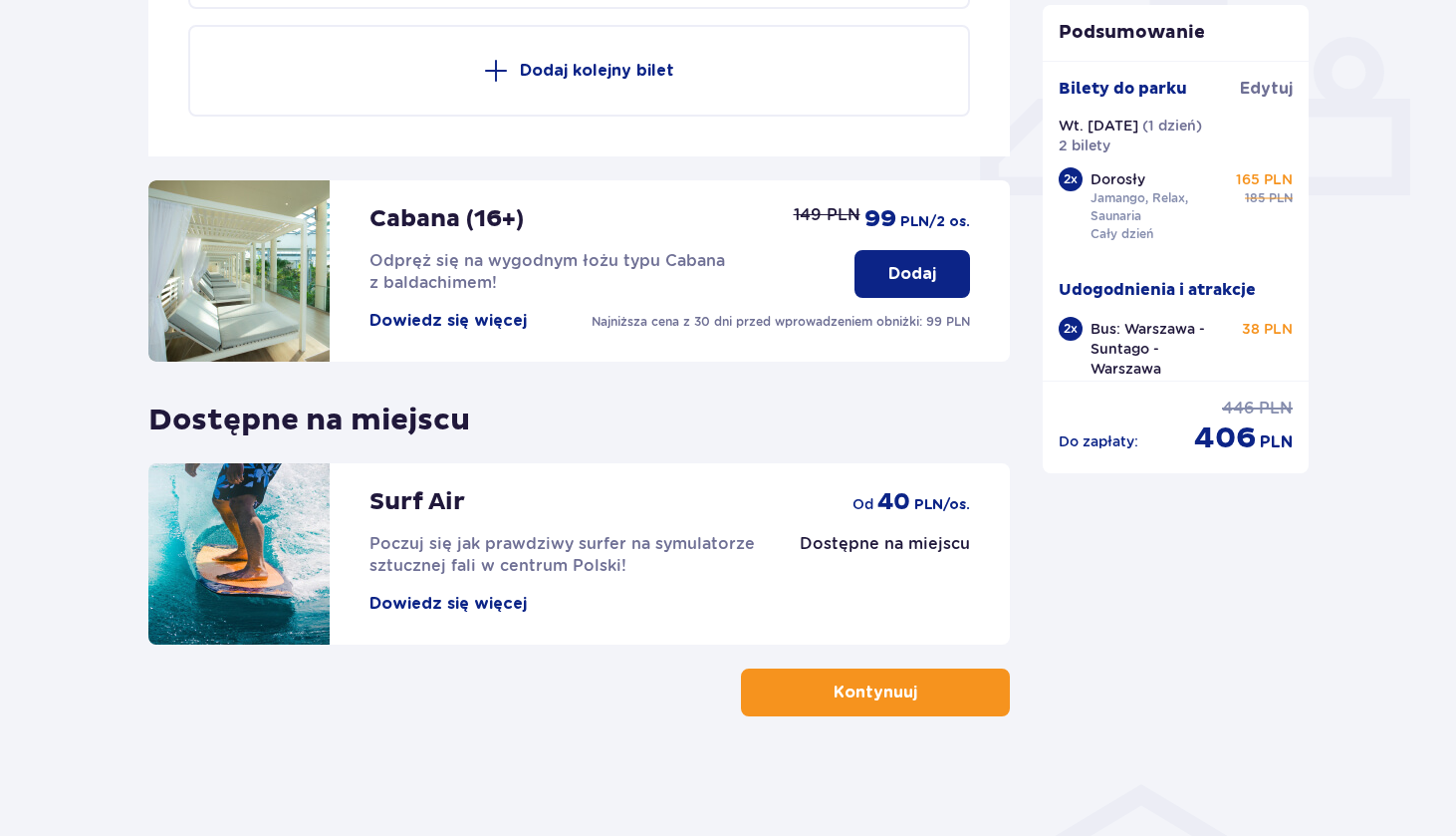 click on "Kontynuuj" at bounding box center (875, 693) 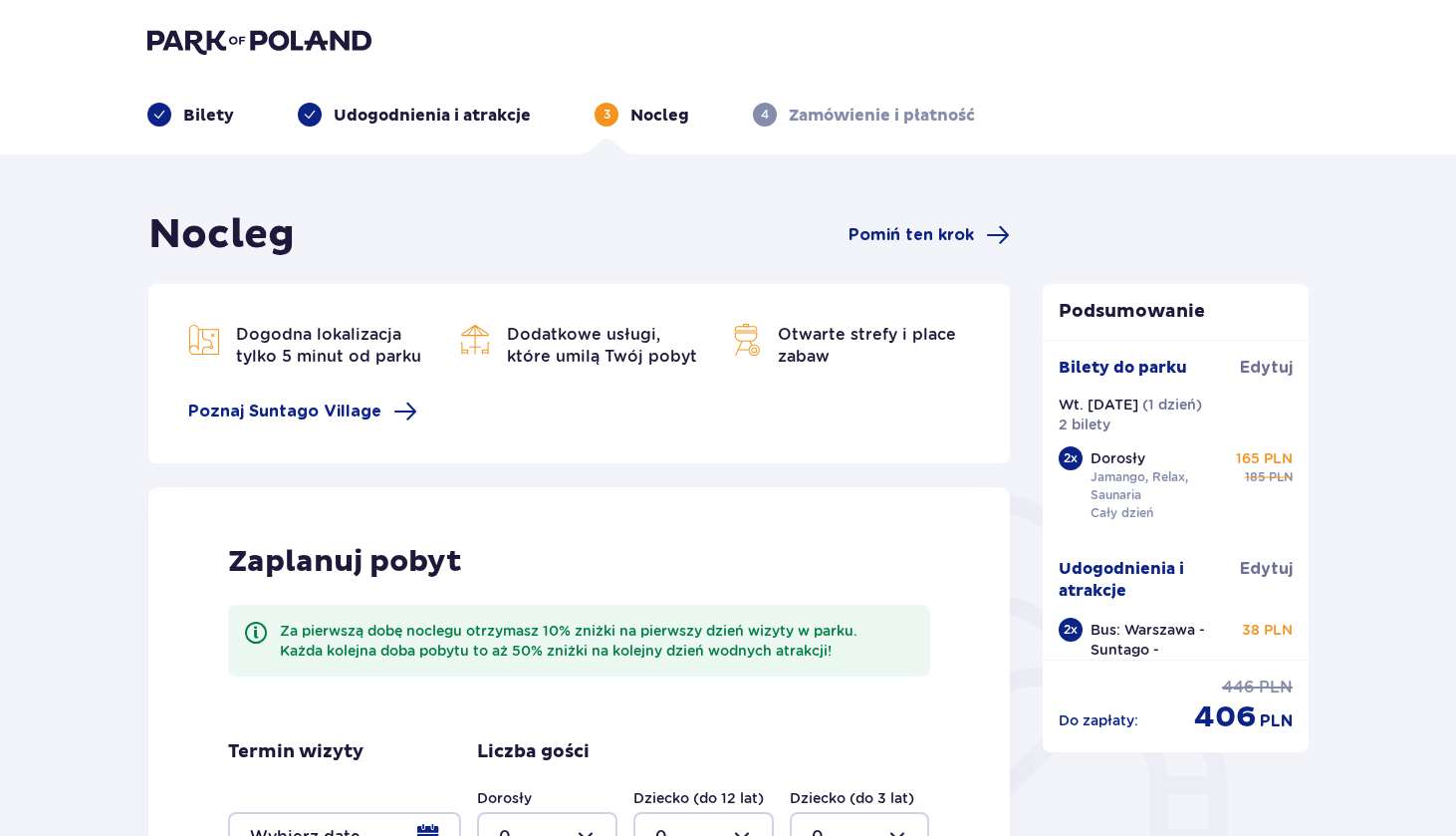 scroll, scrollTop: 0, scrollLeft: 0, axis: both 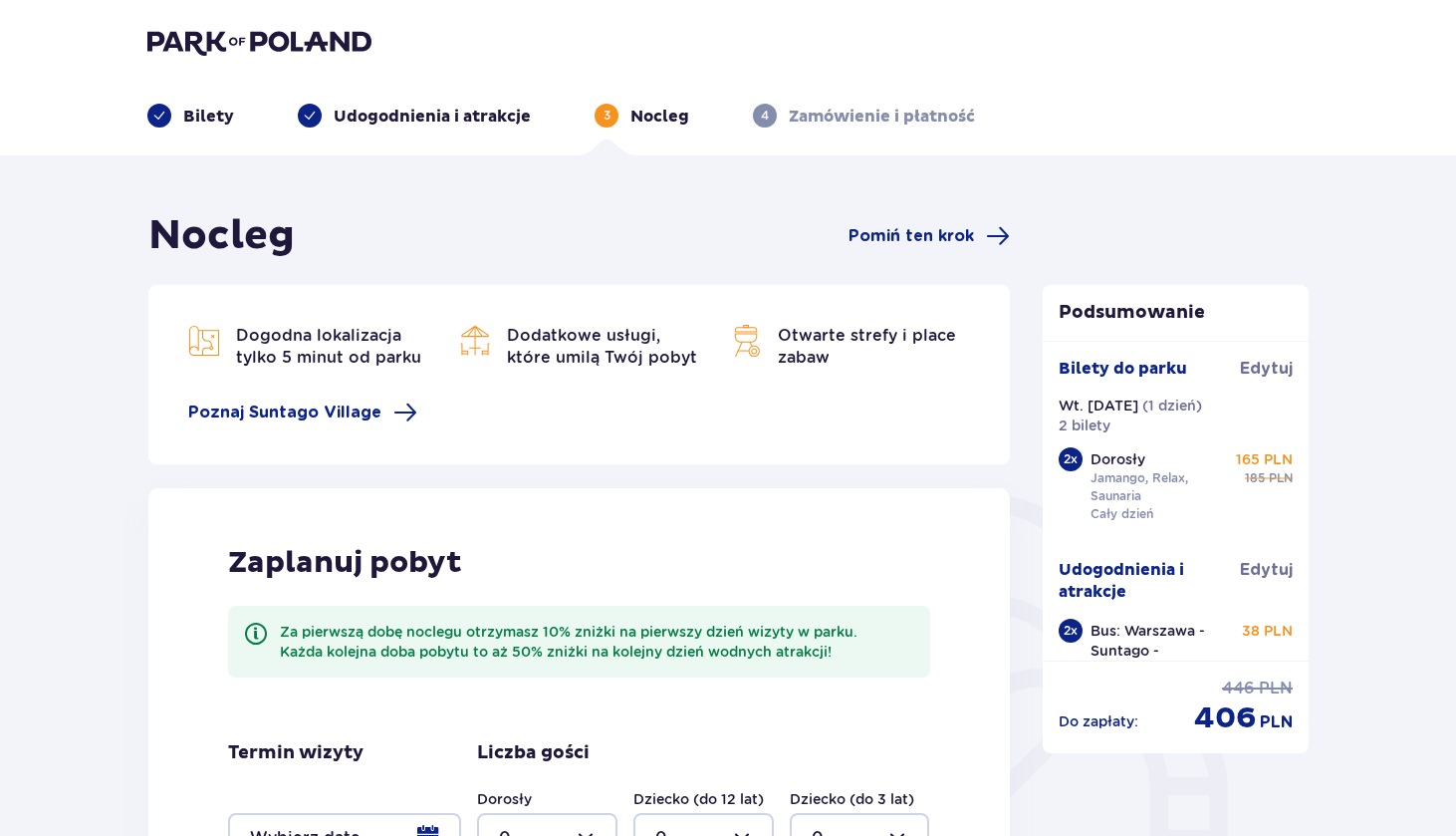 click on "Nocleg Pomiń ten krok" at bounding box center [579, 236] 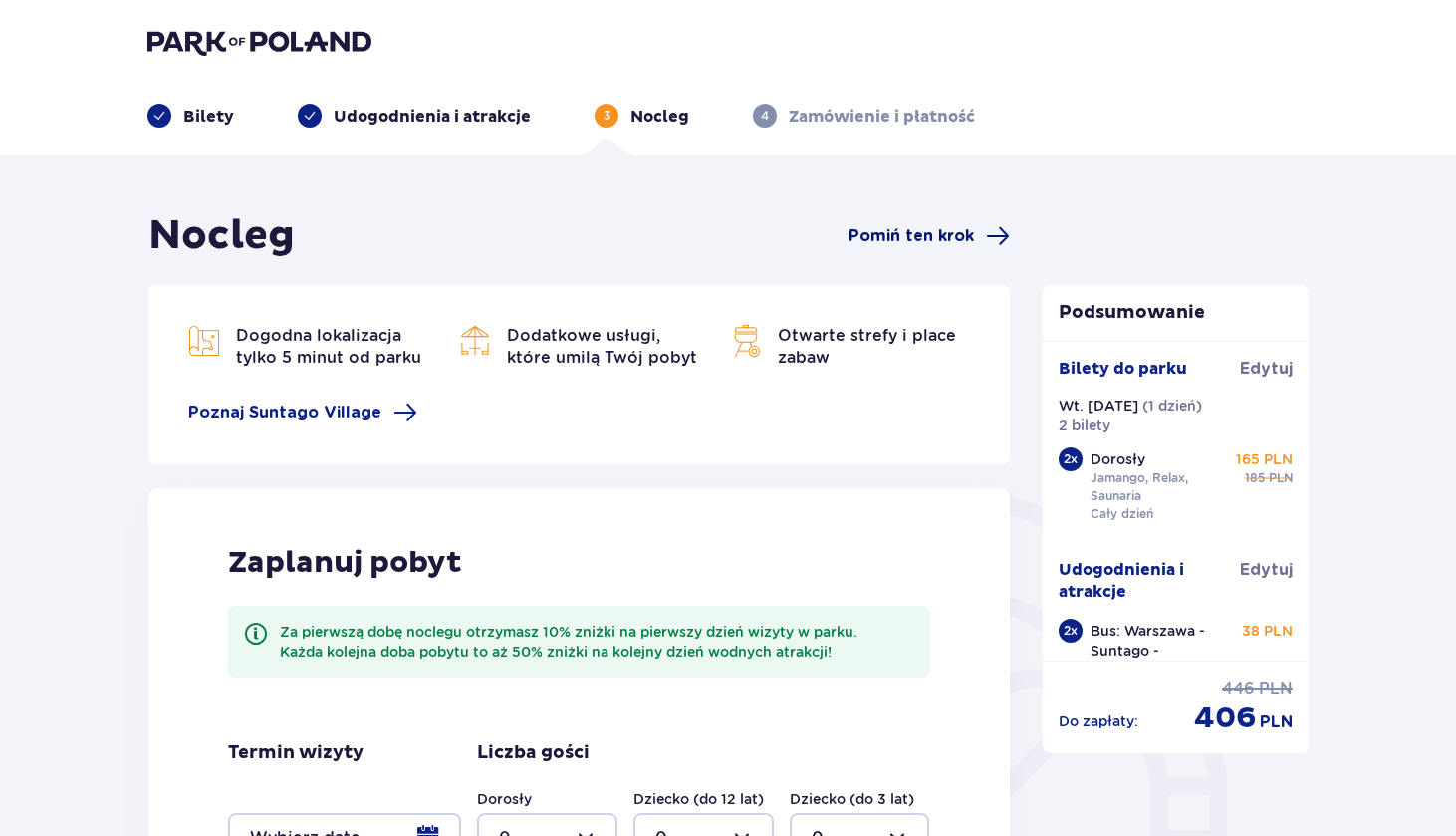 click on "Pomiń ten krok" at bounding box center [911, 236] 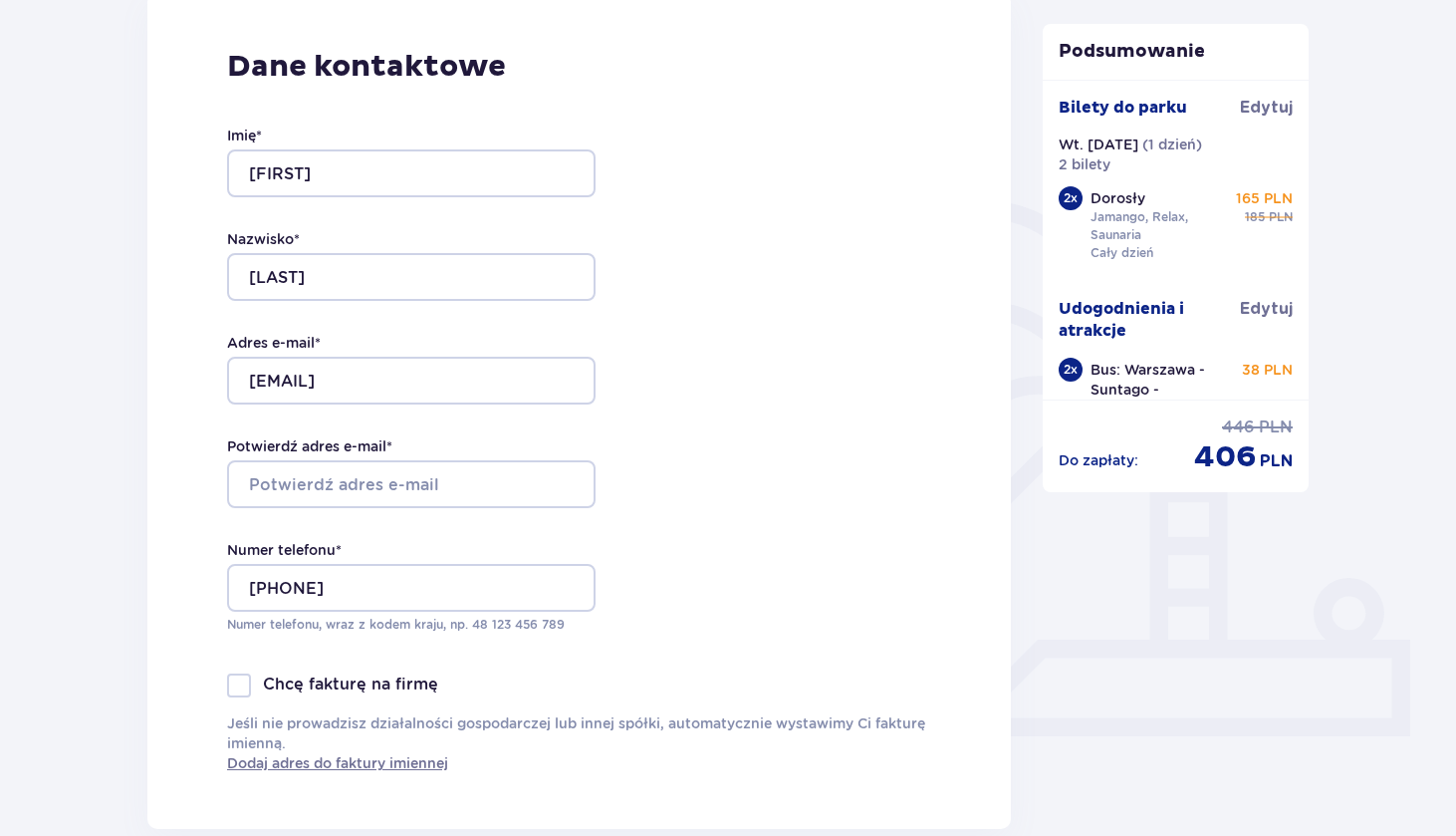 scroll, scrollTop: 321, scrollLeft: 0, axis: vertical 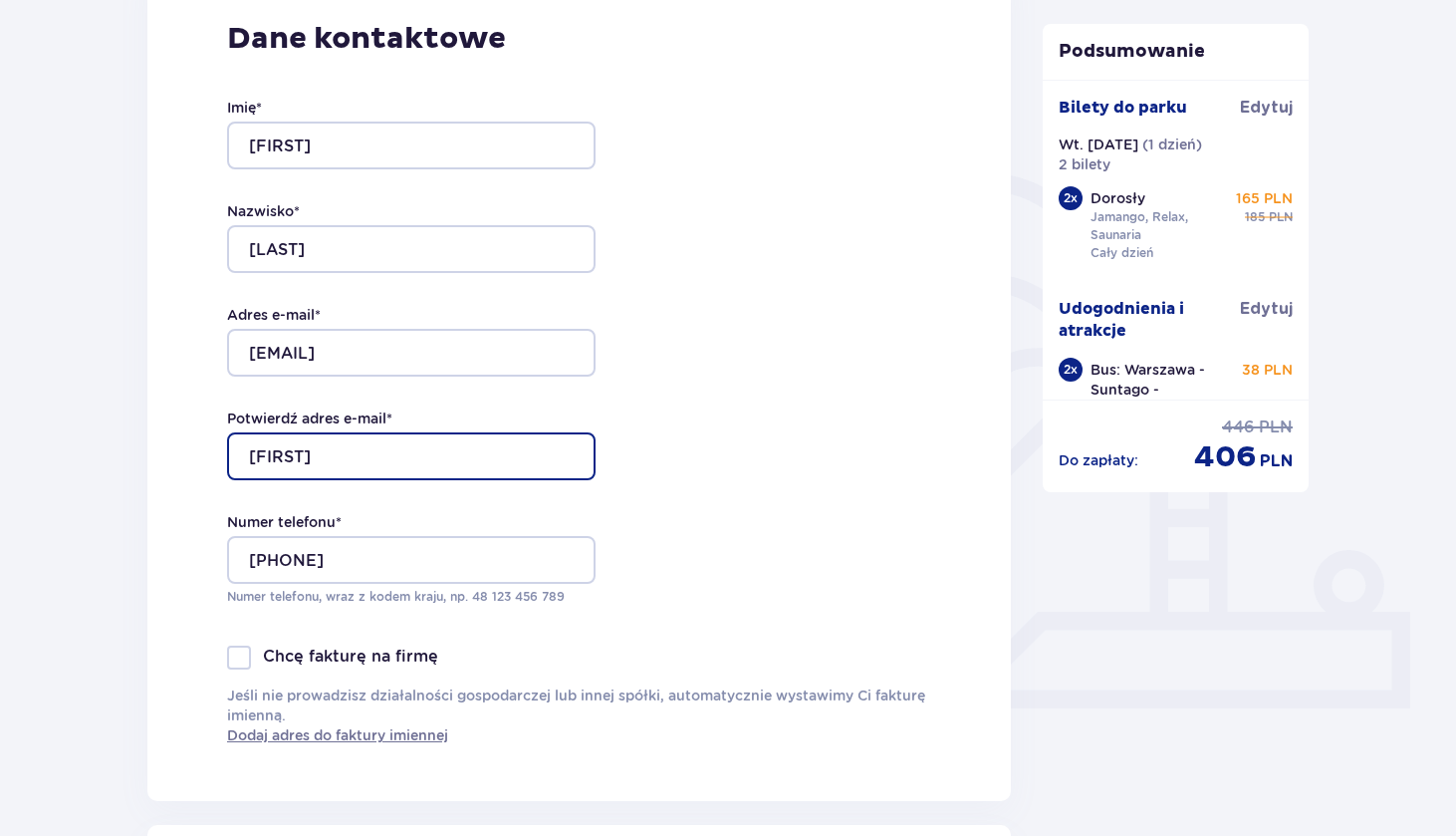 type on "[EMAIL]" 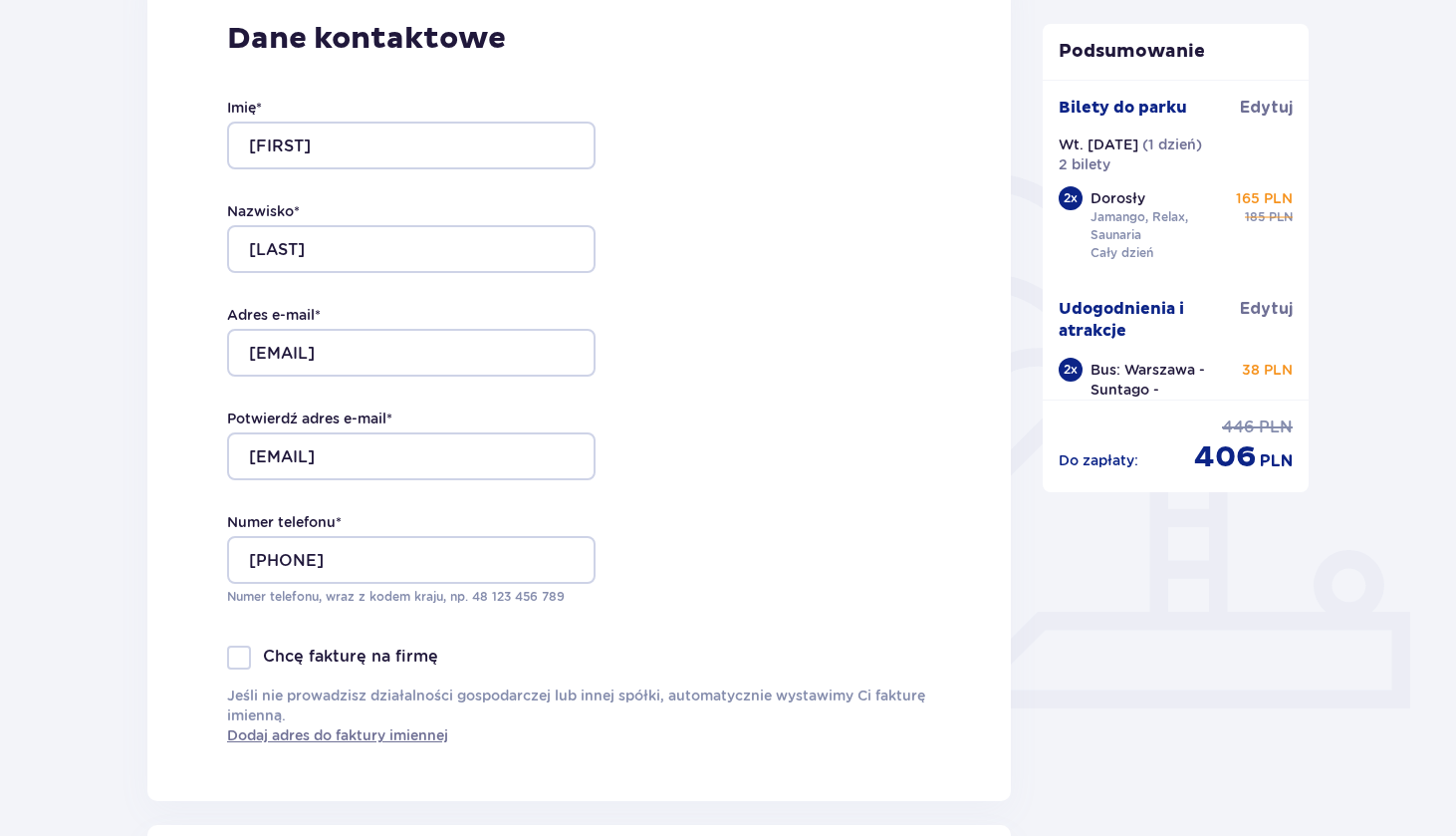 click on "Dane kontaktowe Imię * [FIRST] Nazwisko * [LAST] Adres e-mail * [EMAIL] Potwierdź adres e-mail * [EMAIL] Numer telefonu * [PHONE] Numer telefonu, wraz z kodem kraju, np. 48 ​123 ​456 ​789 Chcę fakturę na firmę Jeśli nie prowadzisz działalności gospodarczej lub innej spółki, automatycznie wystawimy Ci fakturę imienną. Dodaj adres do faktury imiennej" at bounding box center (579, 383) 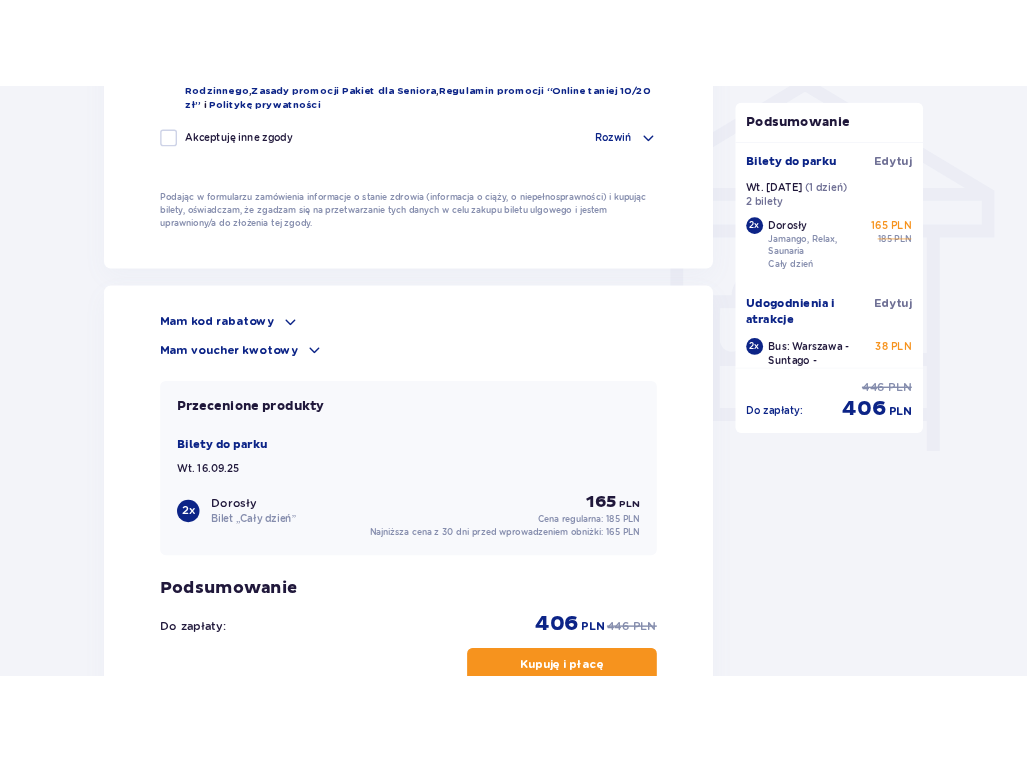 scroll, scrollTop: 1639, scrollLeft: 0, axis: vertical 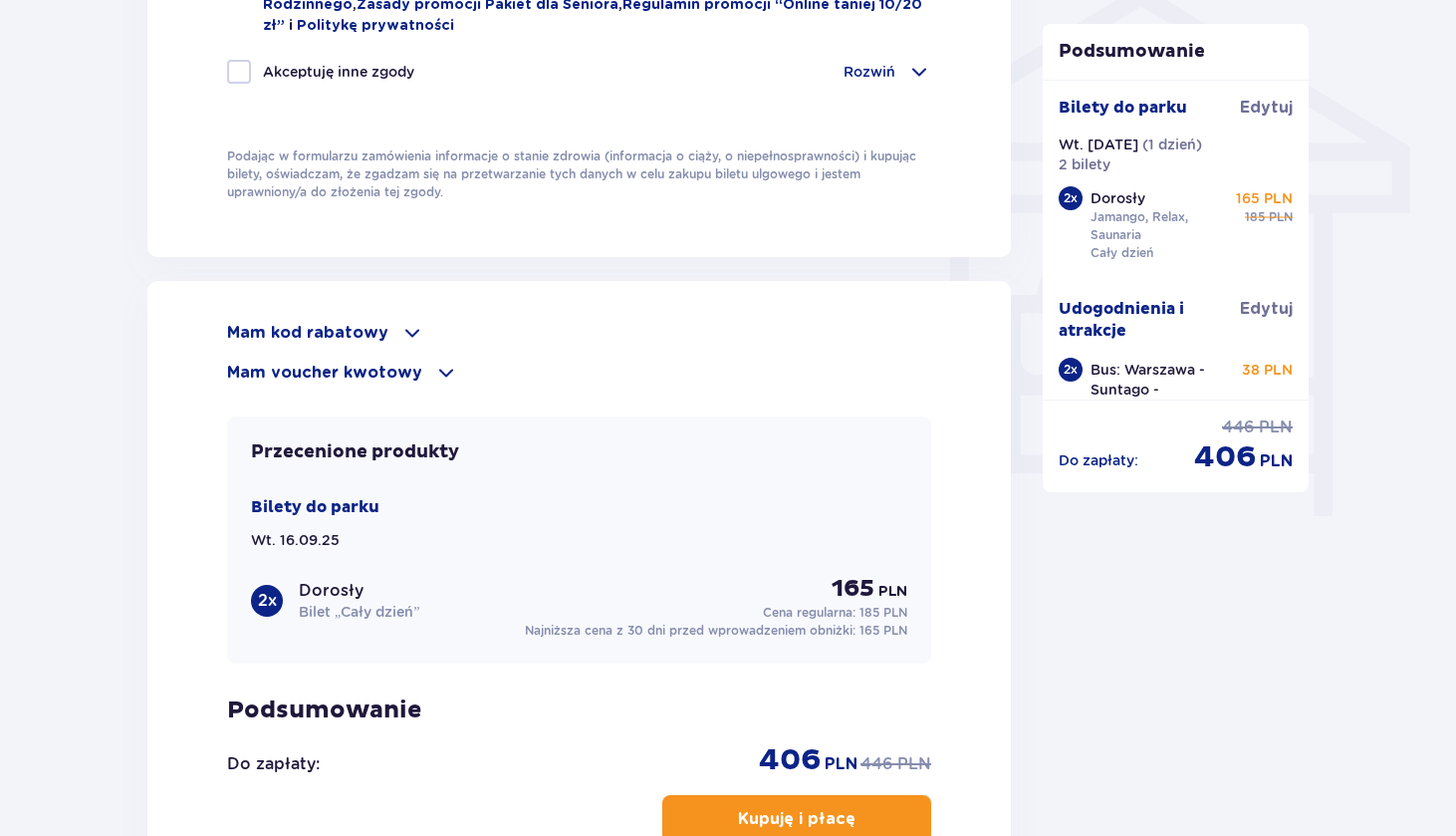 click at bounding box center (412, 333) 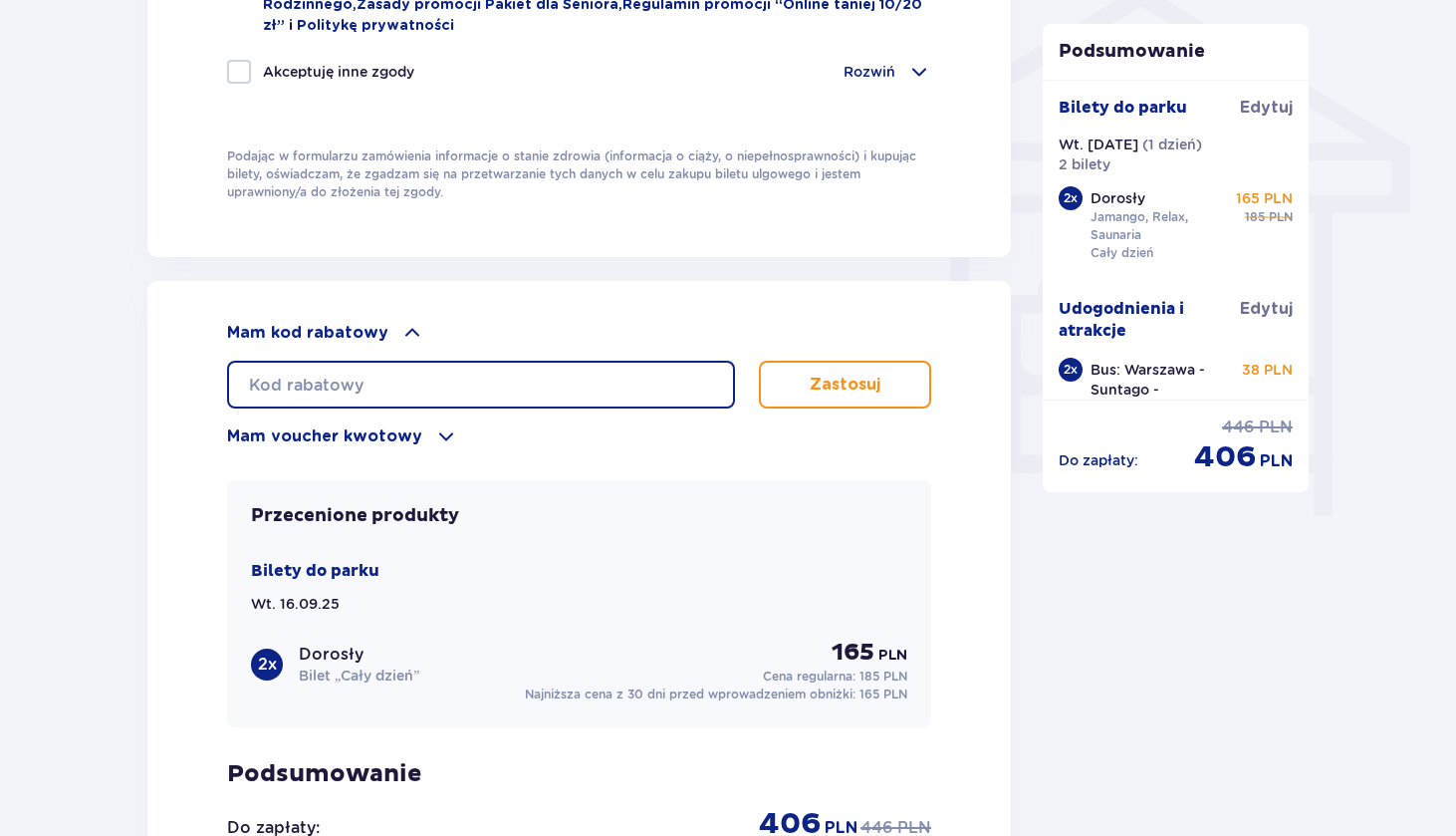 click at bounding box center [481, 385] 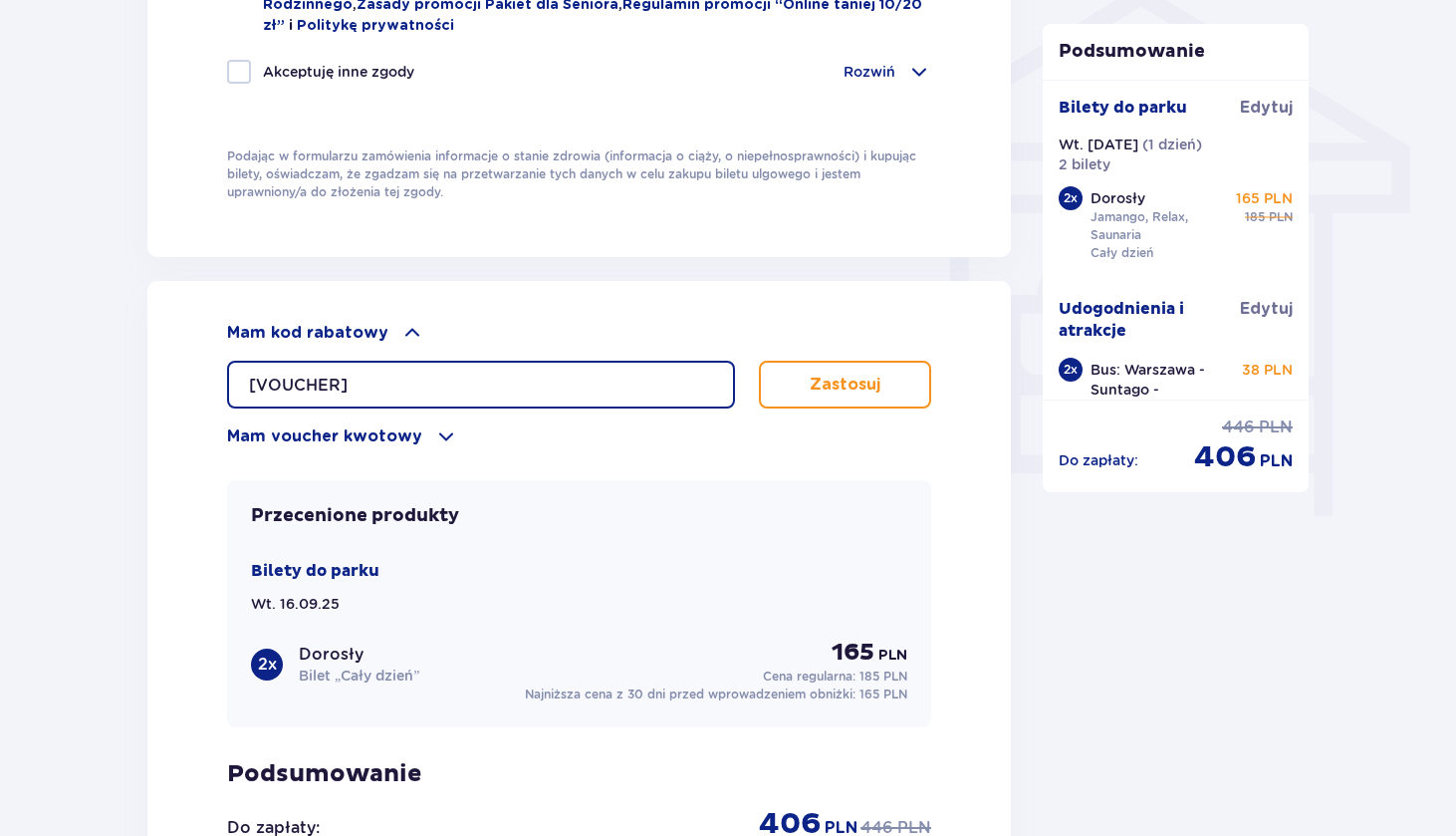 type on "[VOUCHER]" 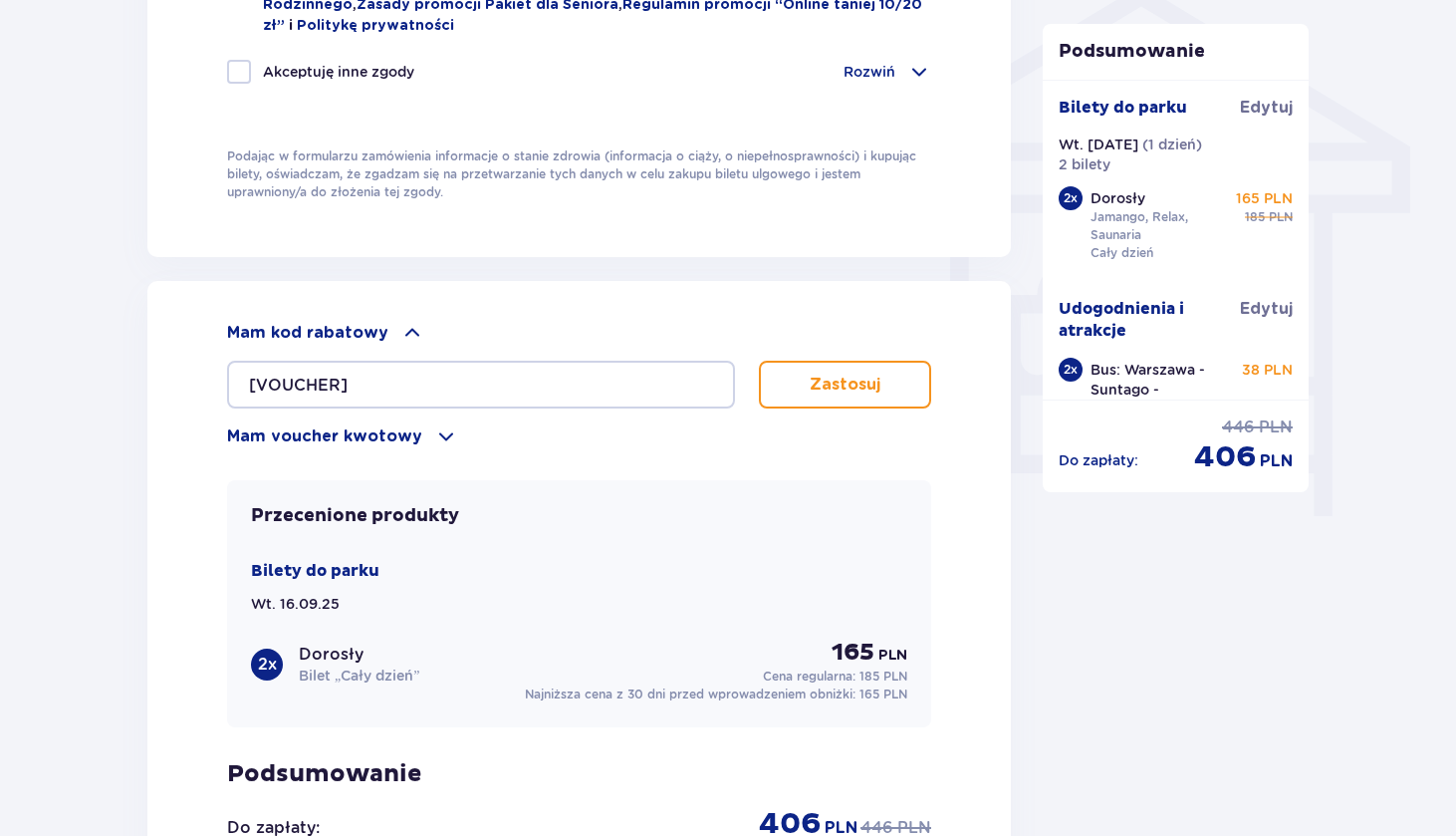 click on "Zastosuj" at bounding box center [845, 385] 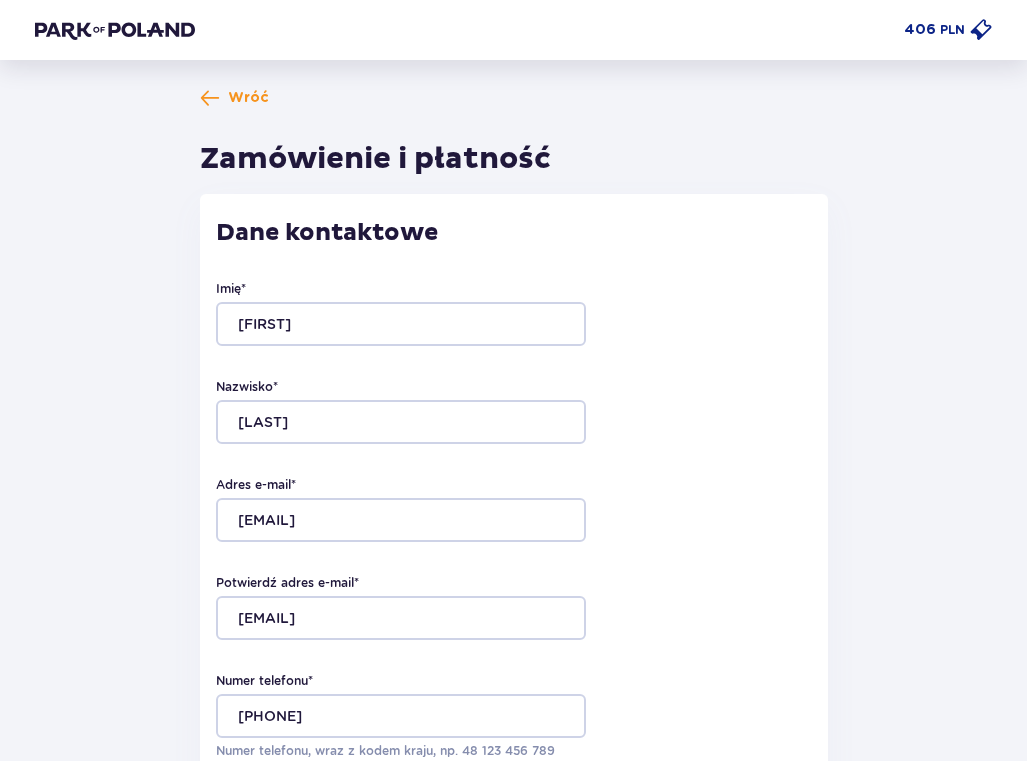 scroll, scrollTop: 0, scrollLeft: 0, axis: both 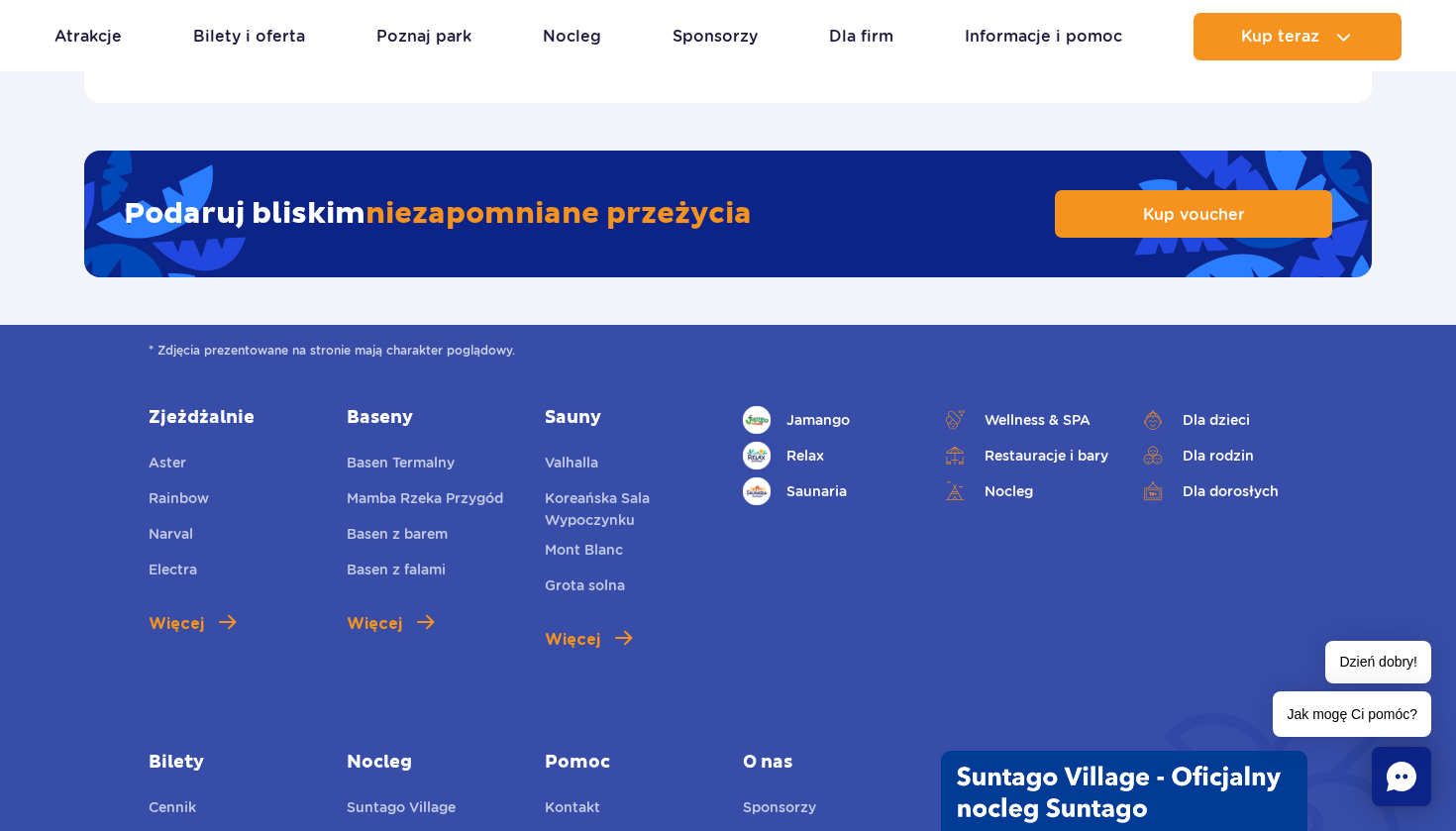 click on "Jak mogę Ci pomóc?" at bounding box center (1352, 714) 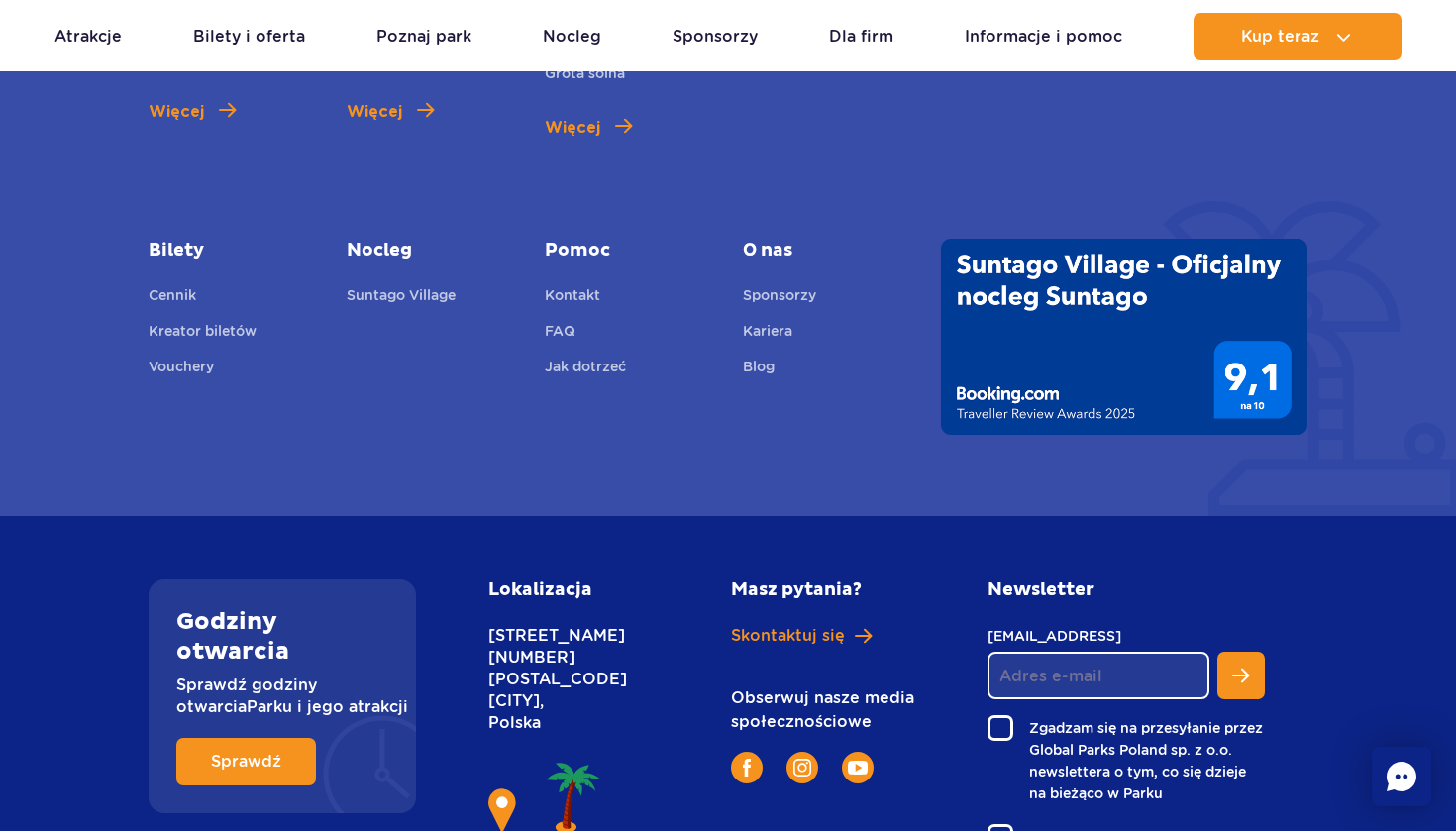 scroll, scrollTop: 3726, scrollLeft: 0, axis: vertical 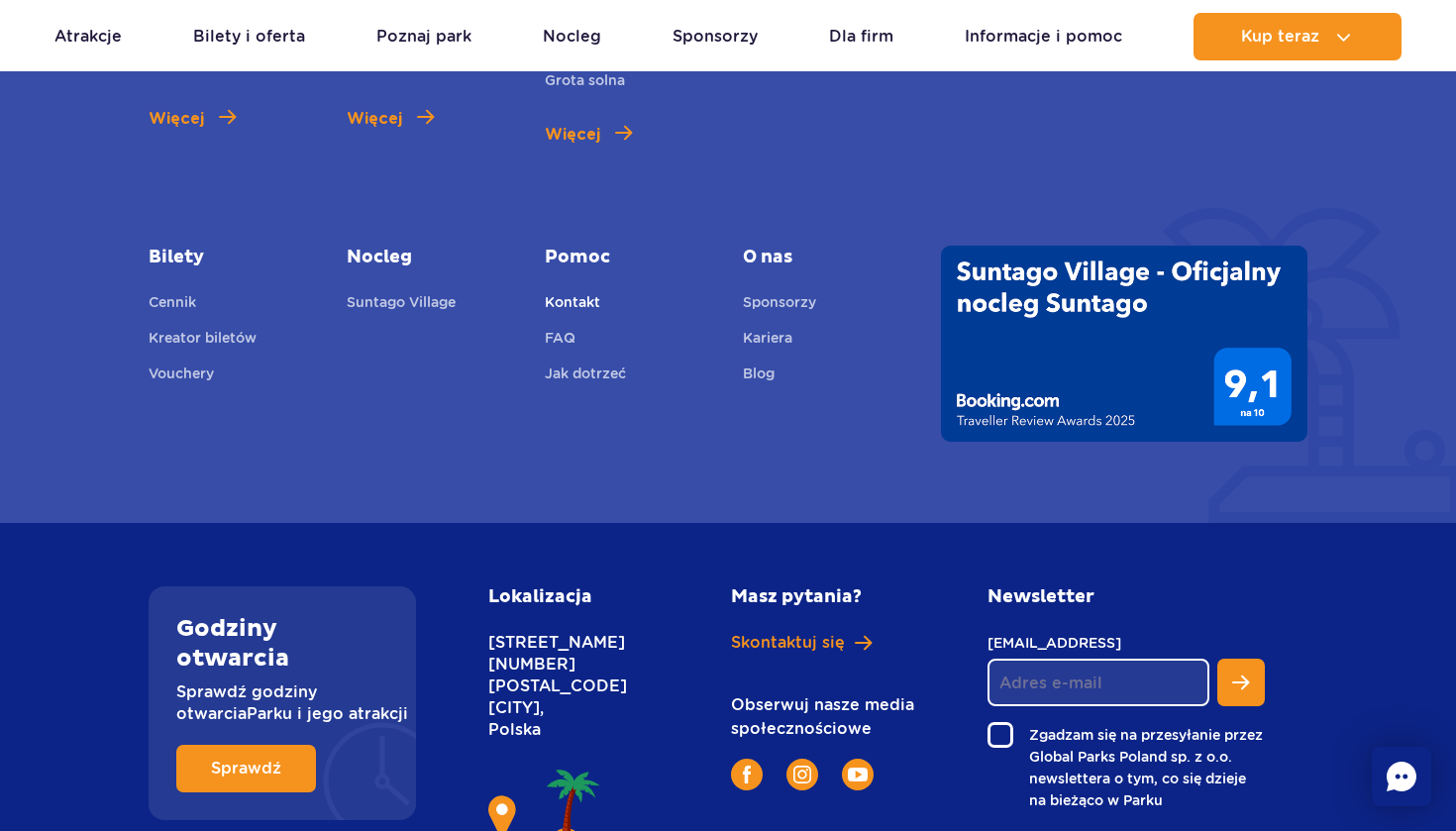 click on "Kontakt" at bounding box center [572, 305] 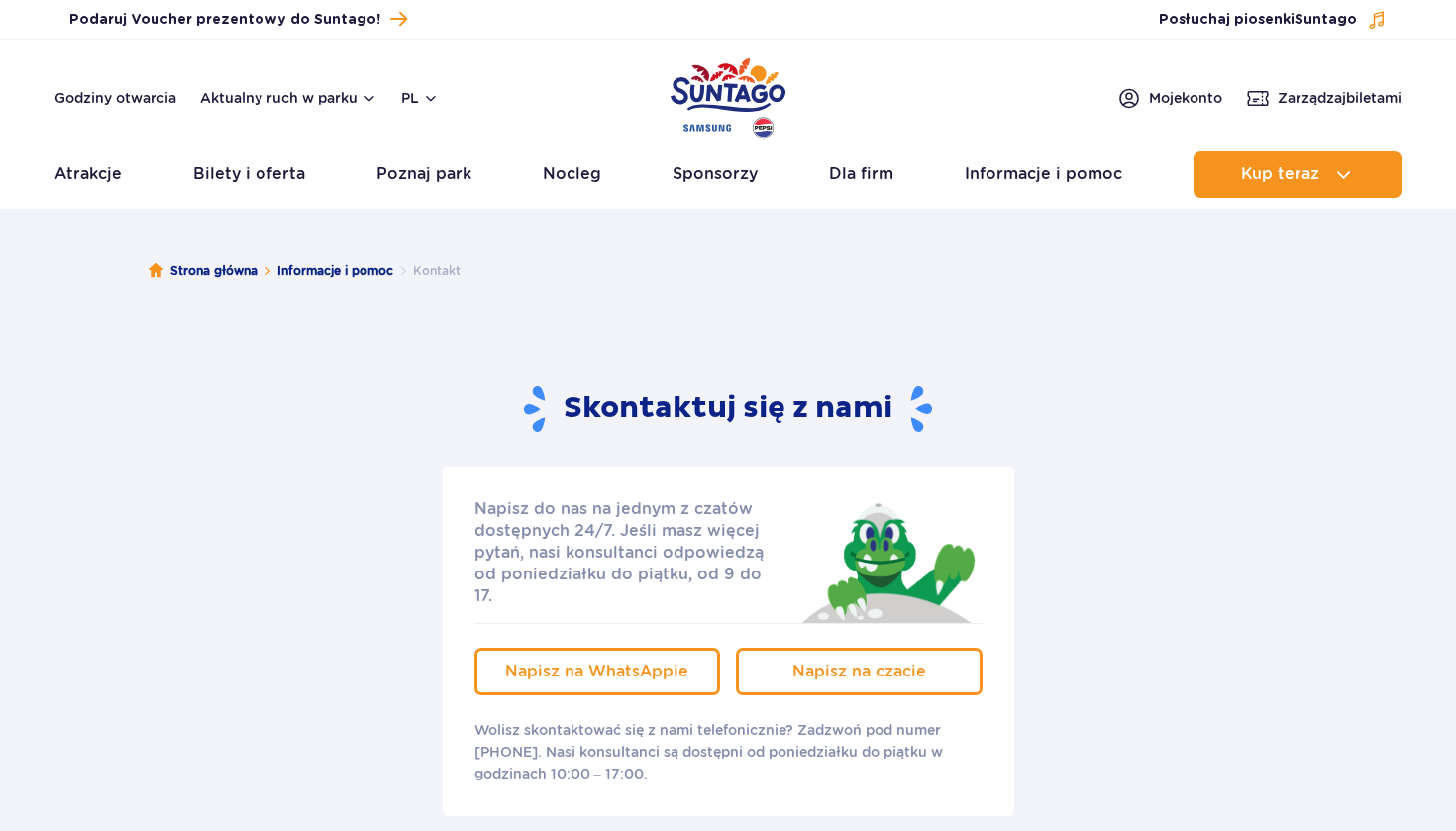 scroll, scrollTop: 0, scrollLeft: 0, axis: both 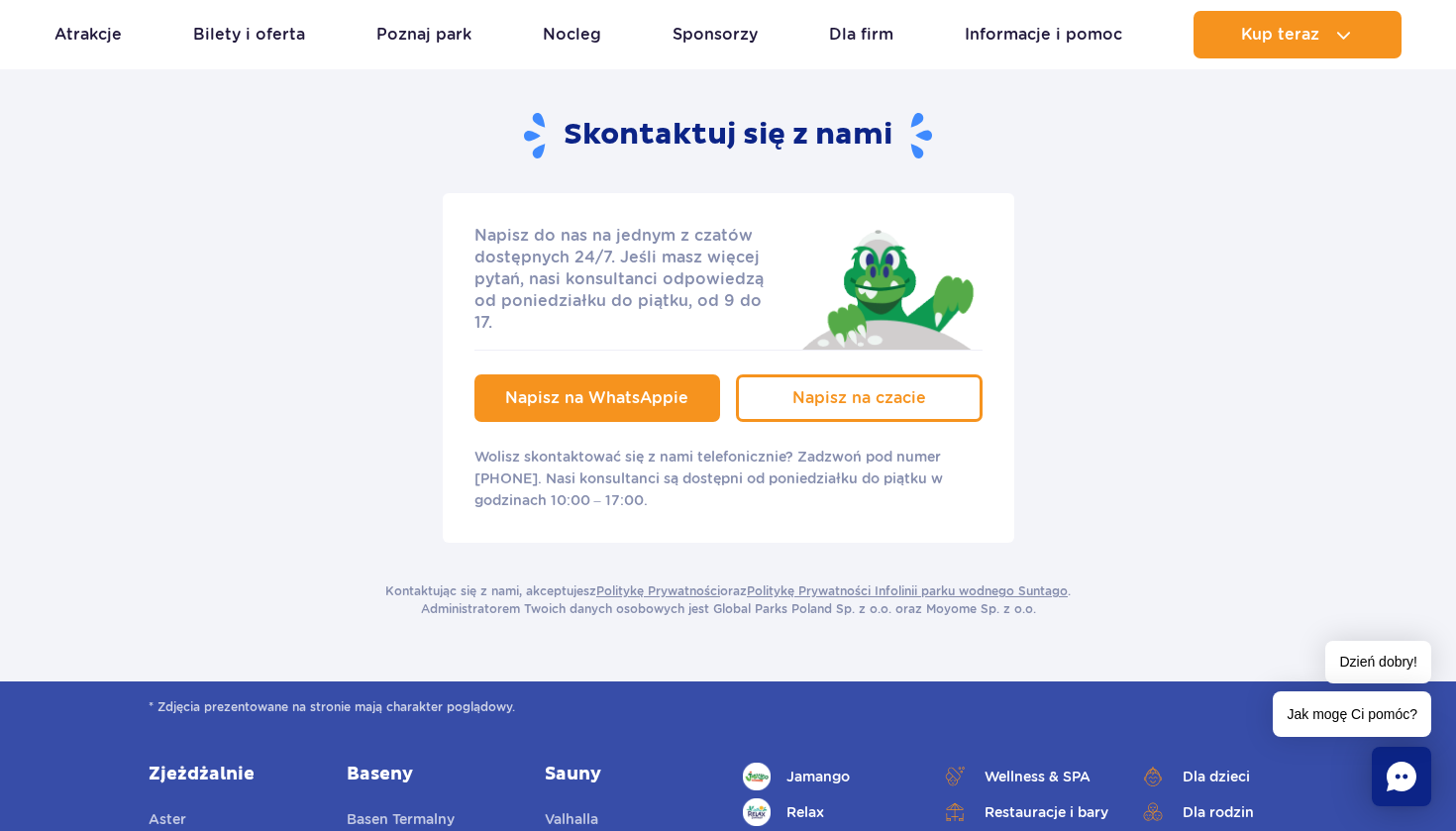 click on "Napisz na WhatsAppie" at bounding box center [596, 397] 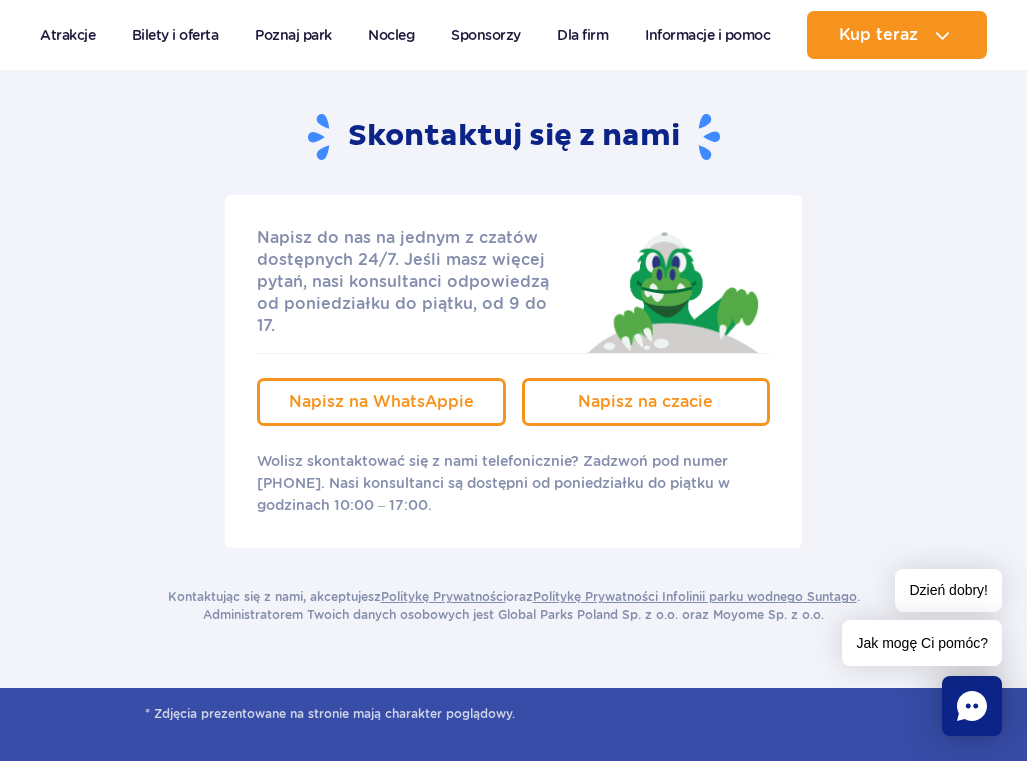 click on "Skontaktuj się z nami" at bounding box center [514, 137] 